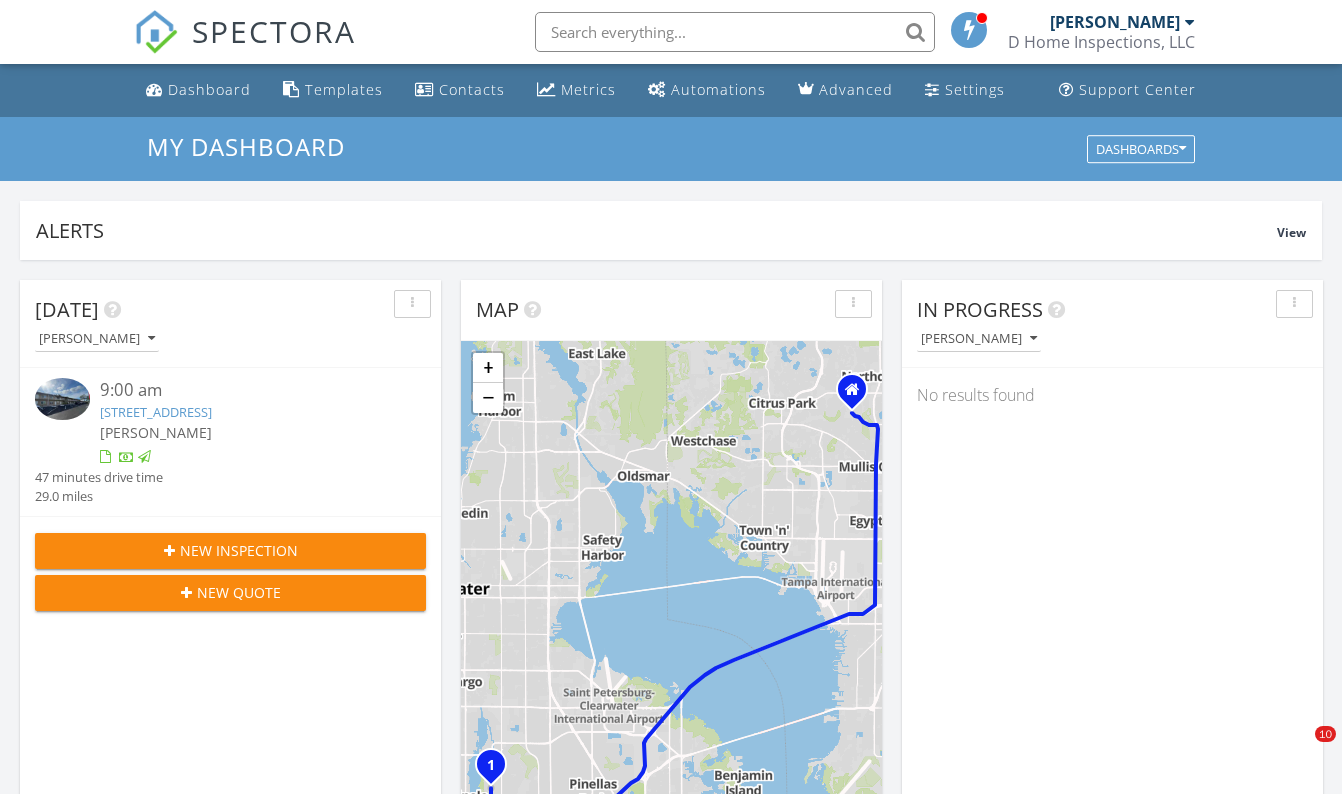 scroll, scrollTop: 0, scrollLeft: 0, axis: both 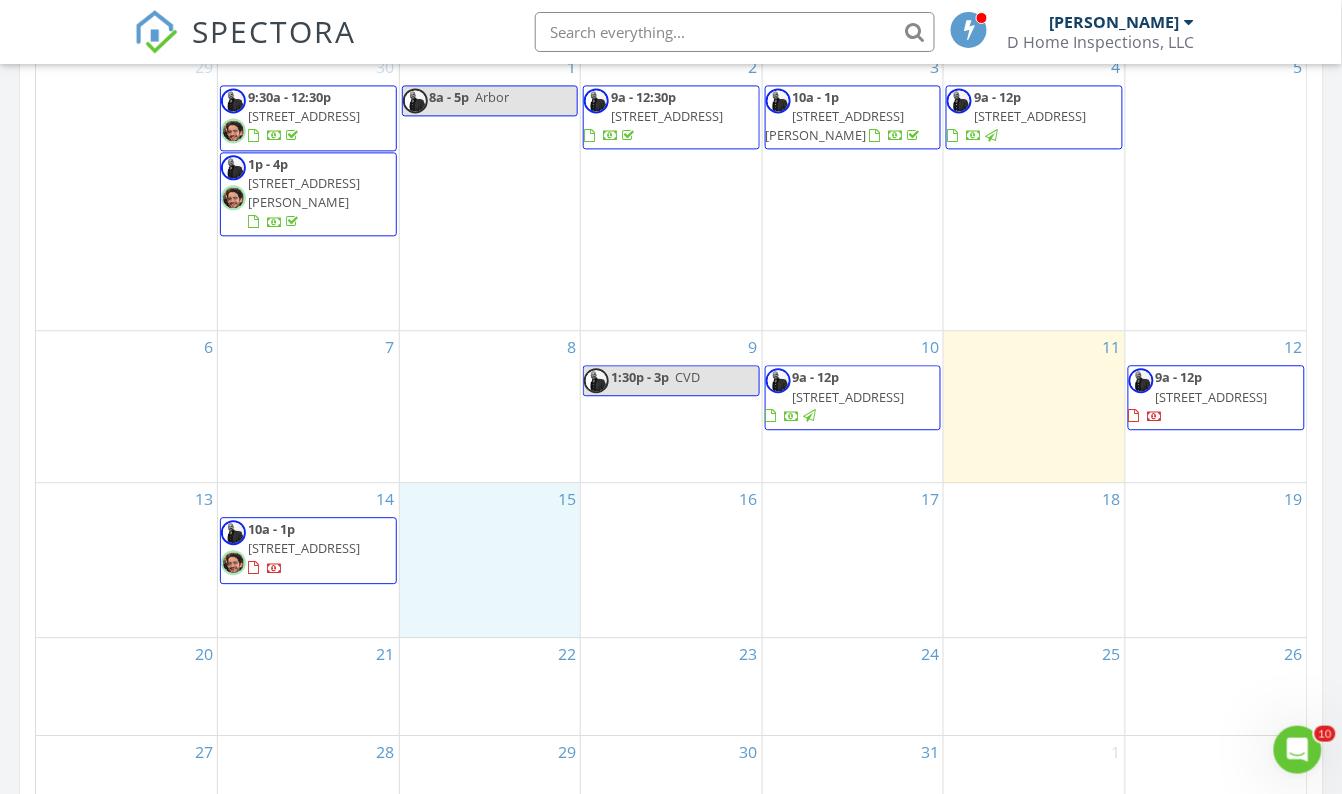click on "15" at bounding box center (490, 559) 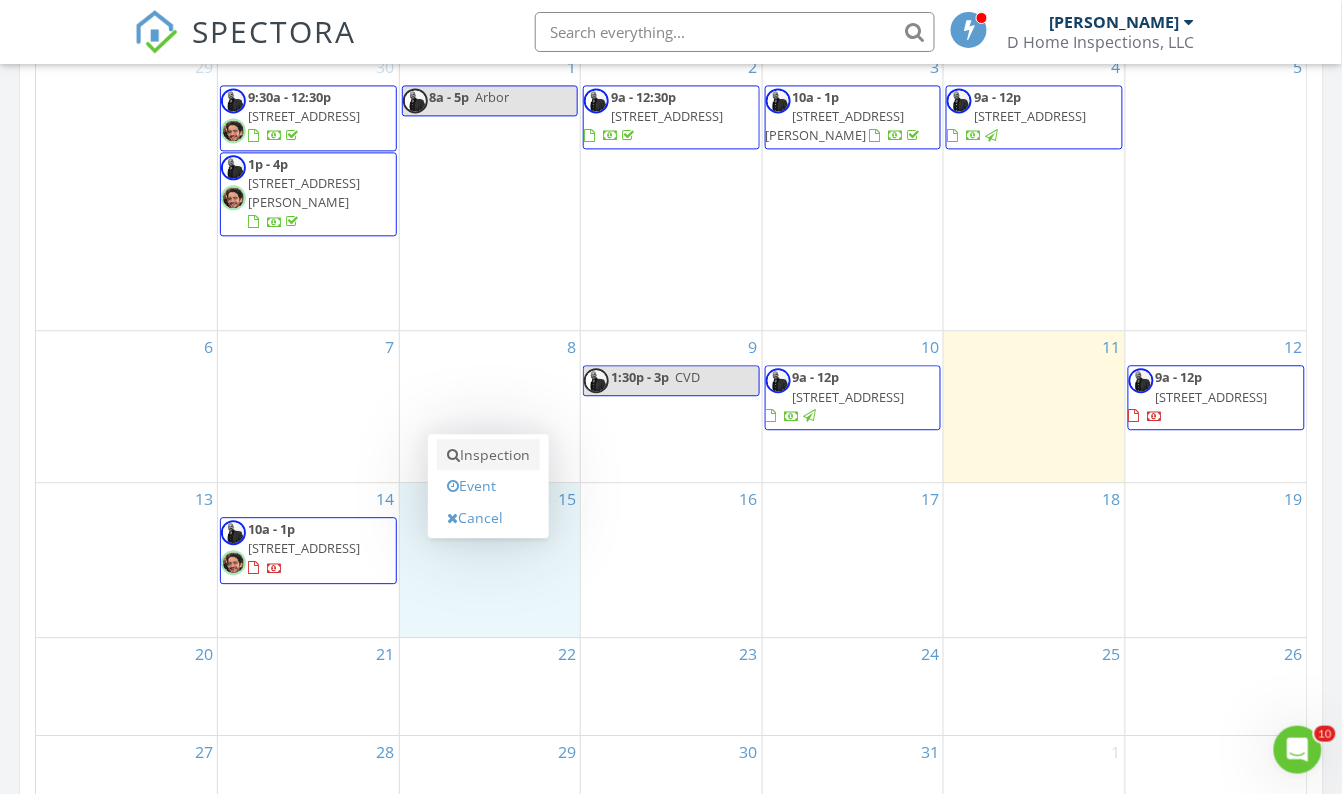 click on "Inspection" at bounding box center (488, 455) 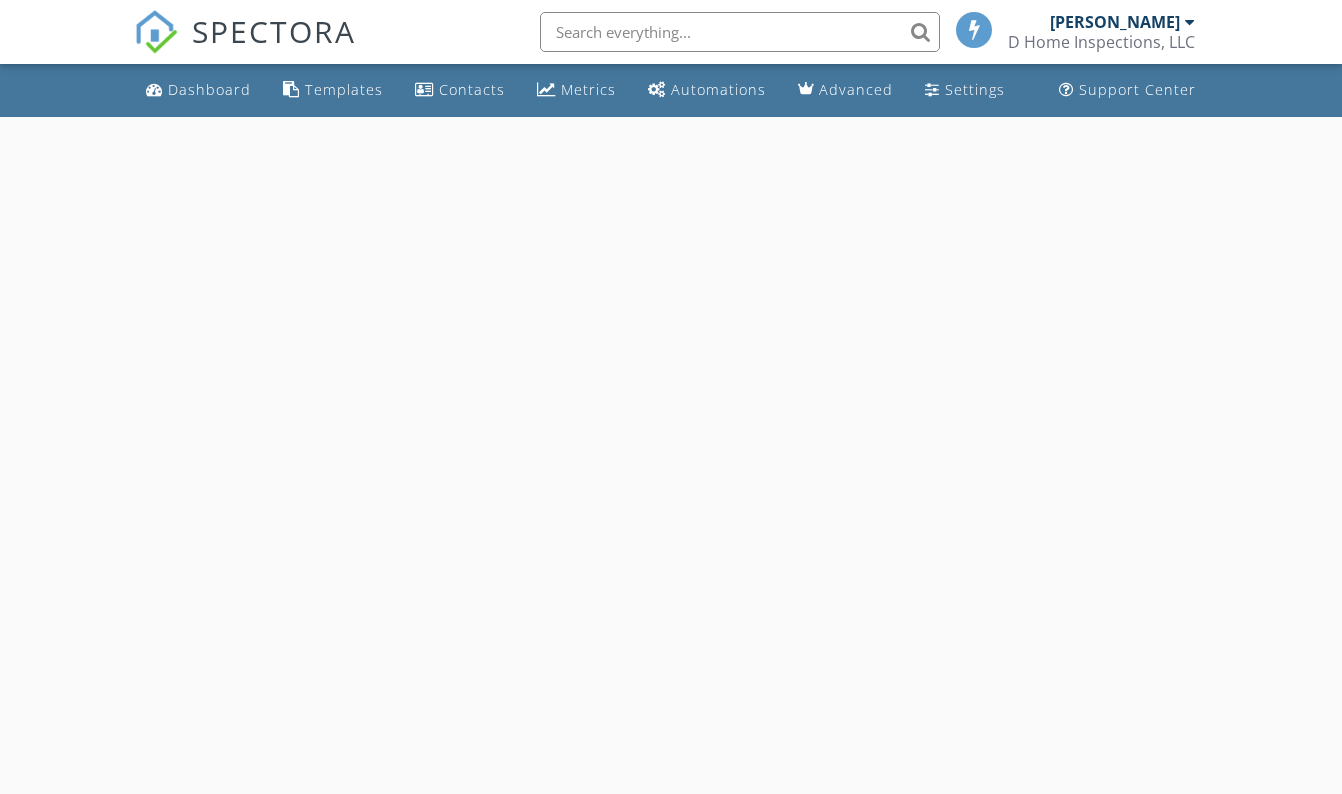 scroll, scrollTop: 0, scrollLeft: 0, axis: both 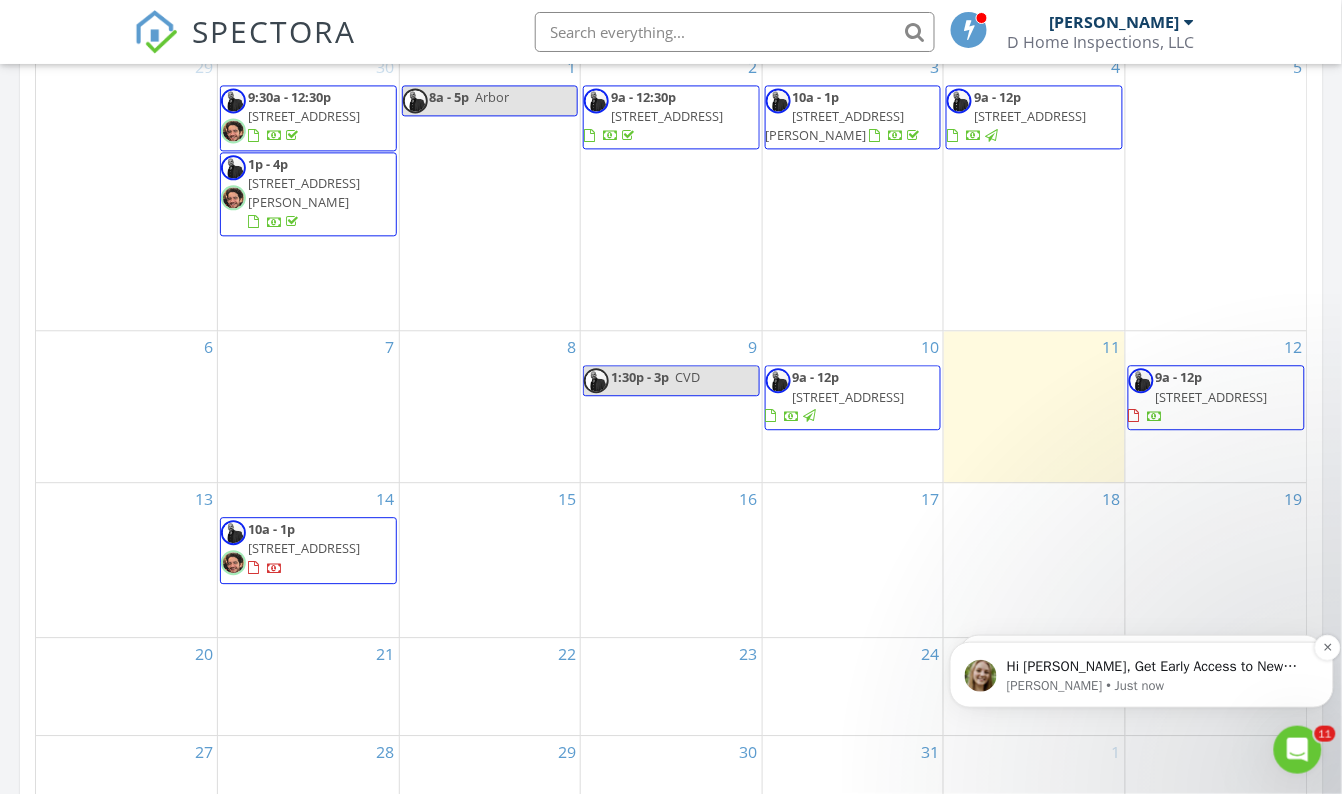 click on "Hi David, Get Early Access to New Report Writing Features &amp; Updates Want to be the first to try Spectora’s latest updates? Join our early access group and be the first to use new features before they’re released. Features and updates coming soon that you will get early access to include: Update: The upgraded Rapid Fire Camera, New: Photo preview before adding images to a report, New: The .5 camera lens" at bounding box center (1157, 666) 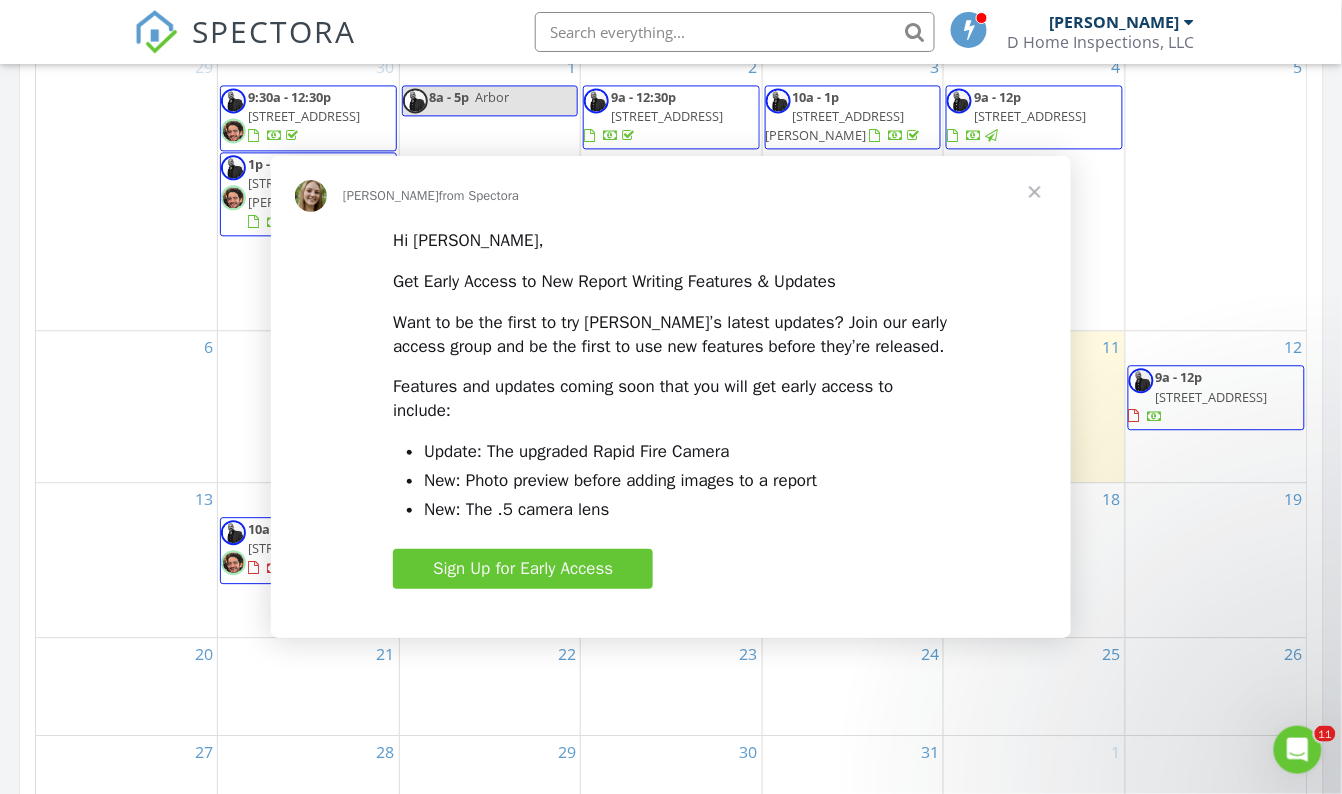 scroll, scrollTop: 0, scrollLeft: 0, axis: both 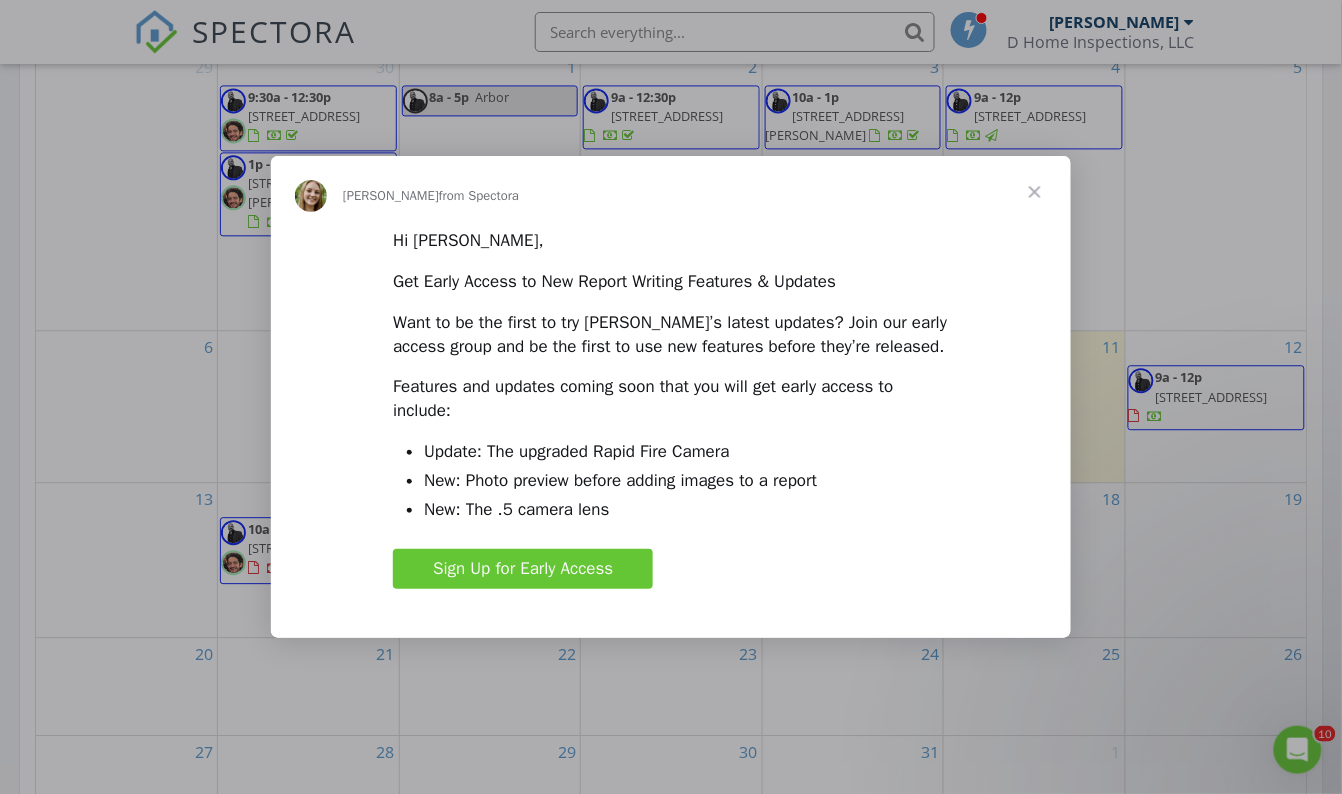click at bounding box center [1035, 192] 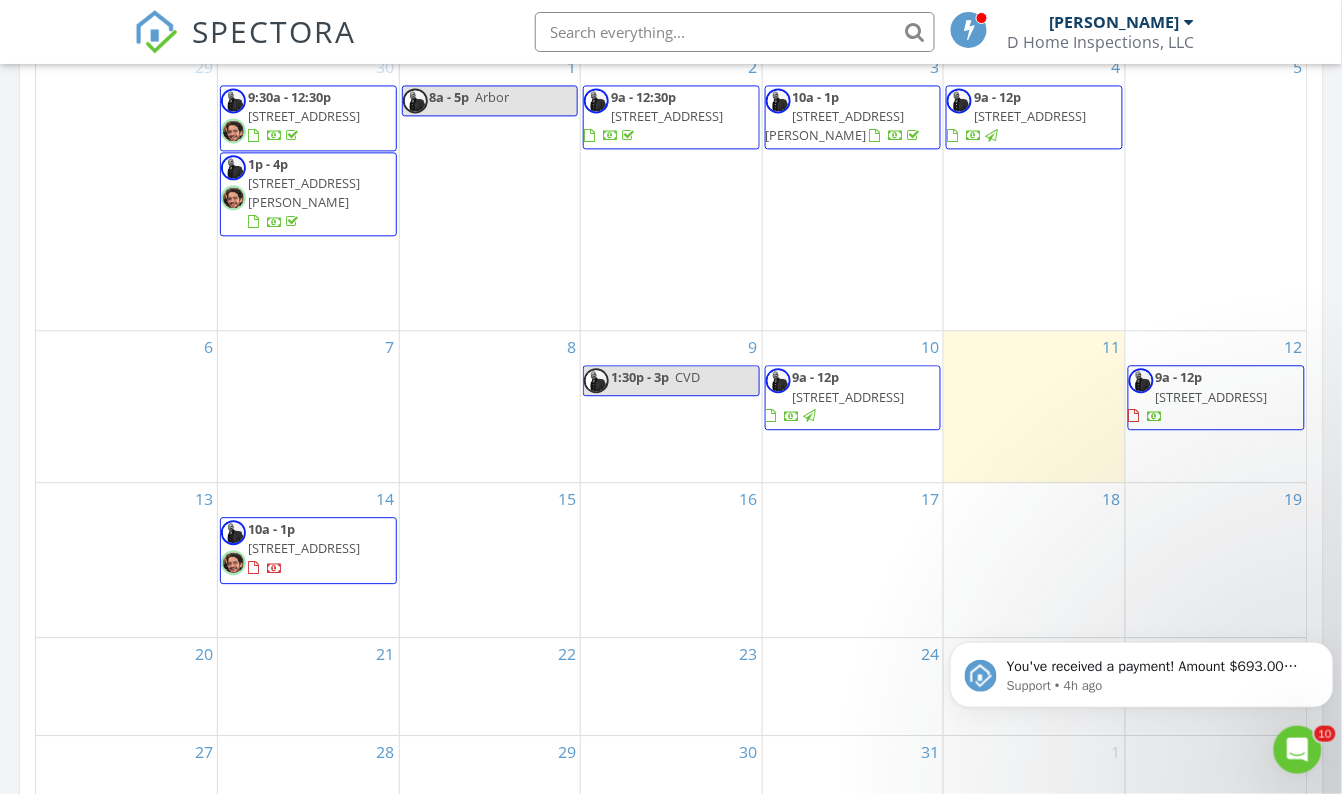 scroll, scrollTop: 0, scrollLeft: 0, axis: both 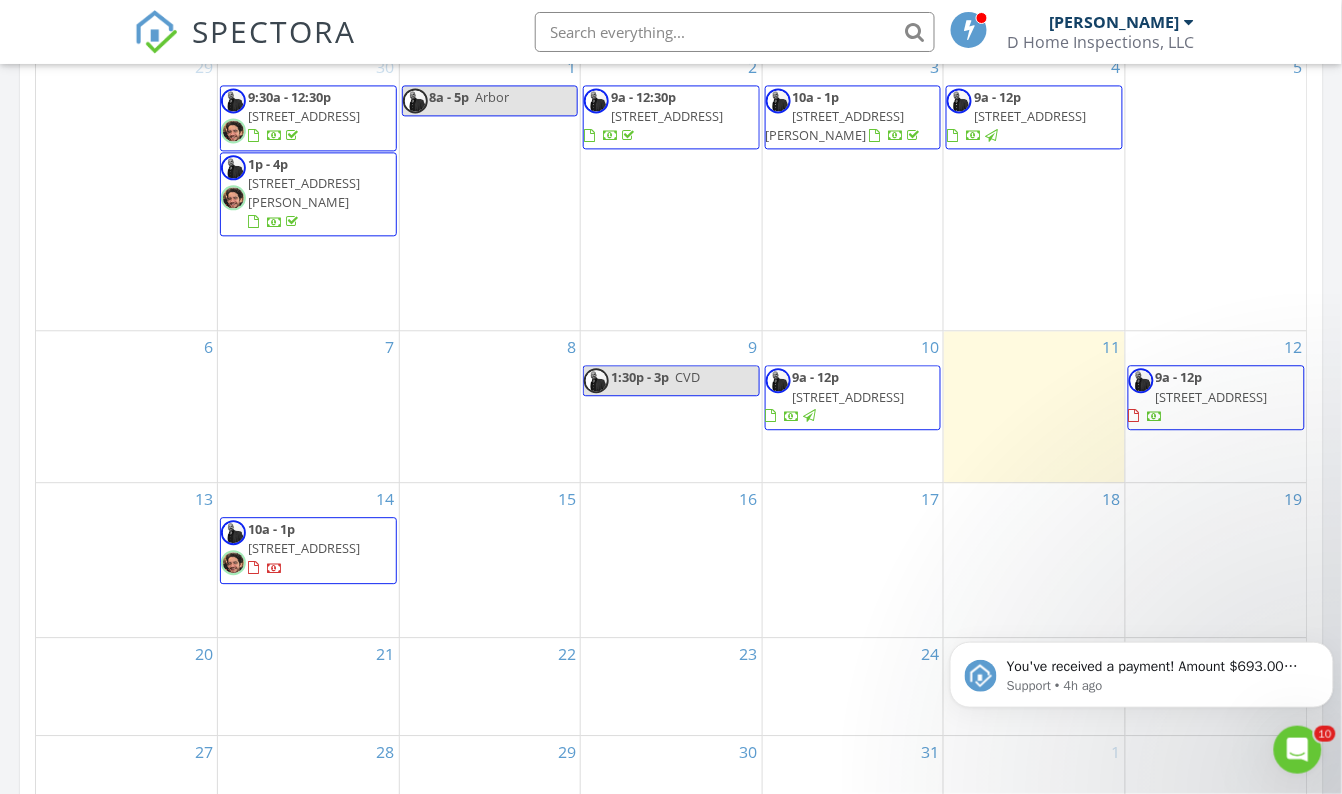 click on "15" at bounding box center [490, 559] 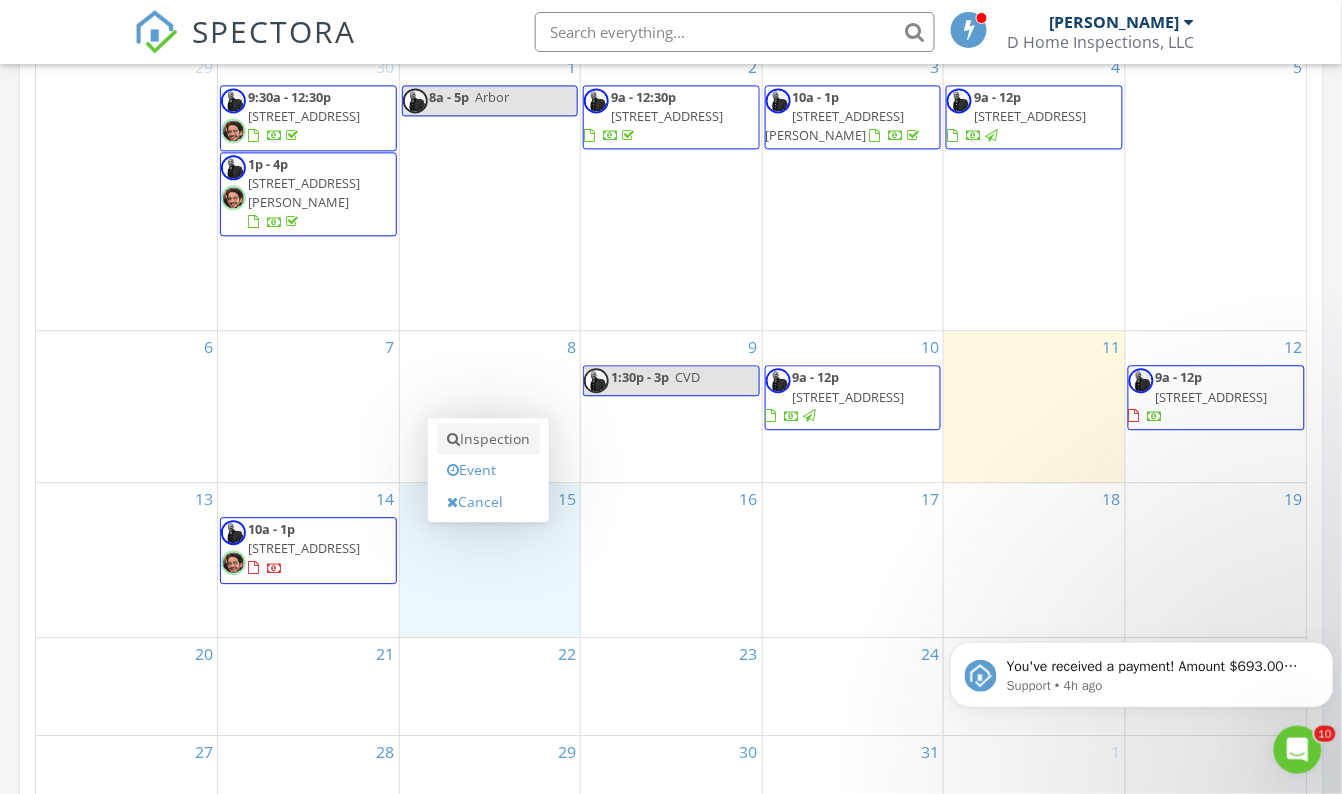 click on "Inspection" at bounding box center [488, 439] 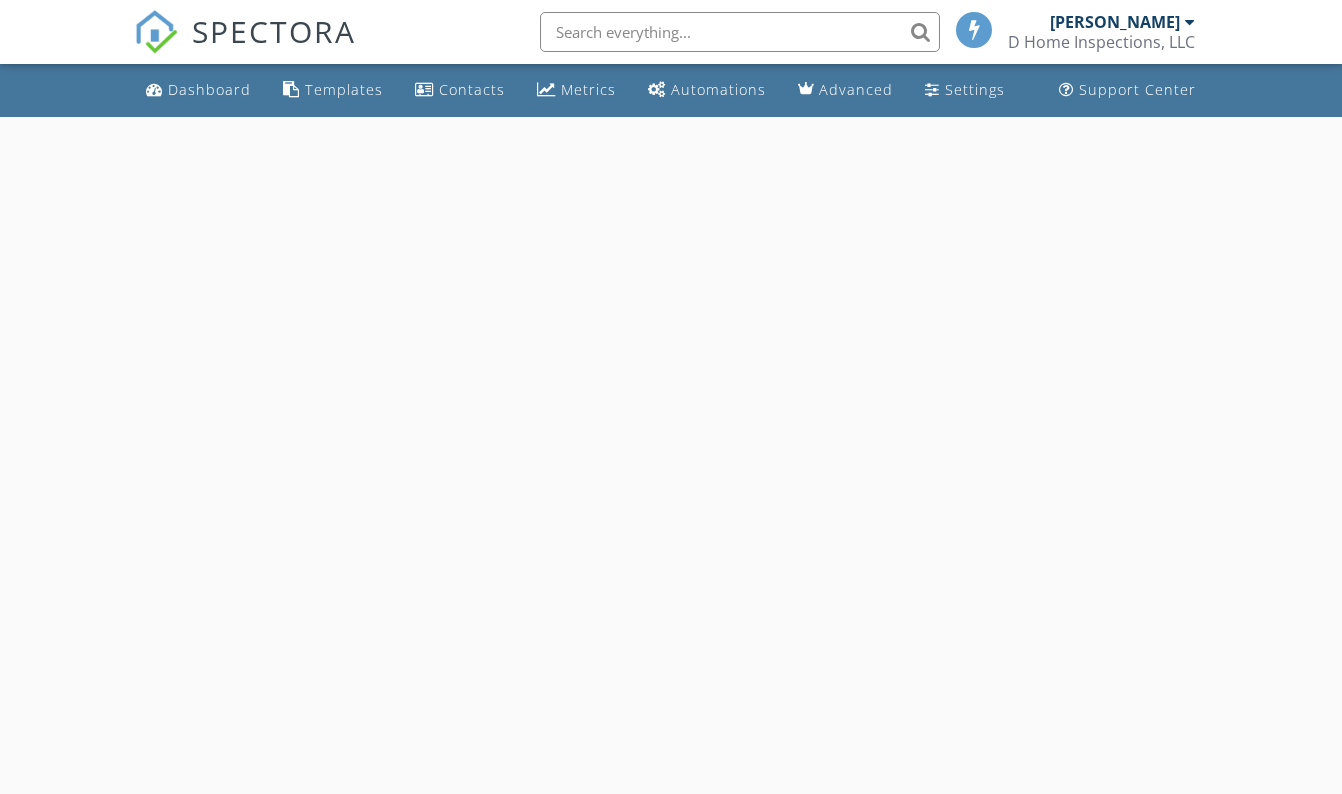 scroll, scrollTop: 0, scrollLeft: 0, axis: both 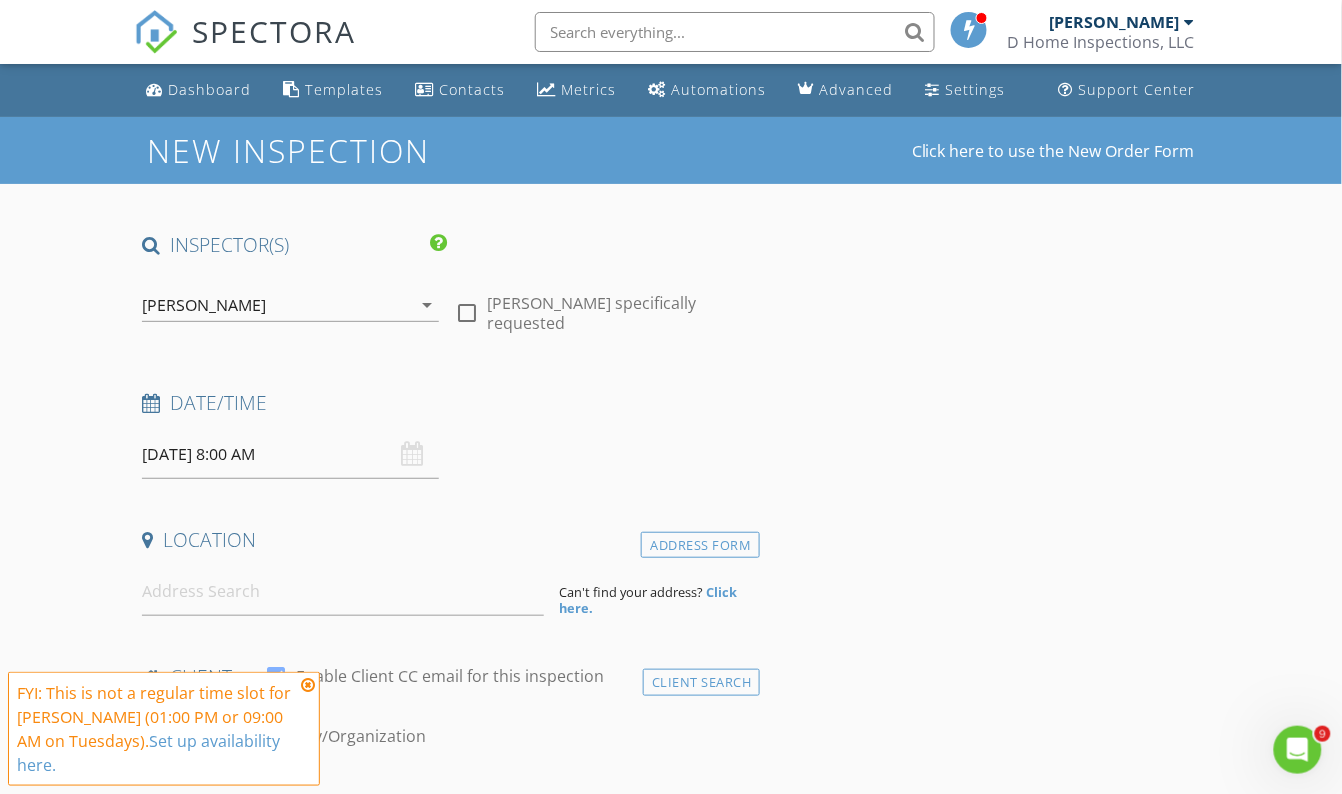 click on "[DATE] 8:00 AM" at bounding box center [290, 454] 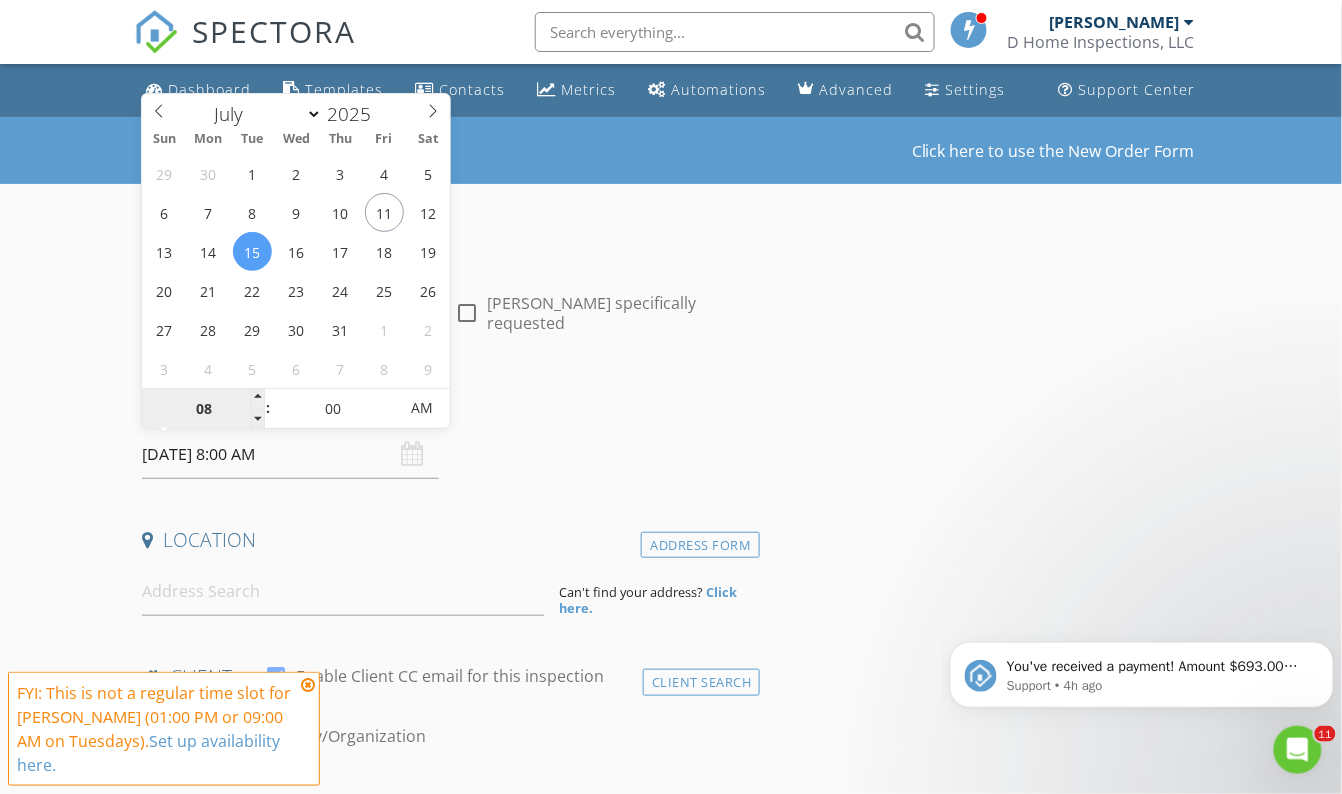 scroll, scrollTop: 0, scrollLeft: 0, axis: both 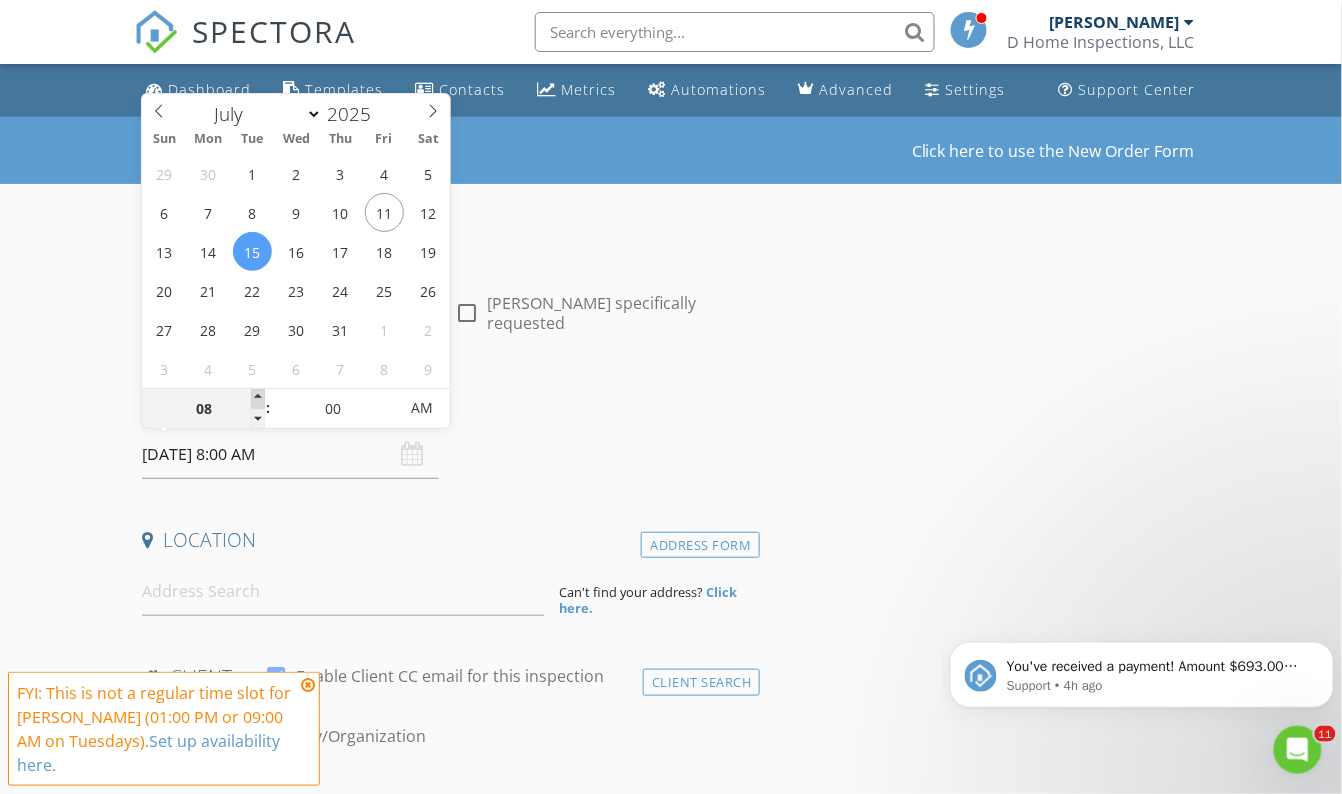 type on "09" 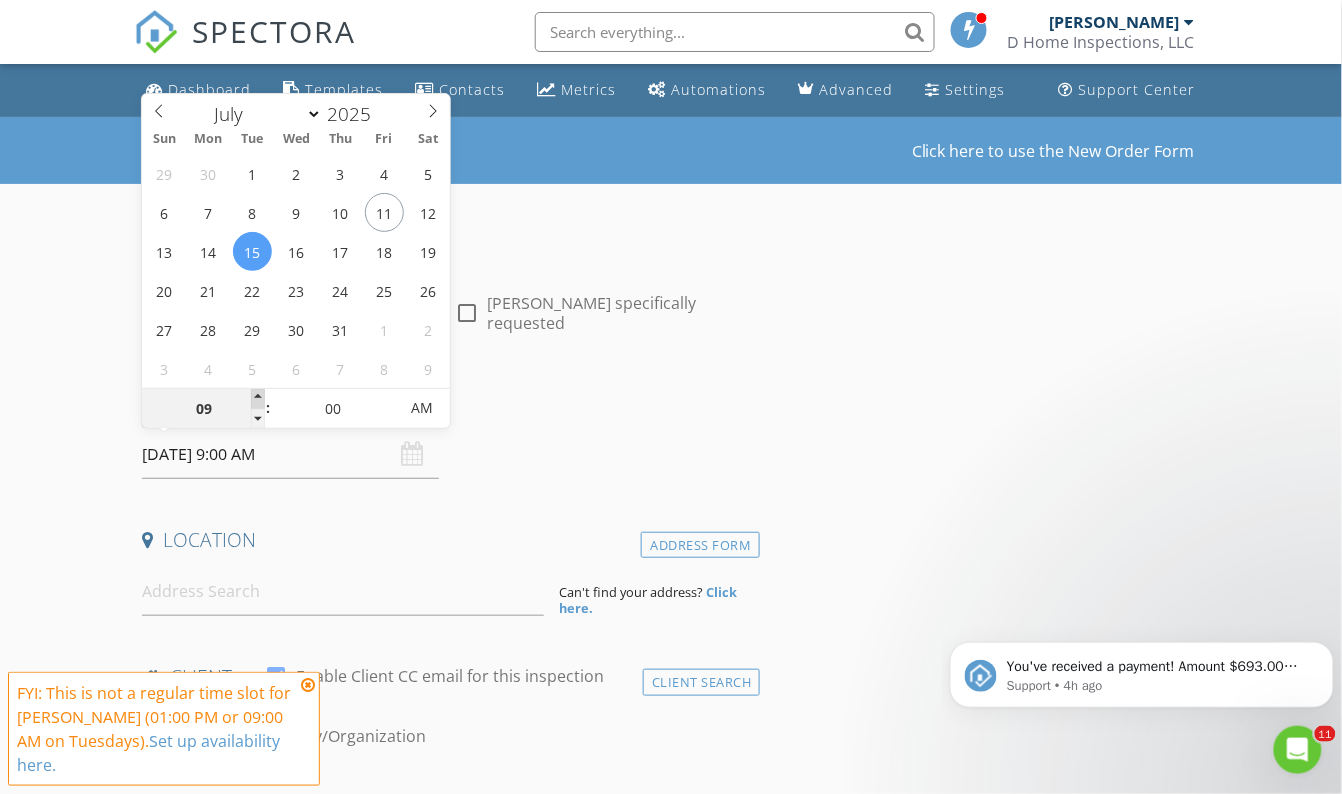 click at bounding box center (258, 399) 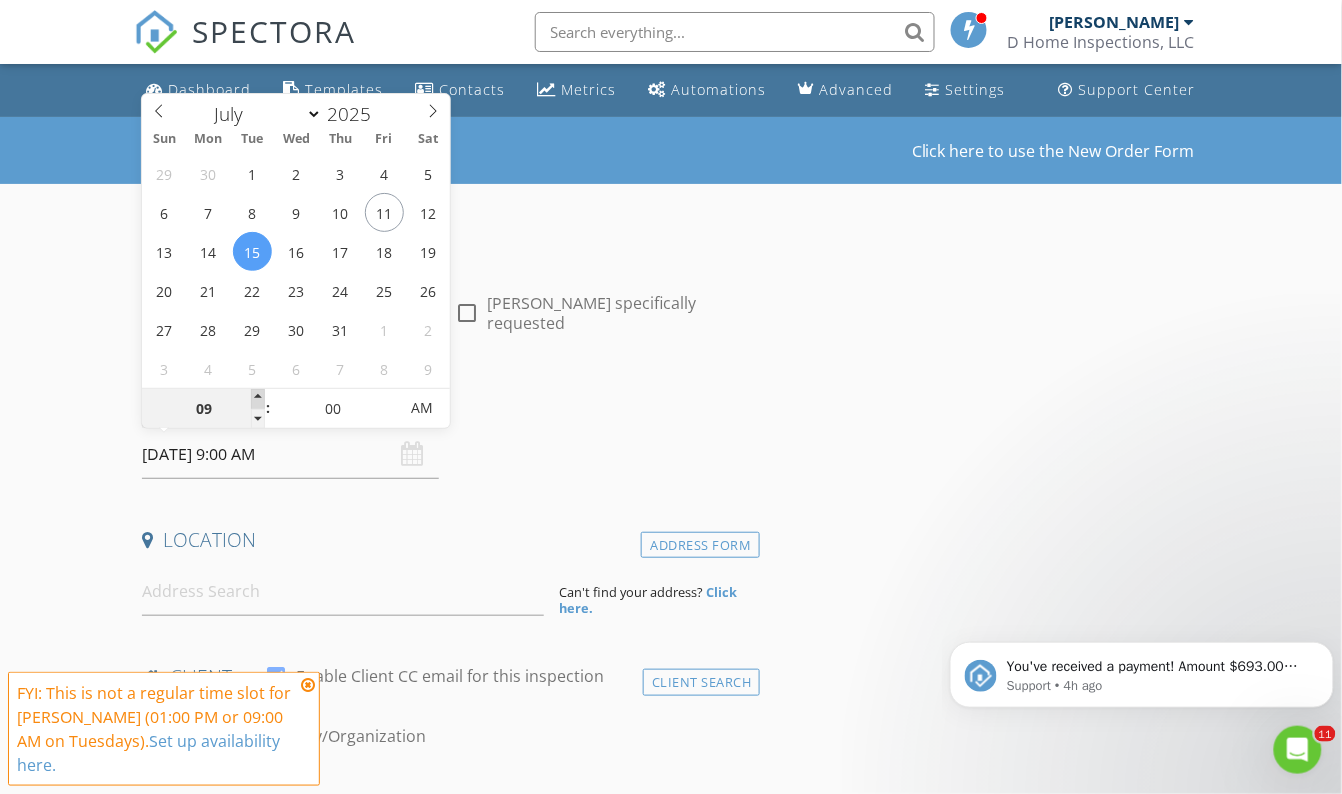type on "10" 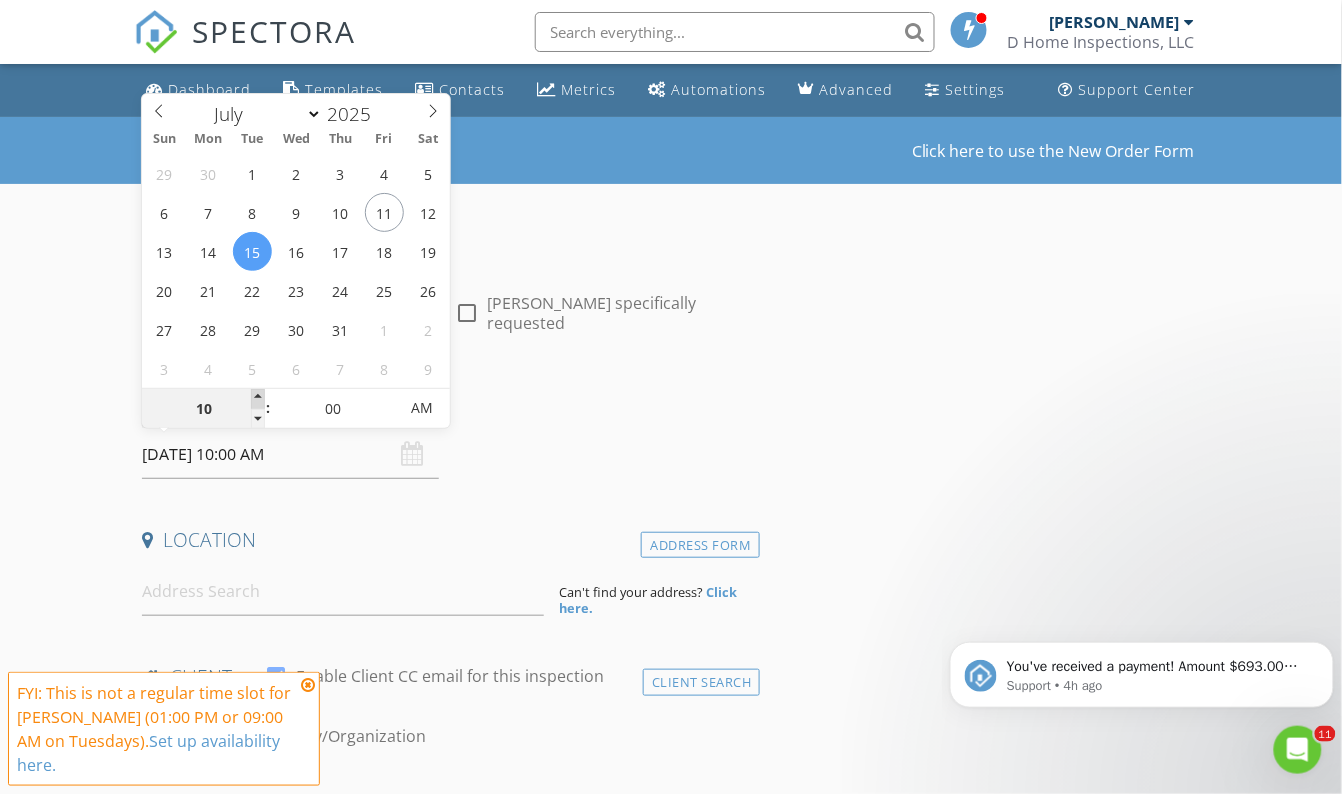 click at bounding box center (258, 399) 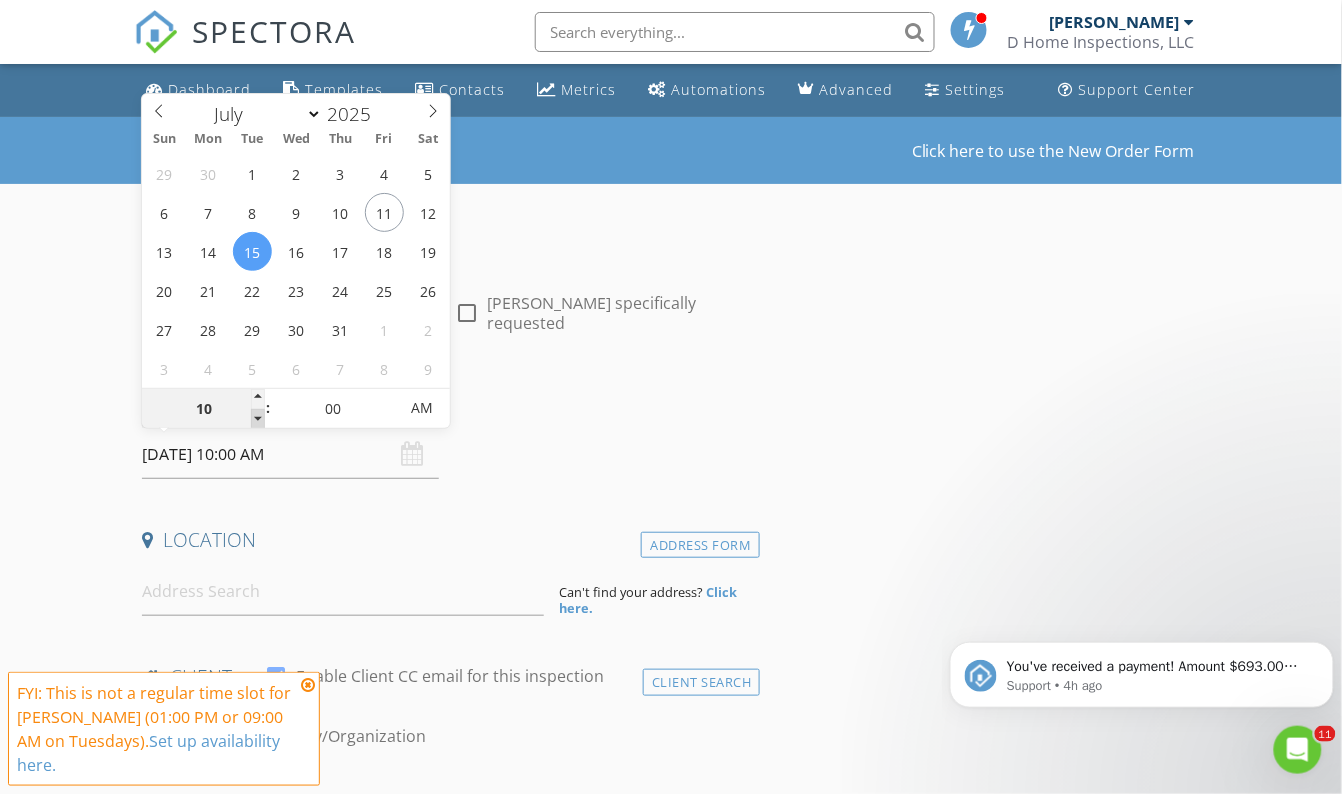 type on "09" 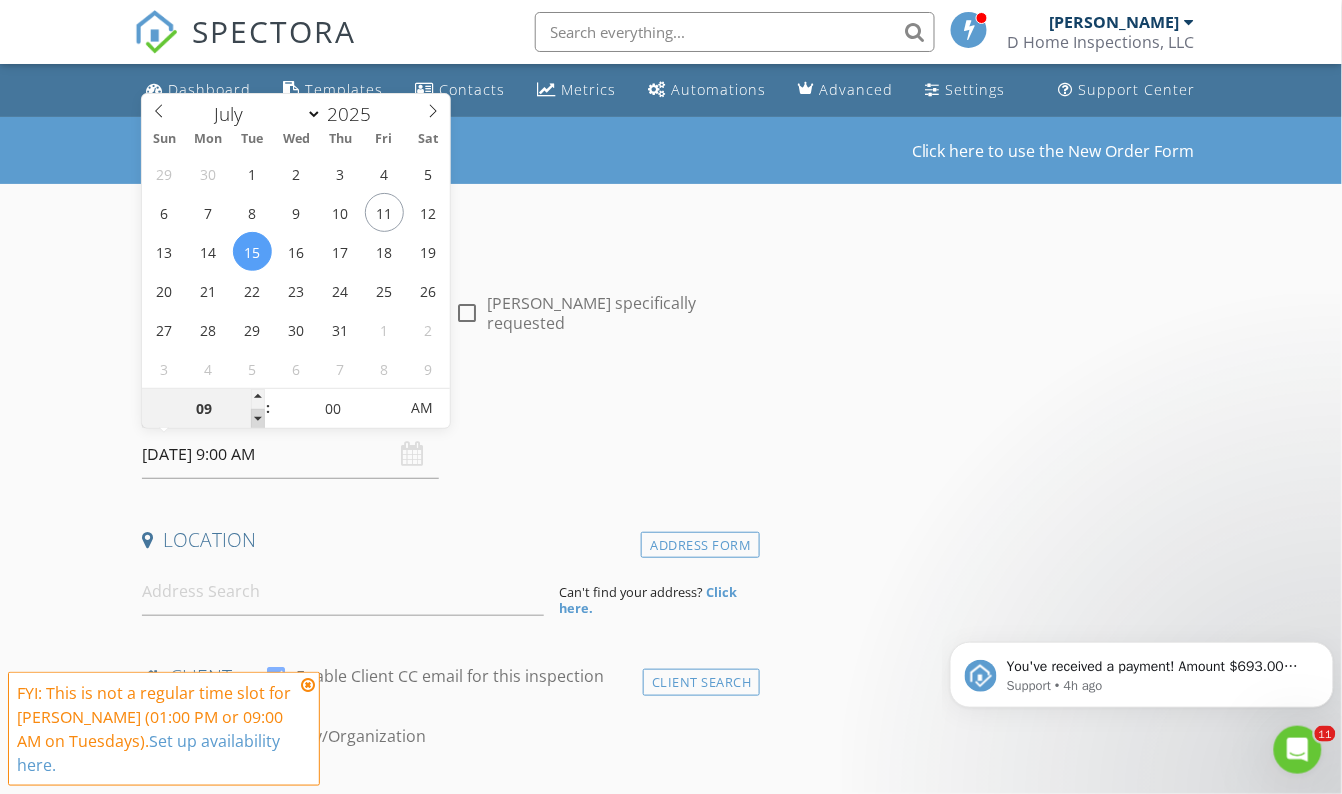 click at bounding box center (258, 419) 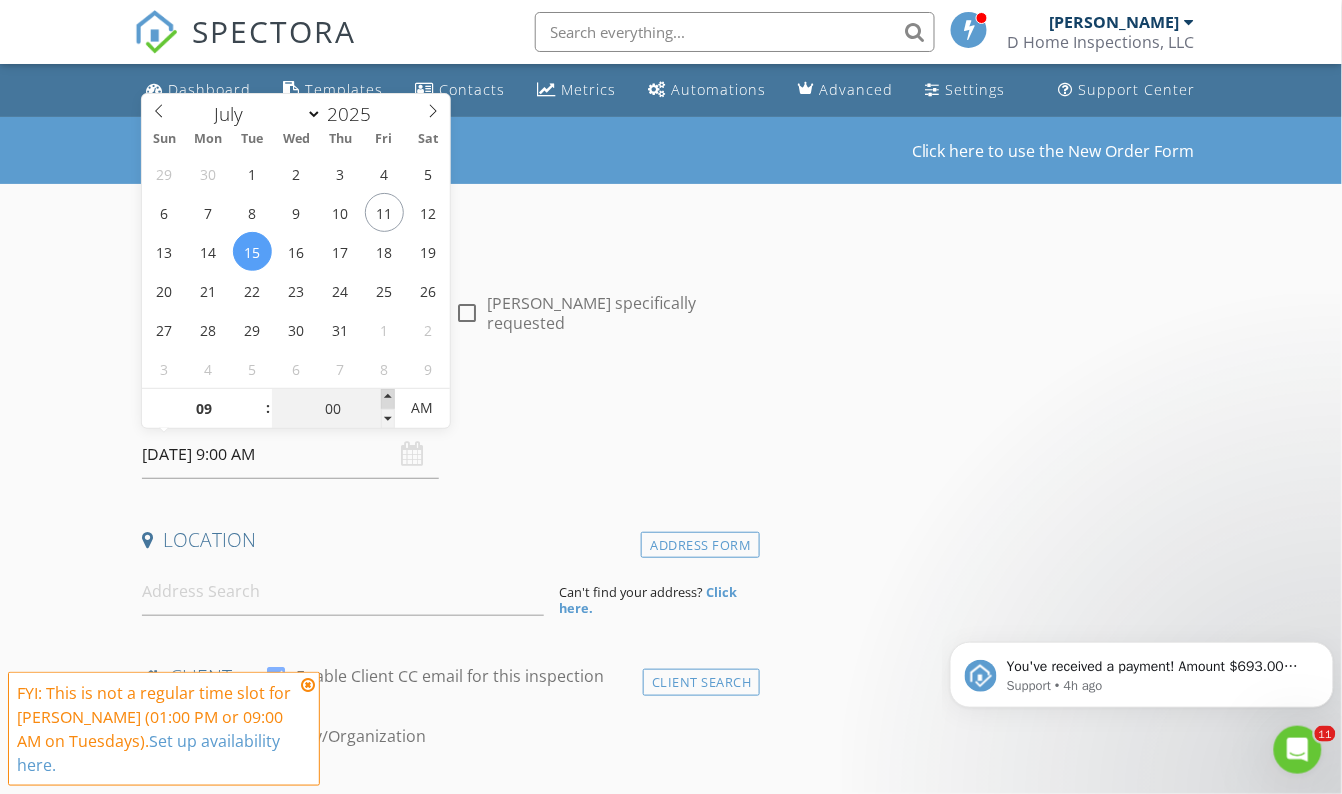 type on "05" 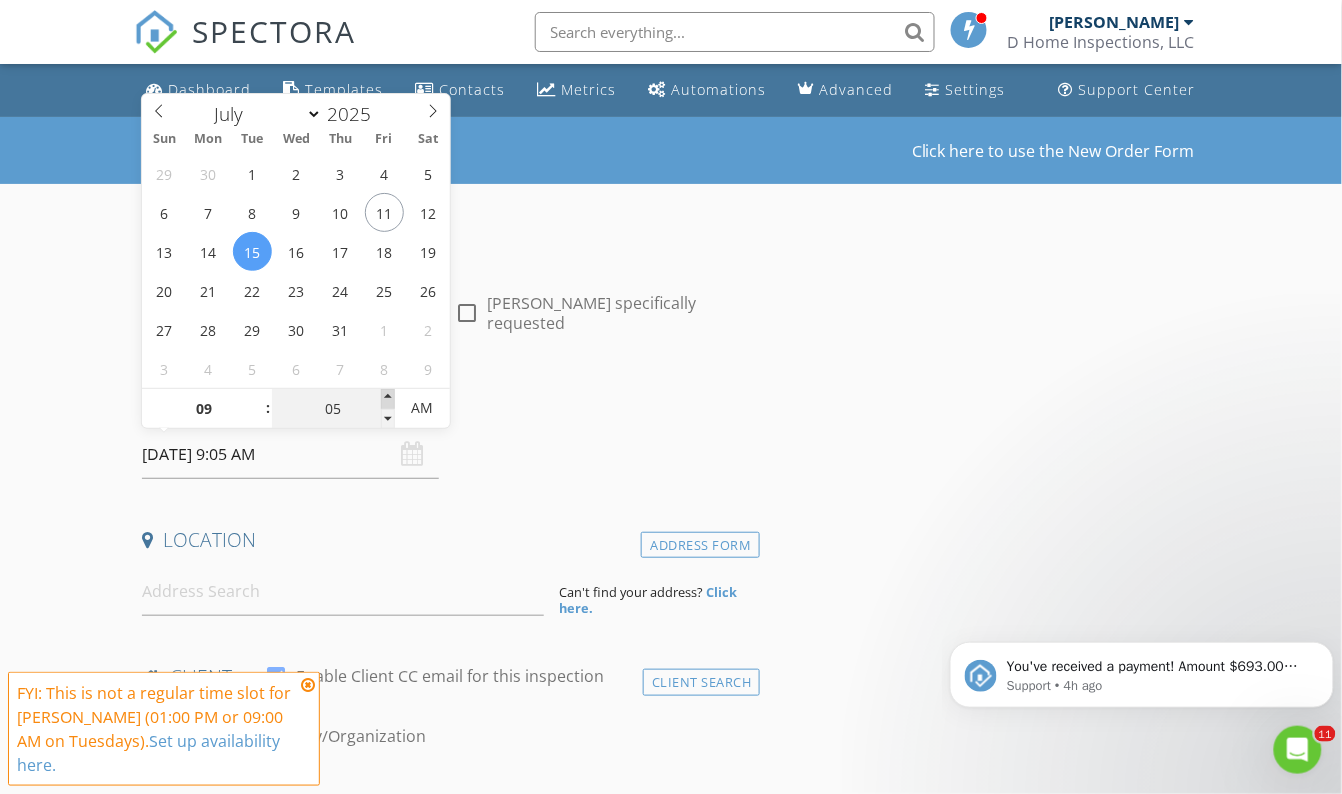 click at bounding box center [388, 399] 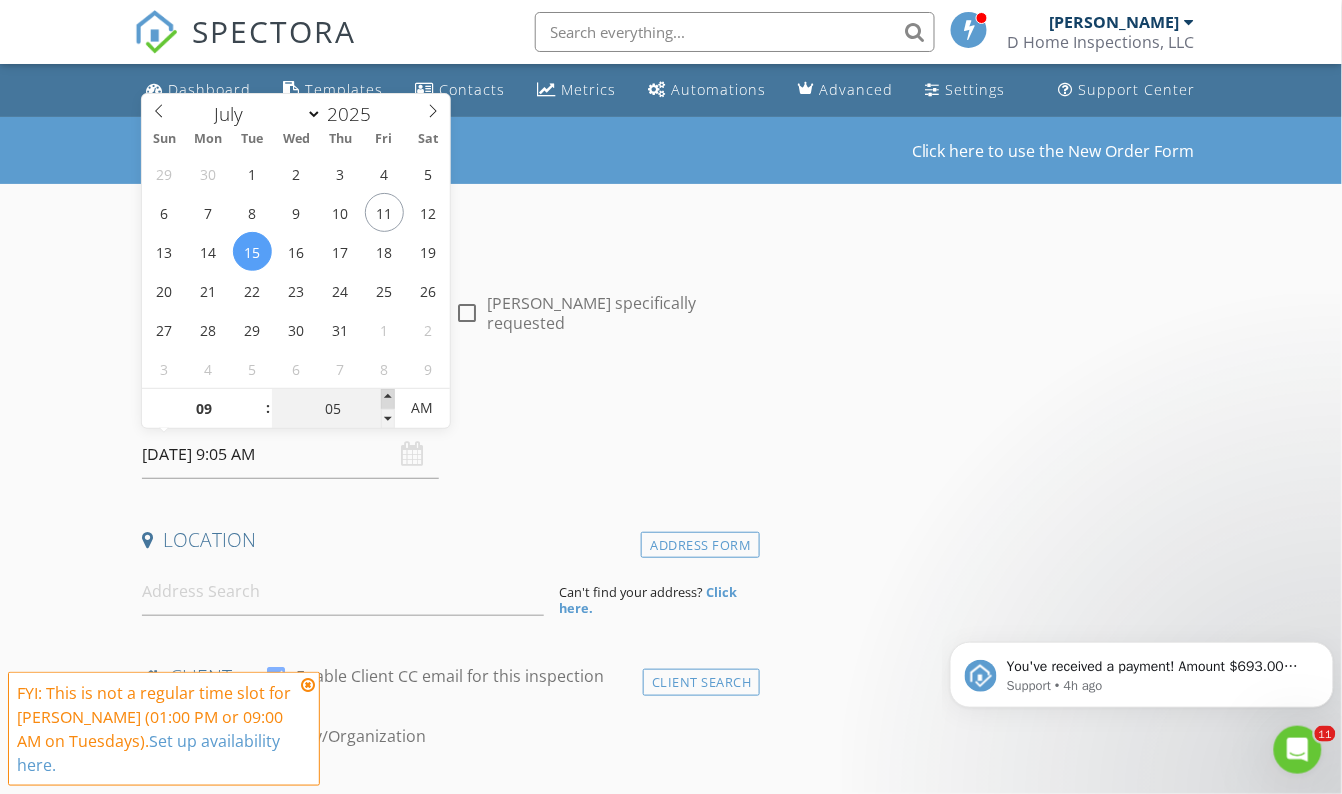 type on "10" 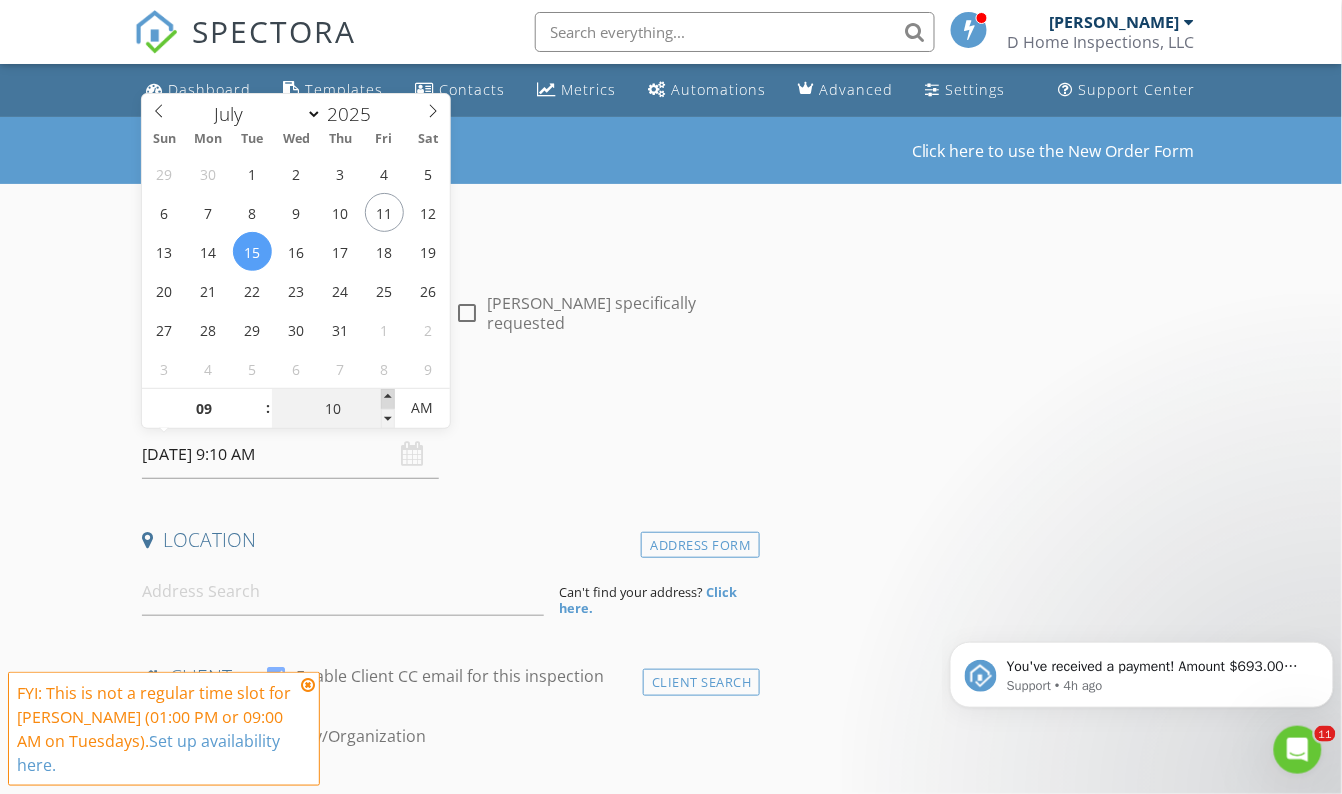 click at bounding box center (388, 399) 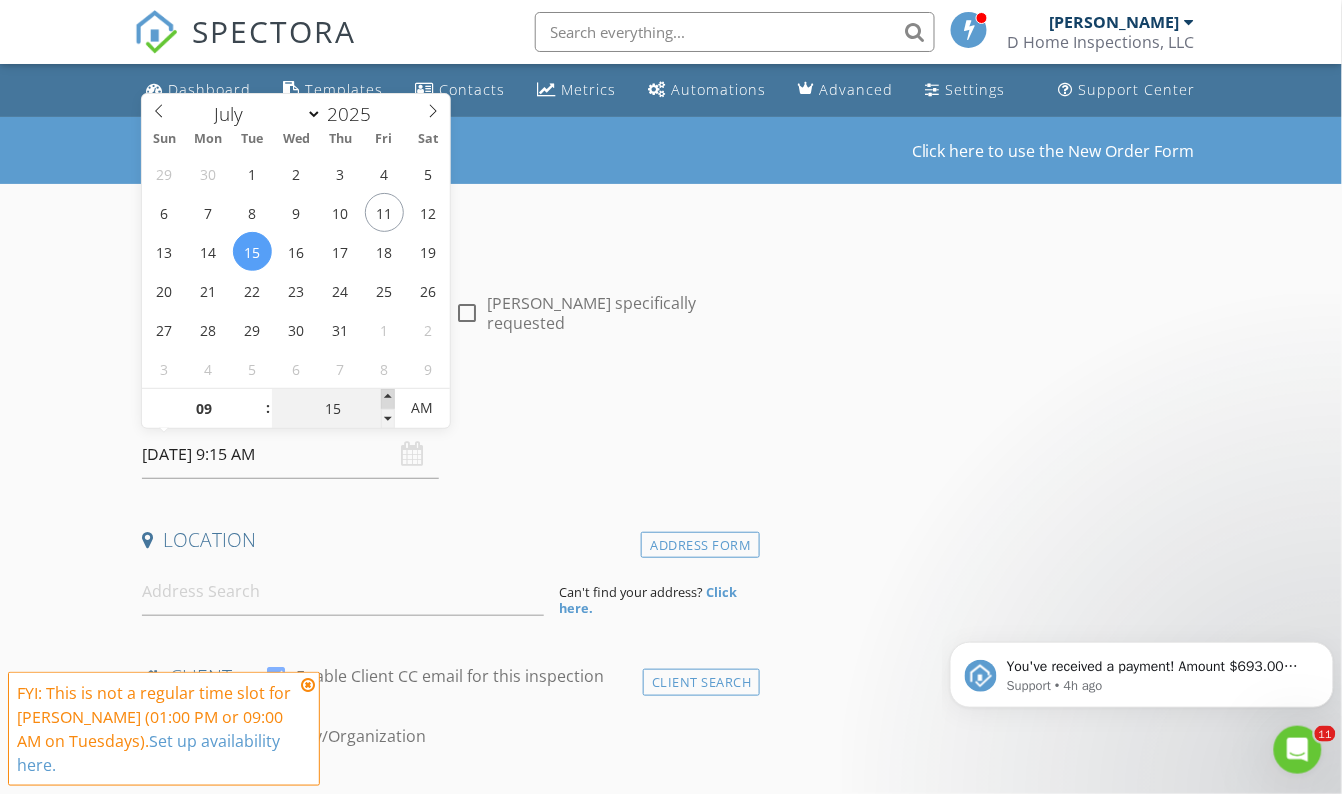click at bounding box center (388, 399) 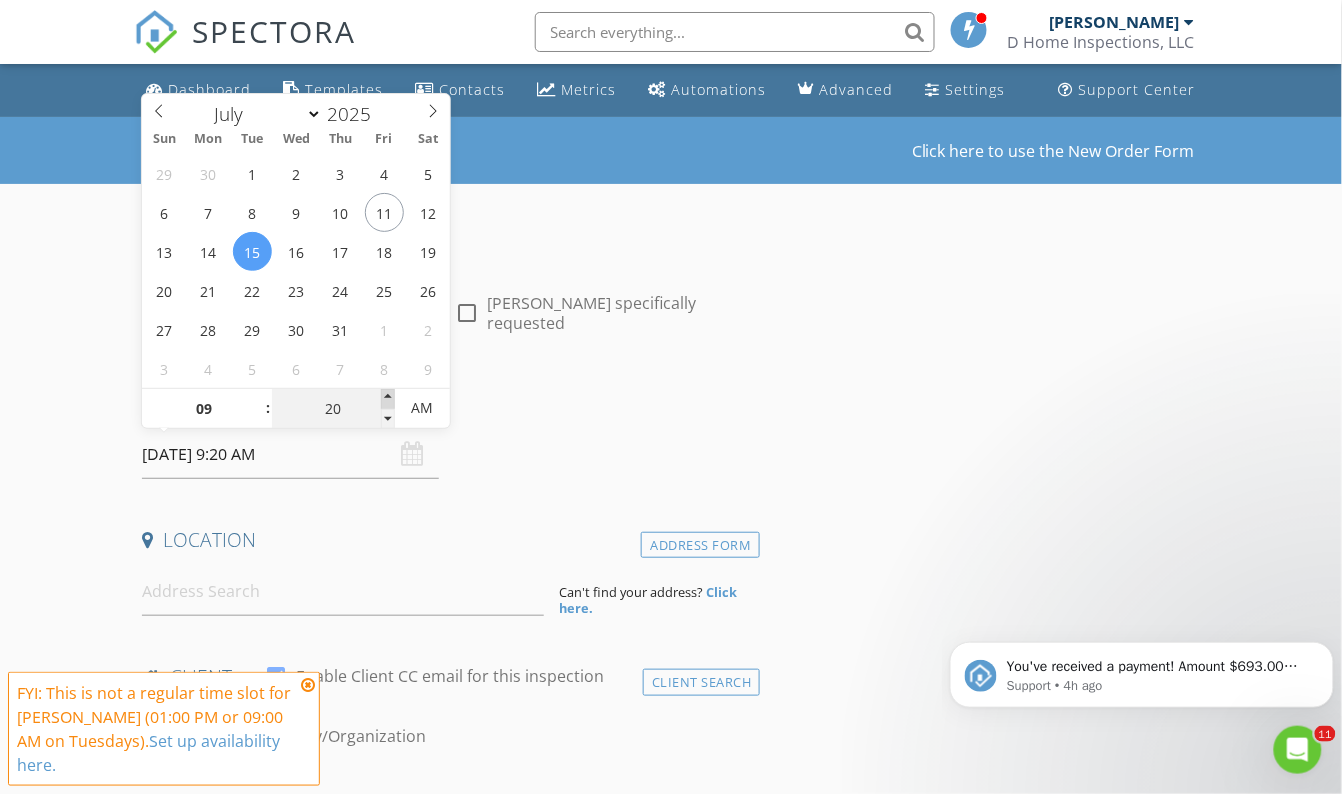 click at bounding box center [388, 399] 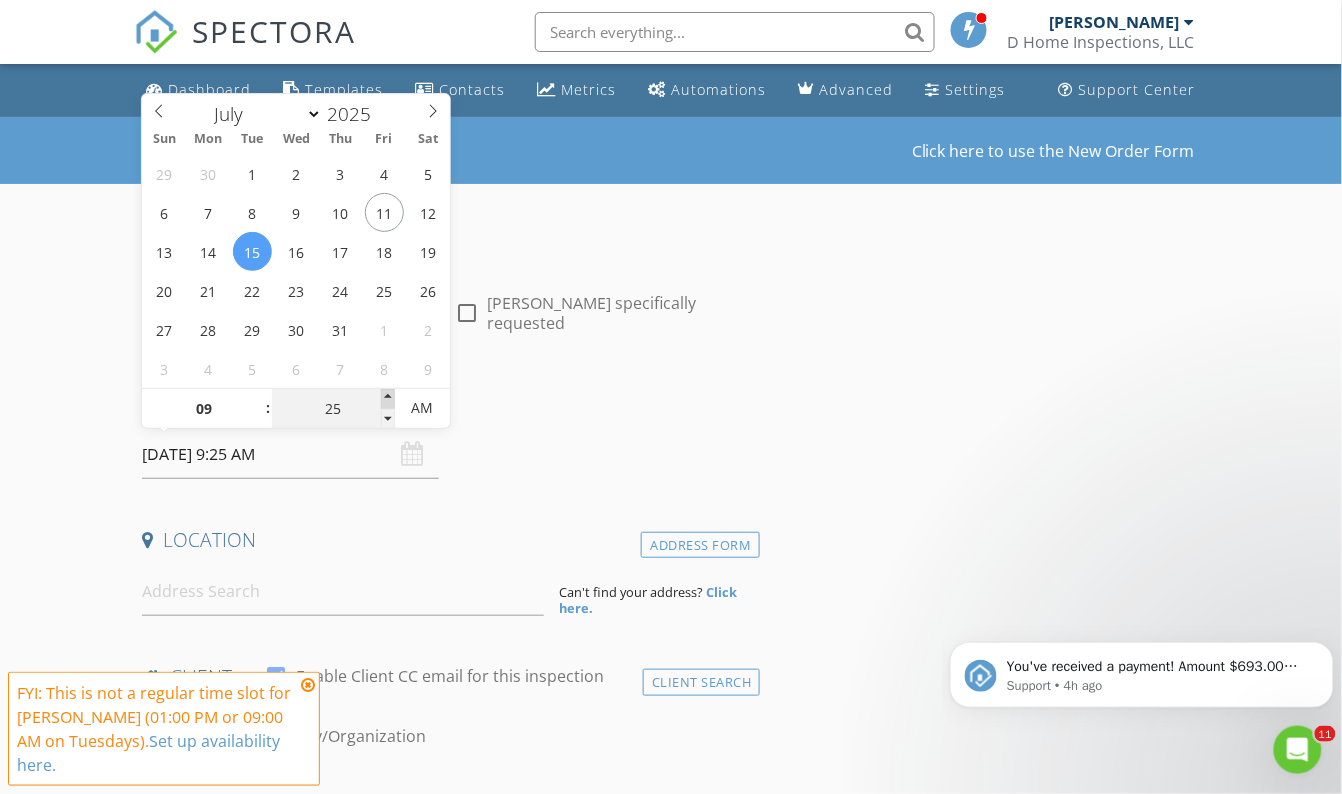 click at bounding box center [388, 399] 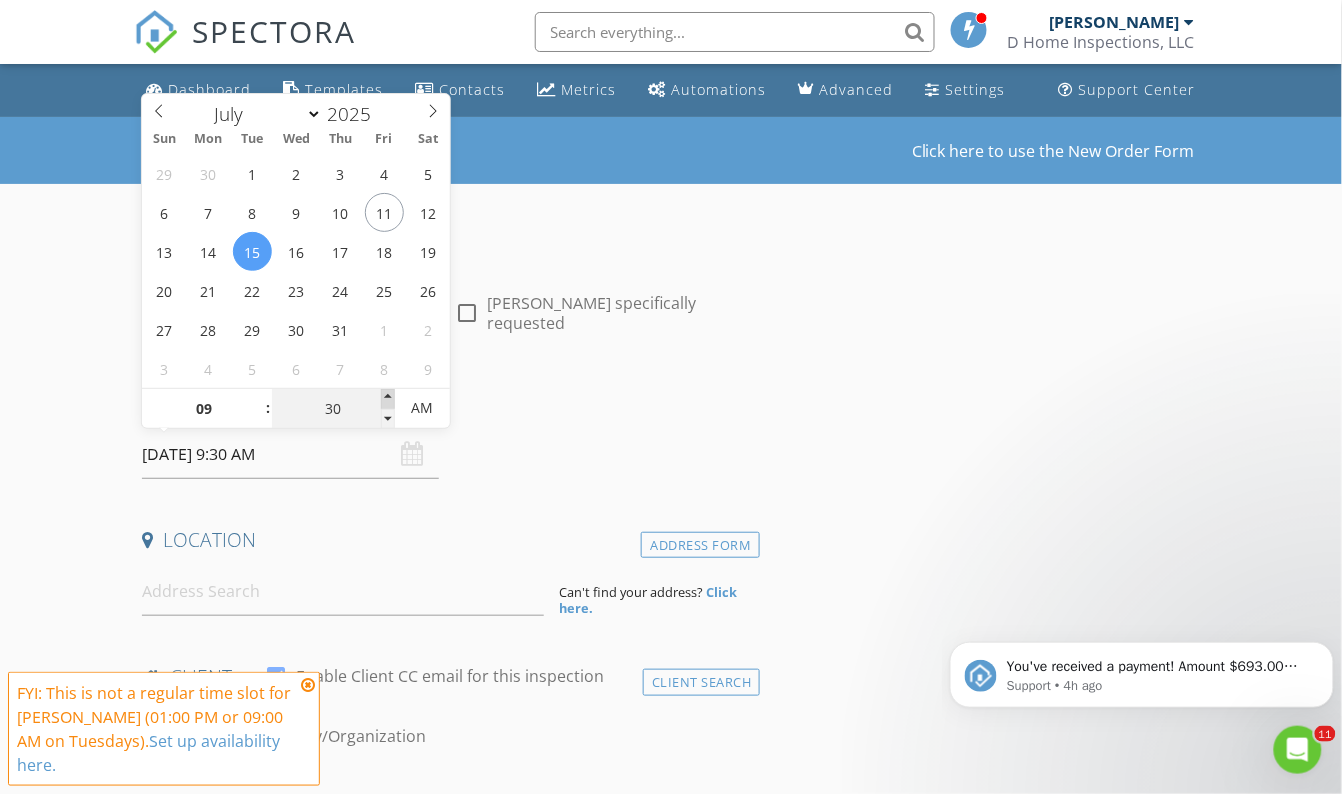 click at bounding box center [388, 399] 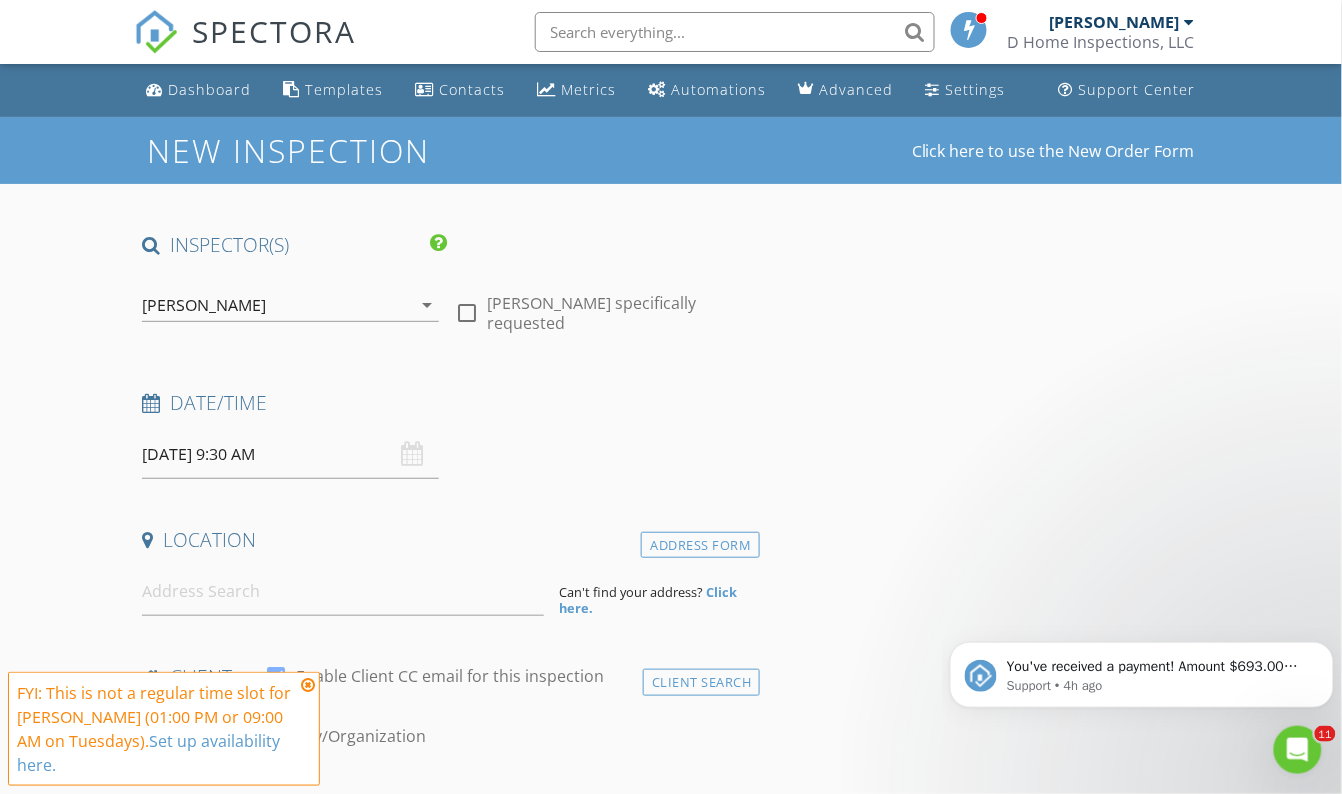 click on "Date/Time" at bounding box center (447, 403) 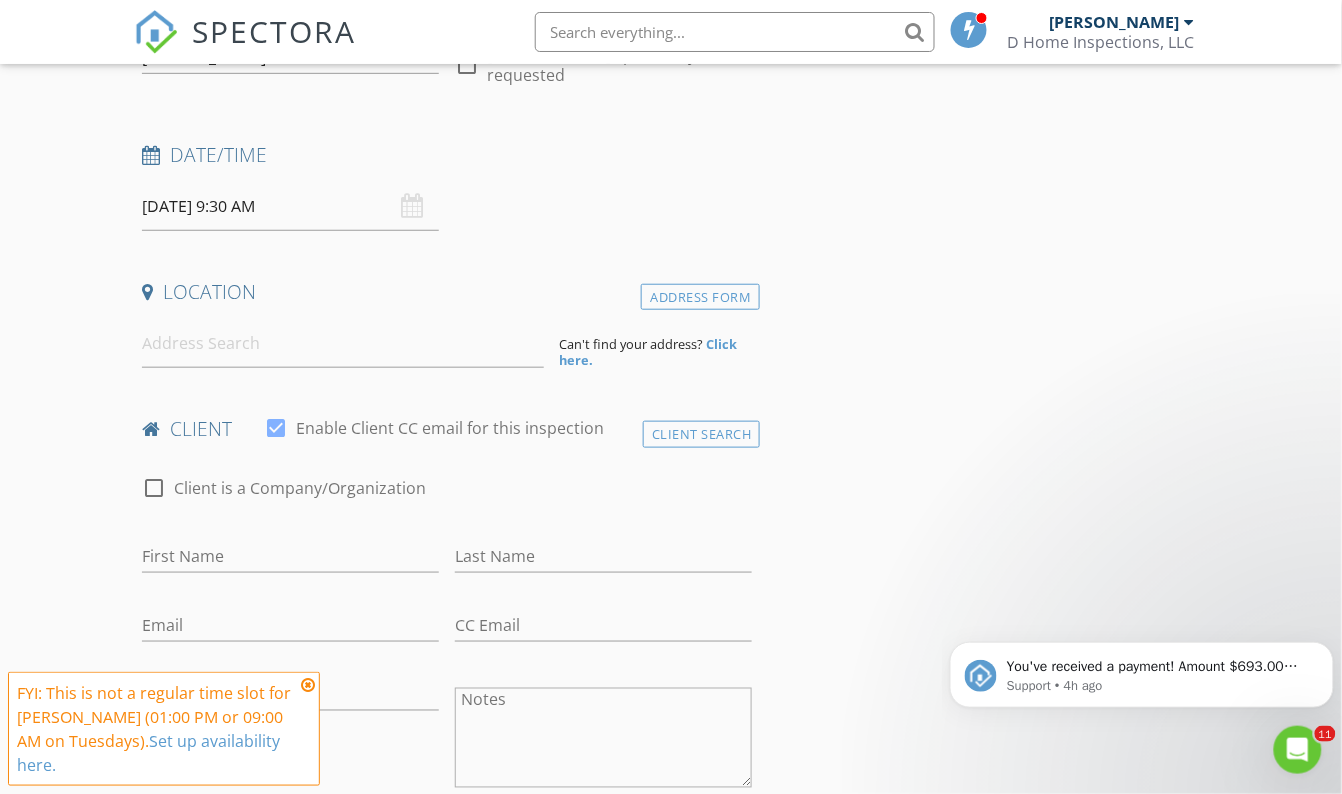 scroll, scrollTop: 272, scrollLeft: 0, axis: vertical 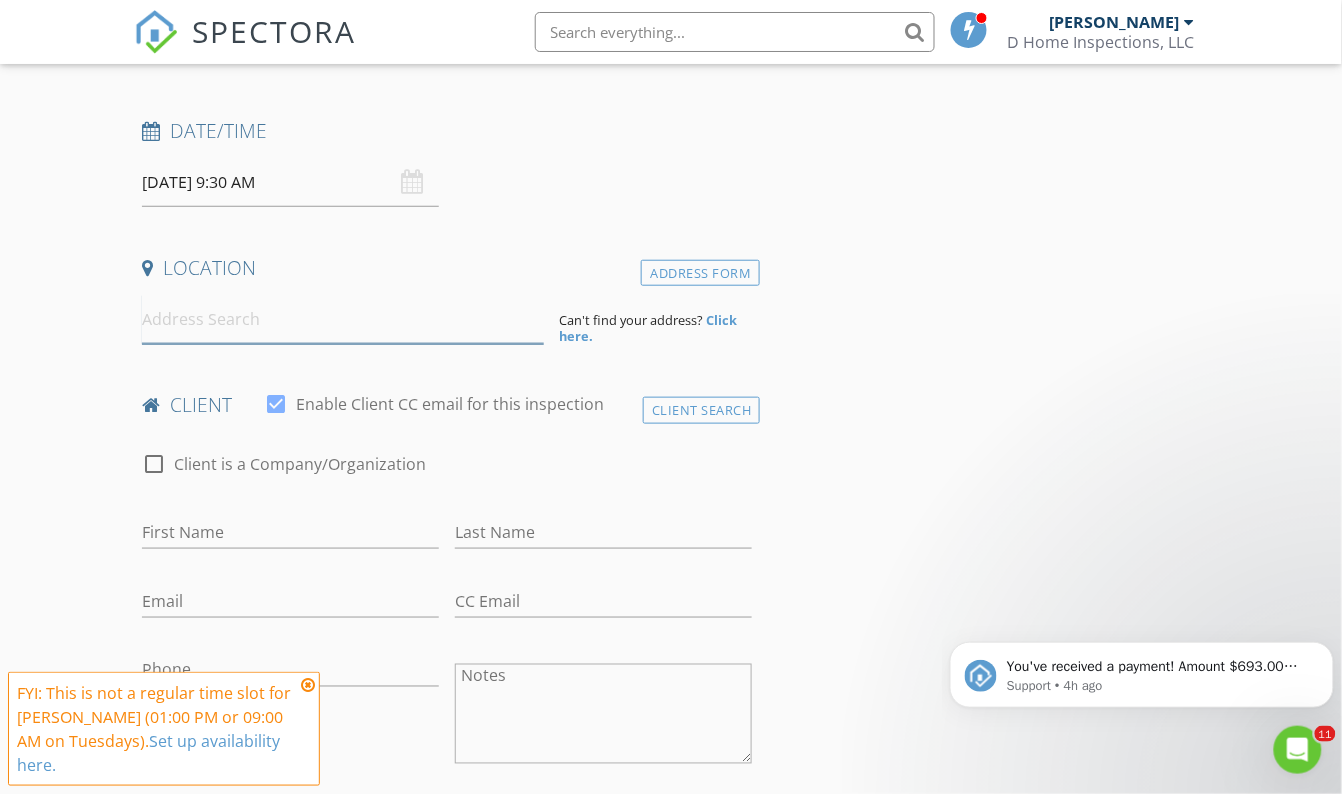 click at bounding box center [343, 319] 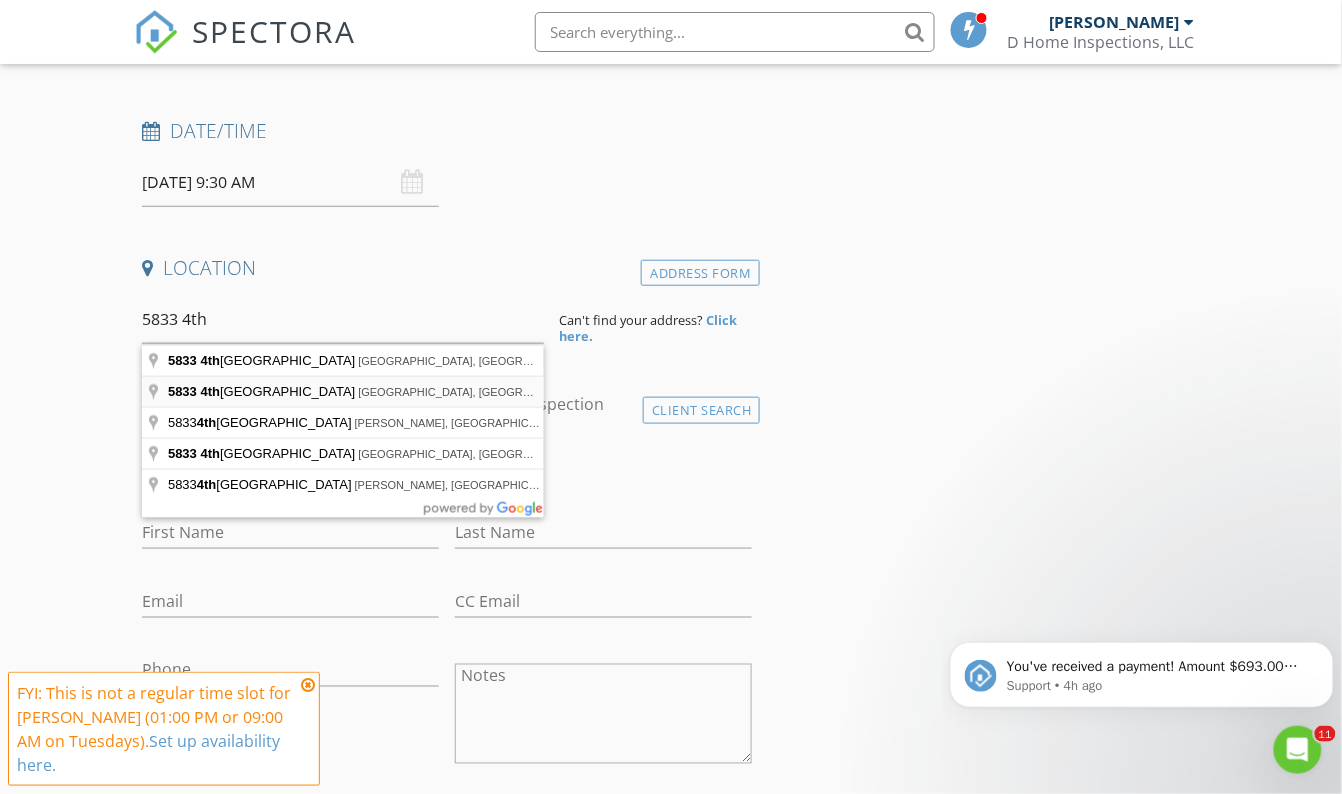 type on "5833 4th Avenue North, St. Petersburg, FL, USA" 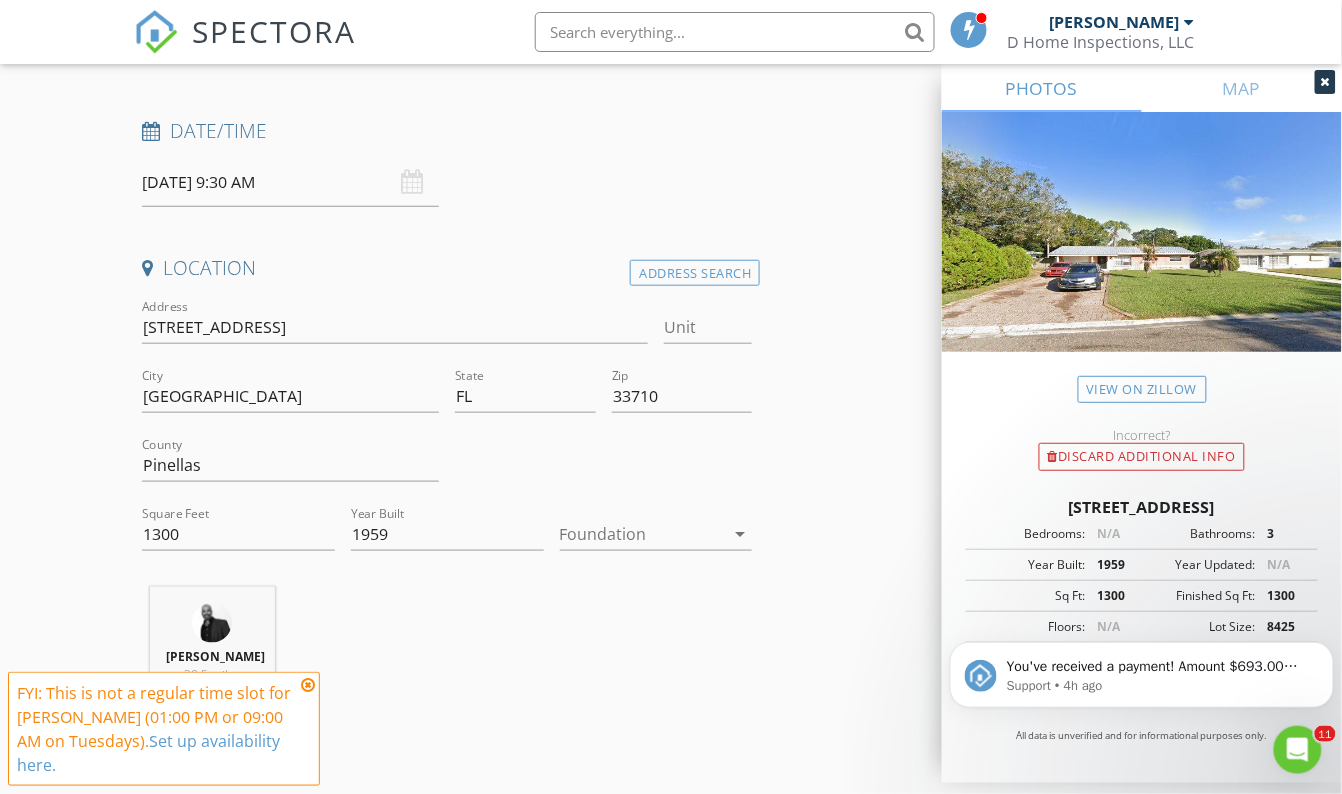 click at bounding box center [642, 534] 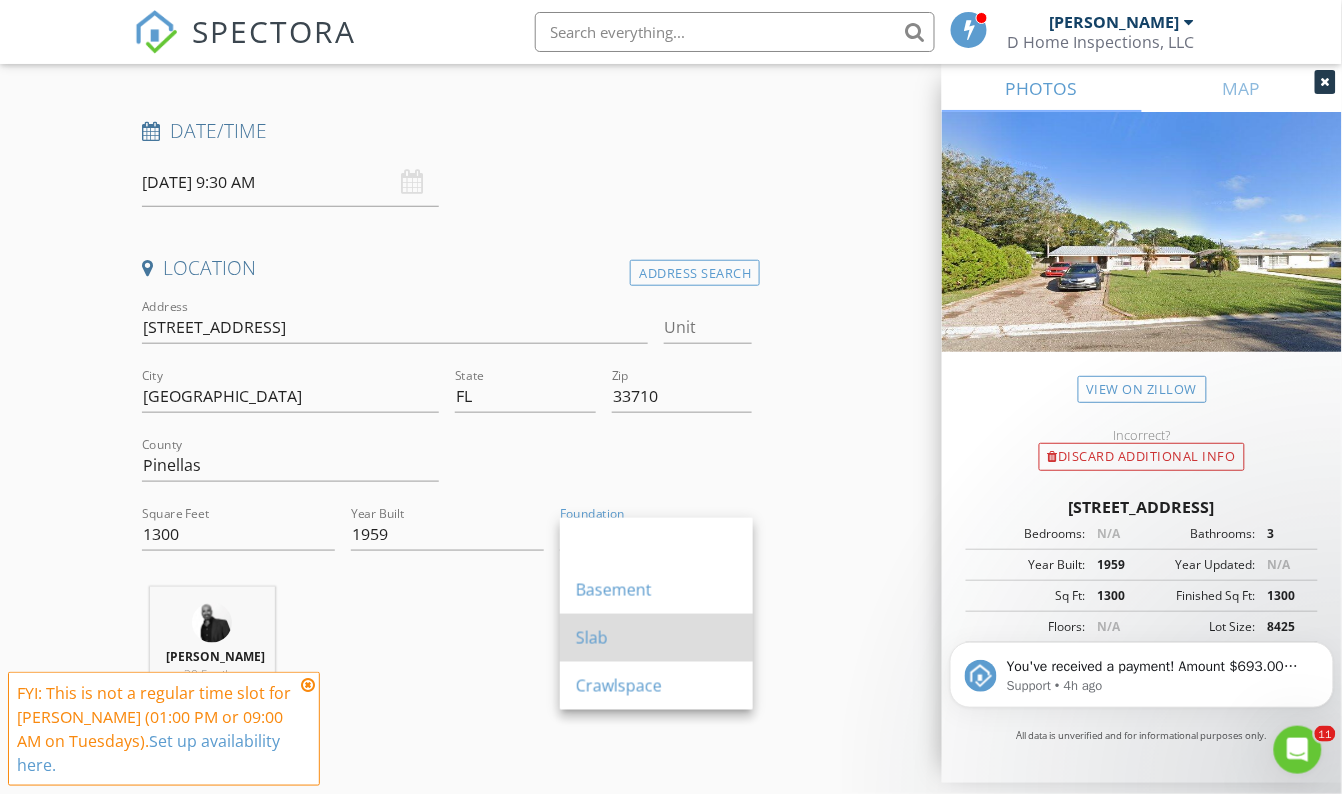 click on "Slab" at bounding box center [656, 638] 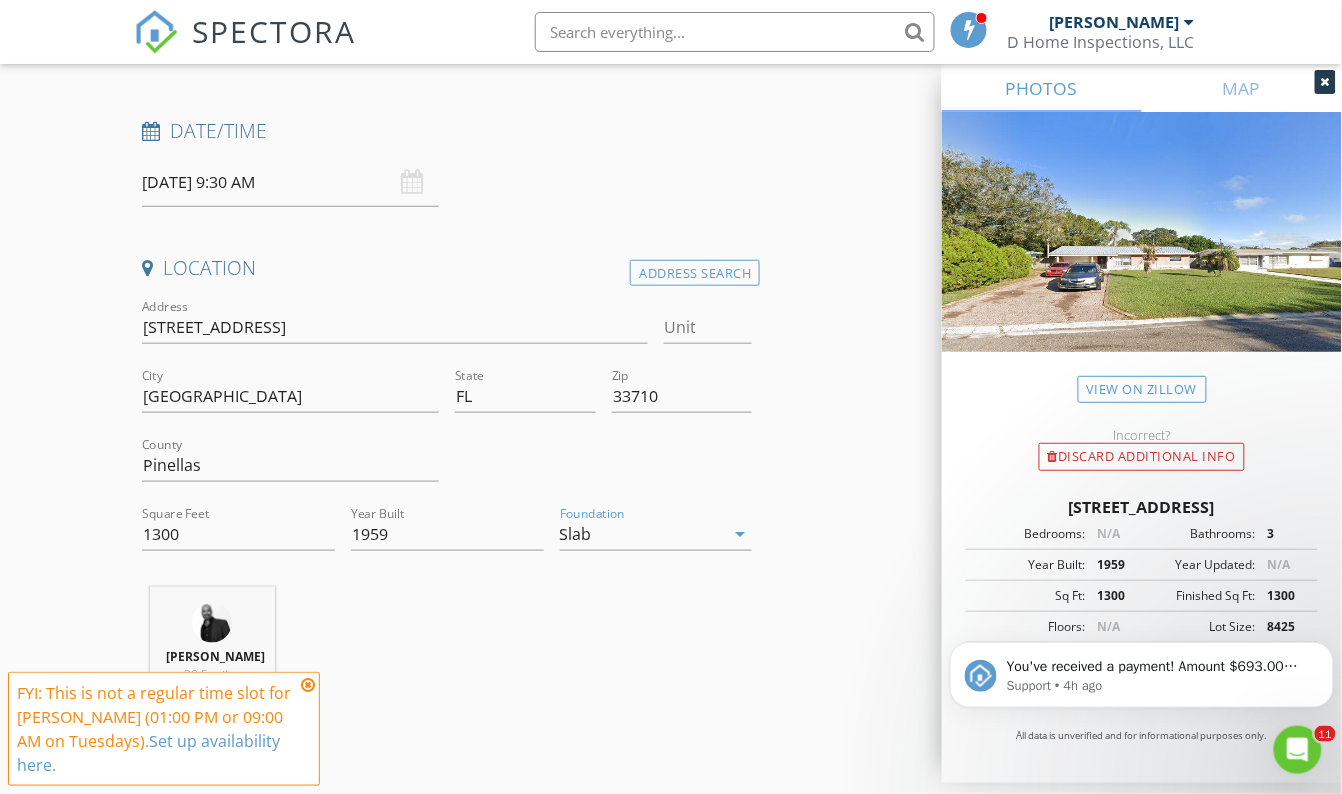 click at bounding box center (1142, 256) 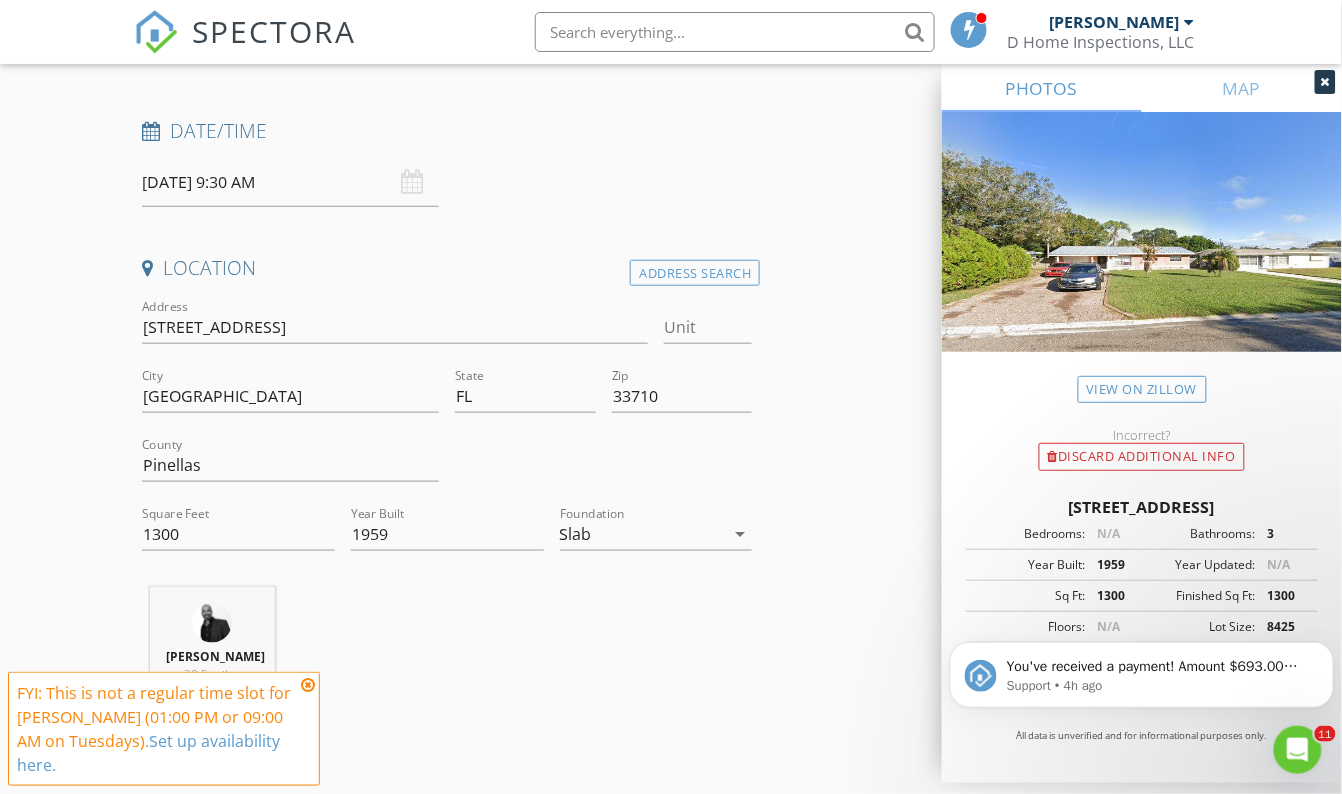 click at bounding box center (1142, 256) 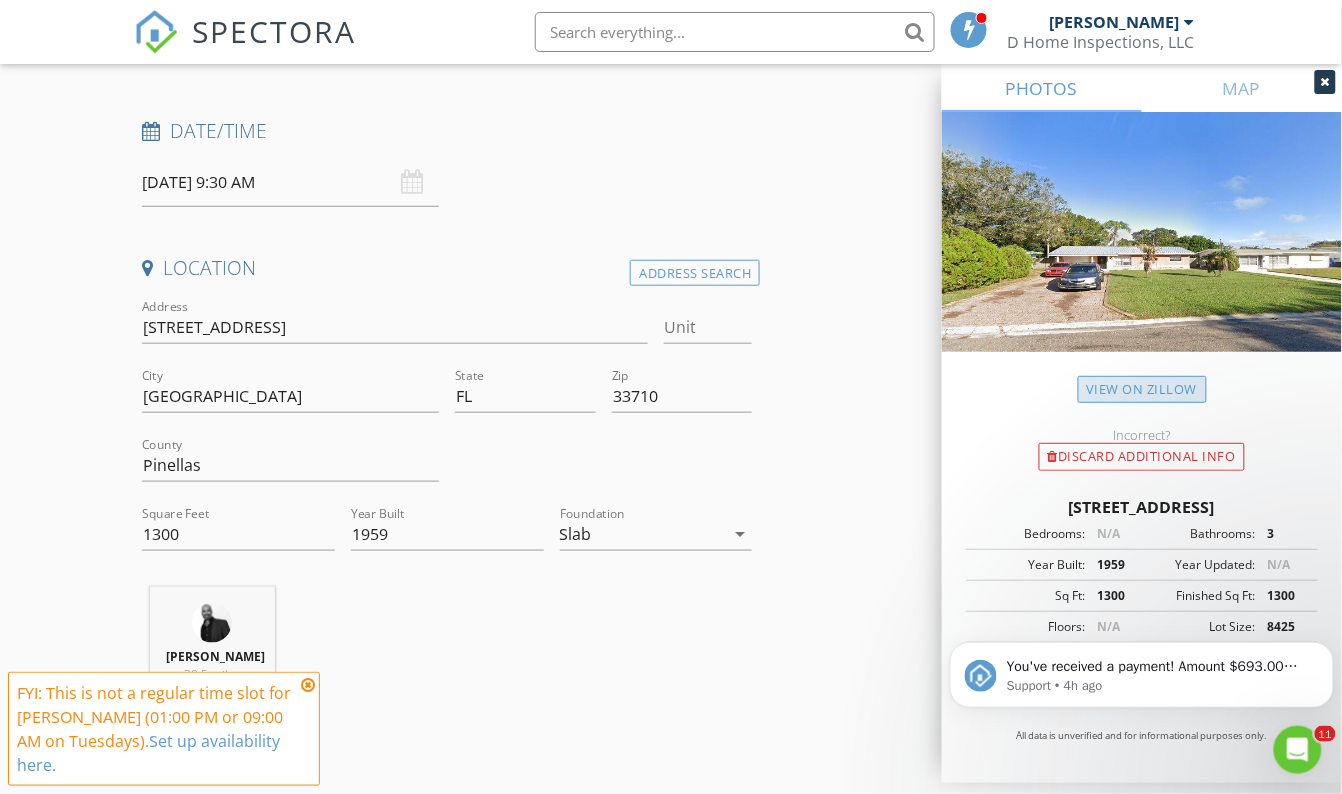 click on "View on Zillow" at bounding box center [1142, 389] 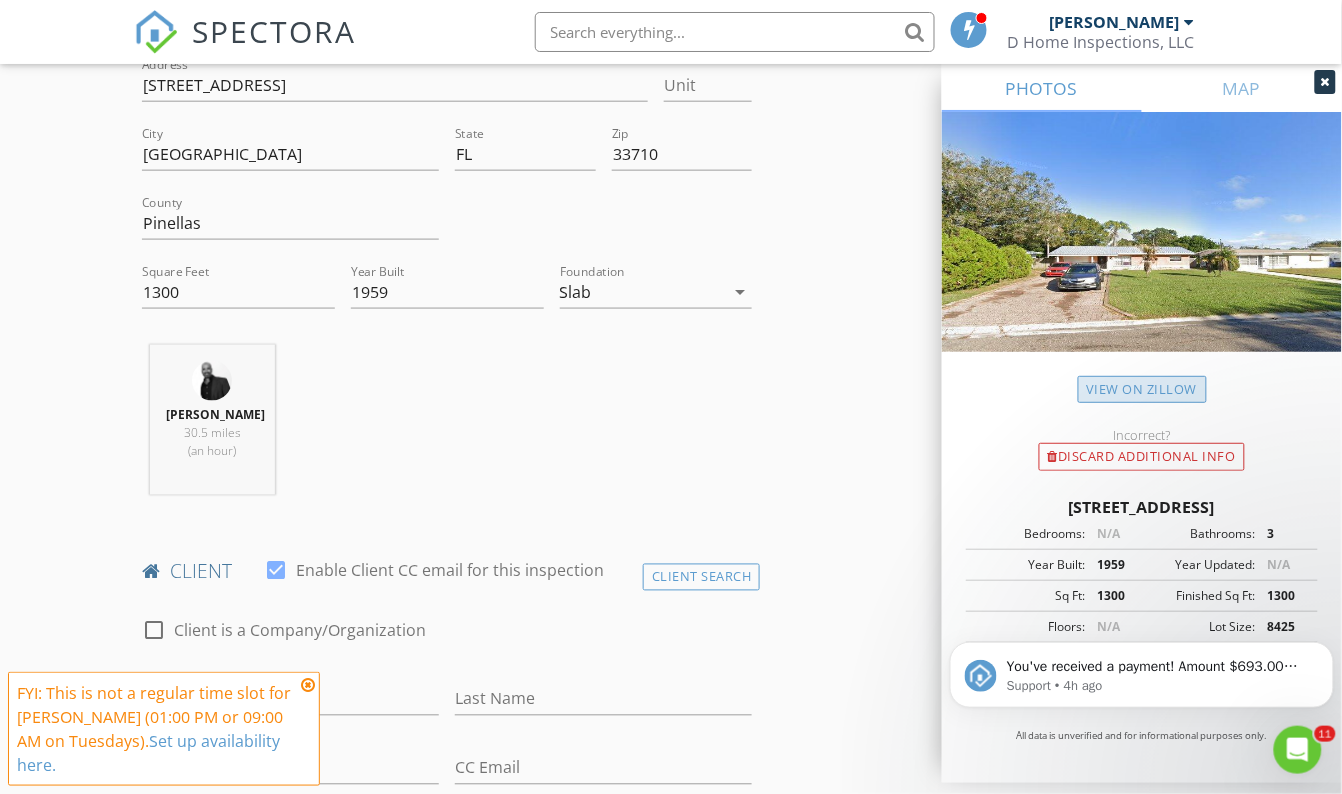 scroll, scrollTop: 636, scrollLeft: 0, axis: vertical 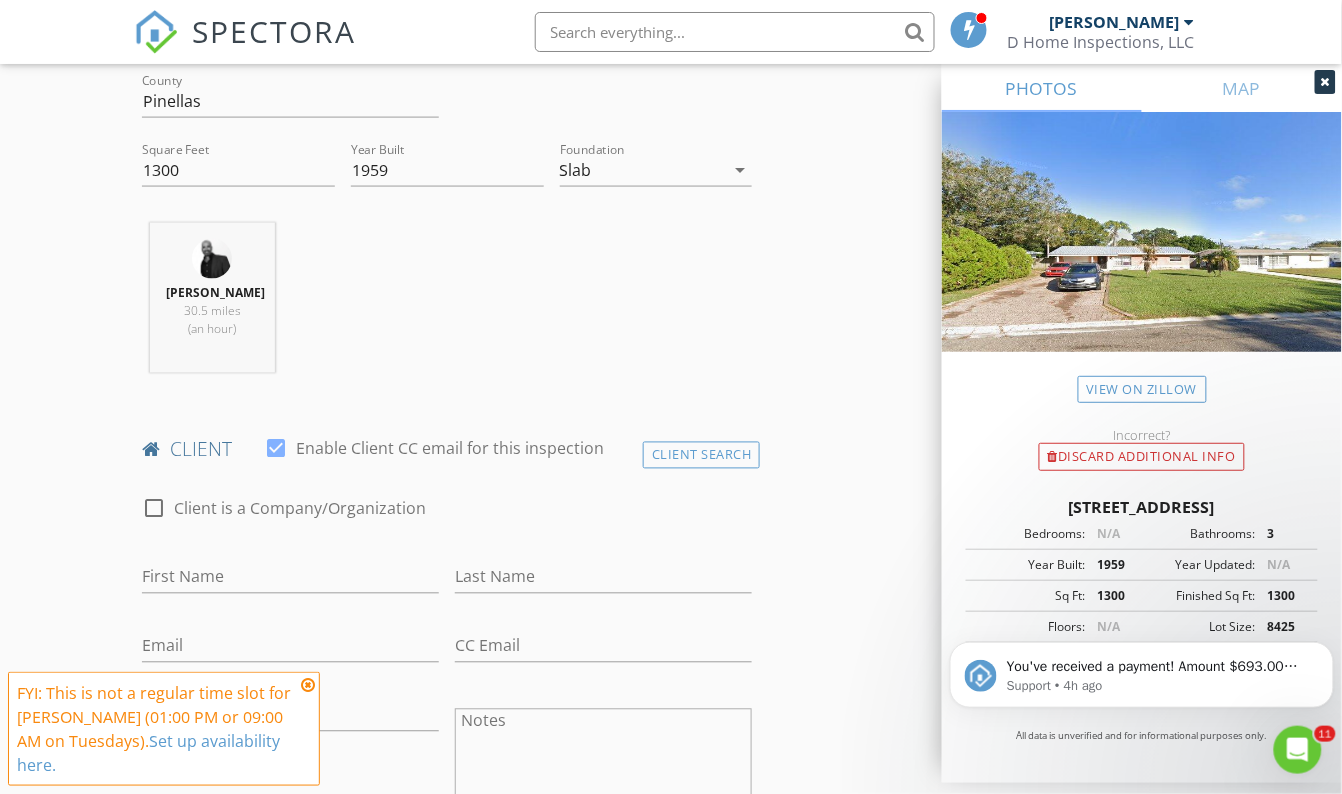 click at bounding box center (308, 685) 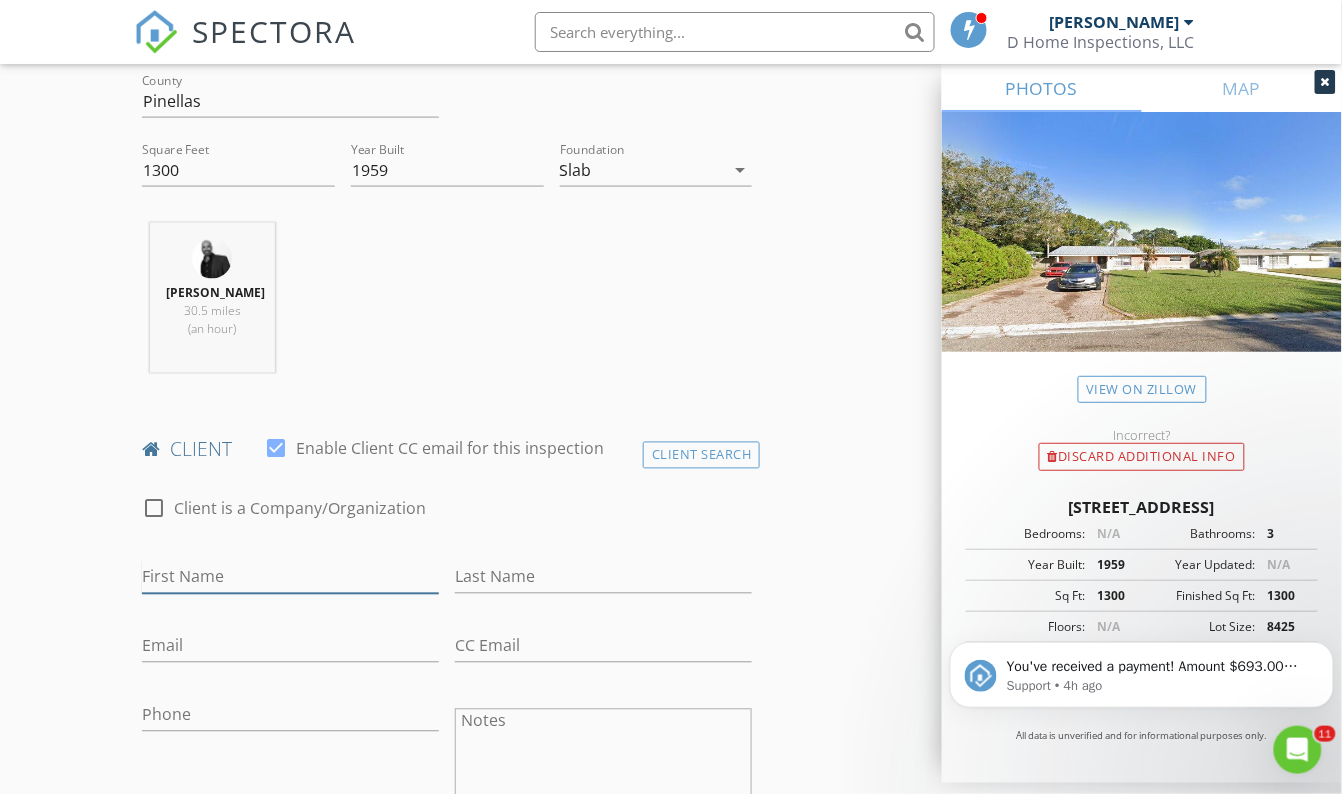 click on "First Name" at bounding box center [290, 577] 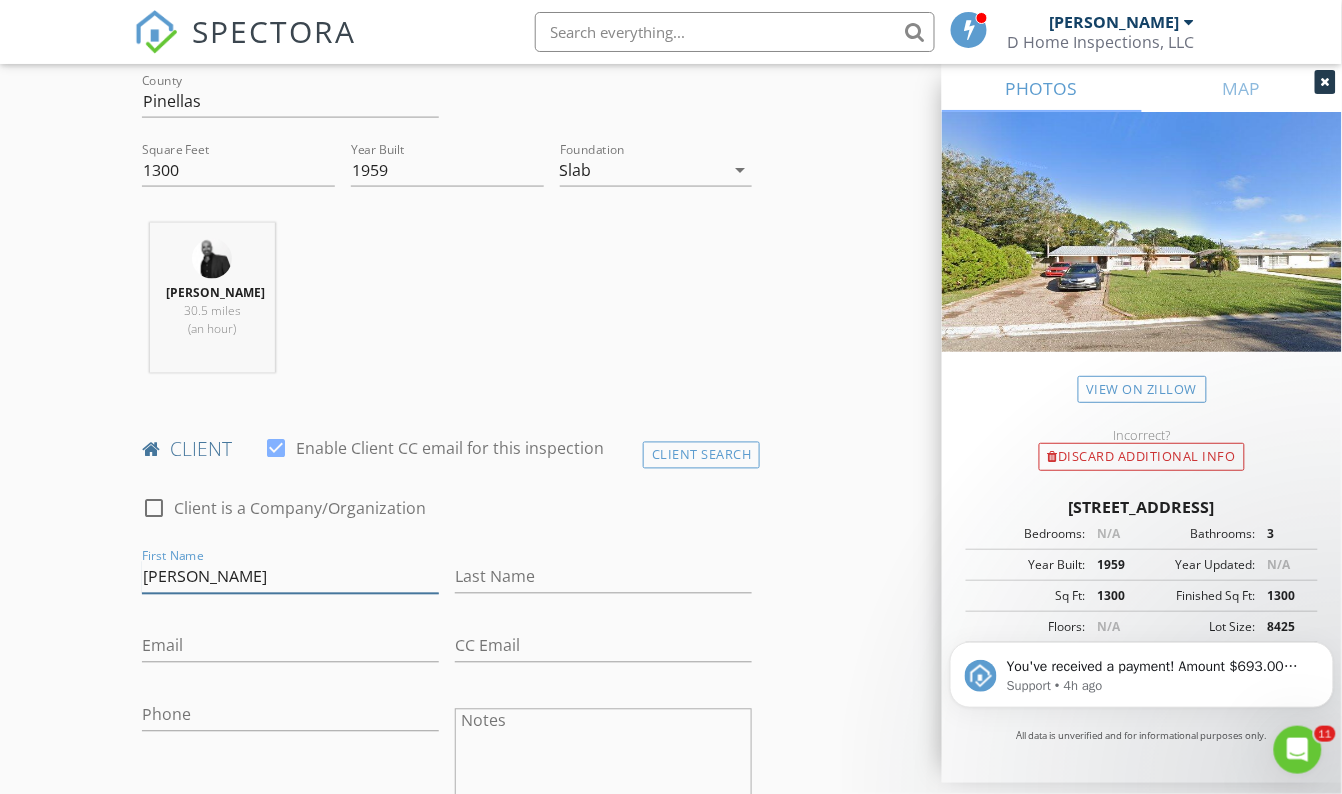 type on "Spencer" 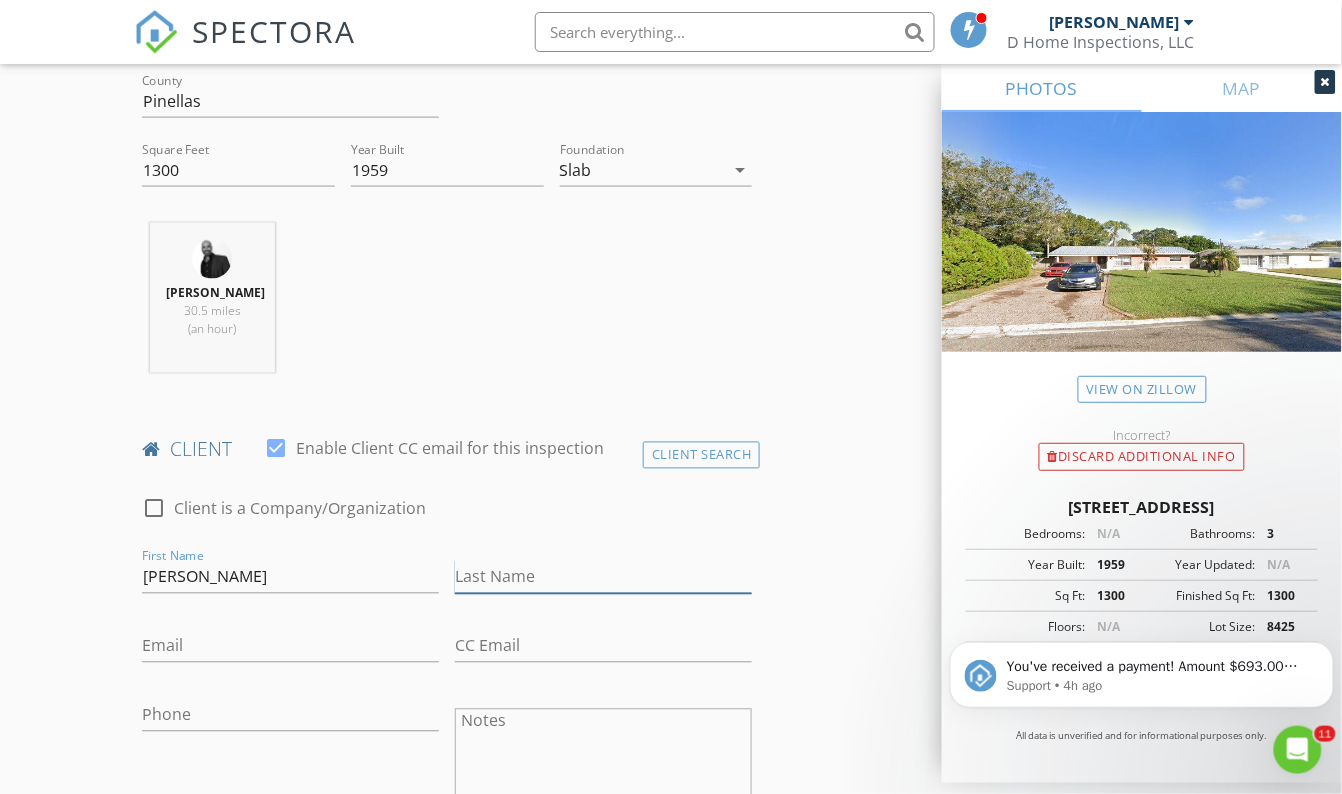 click on "Last Name" at bounding box center (603, 577) 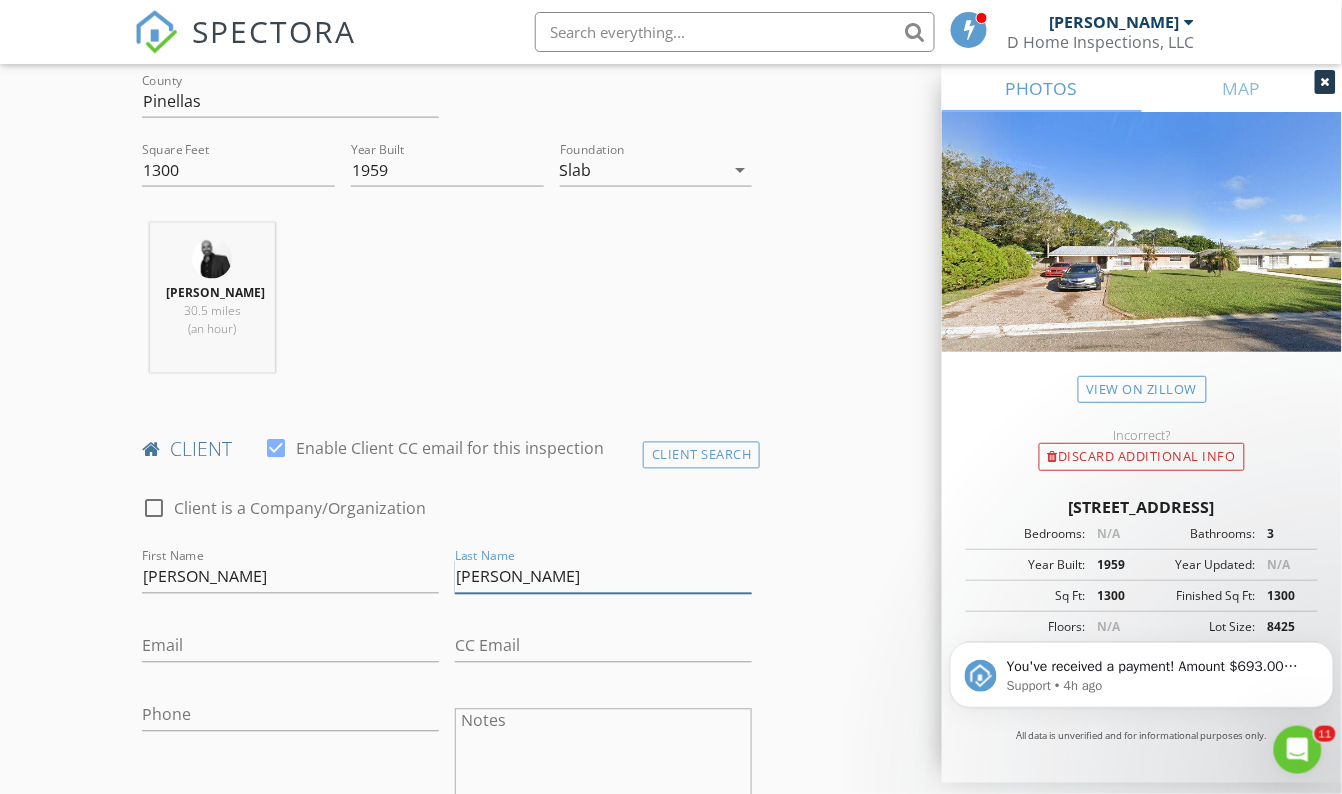 type on "Adams" 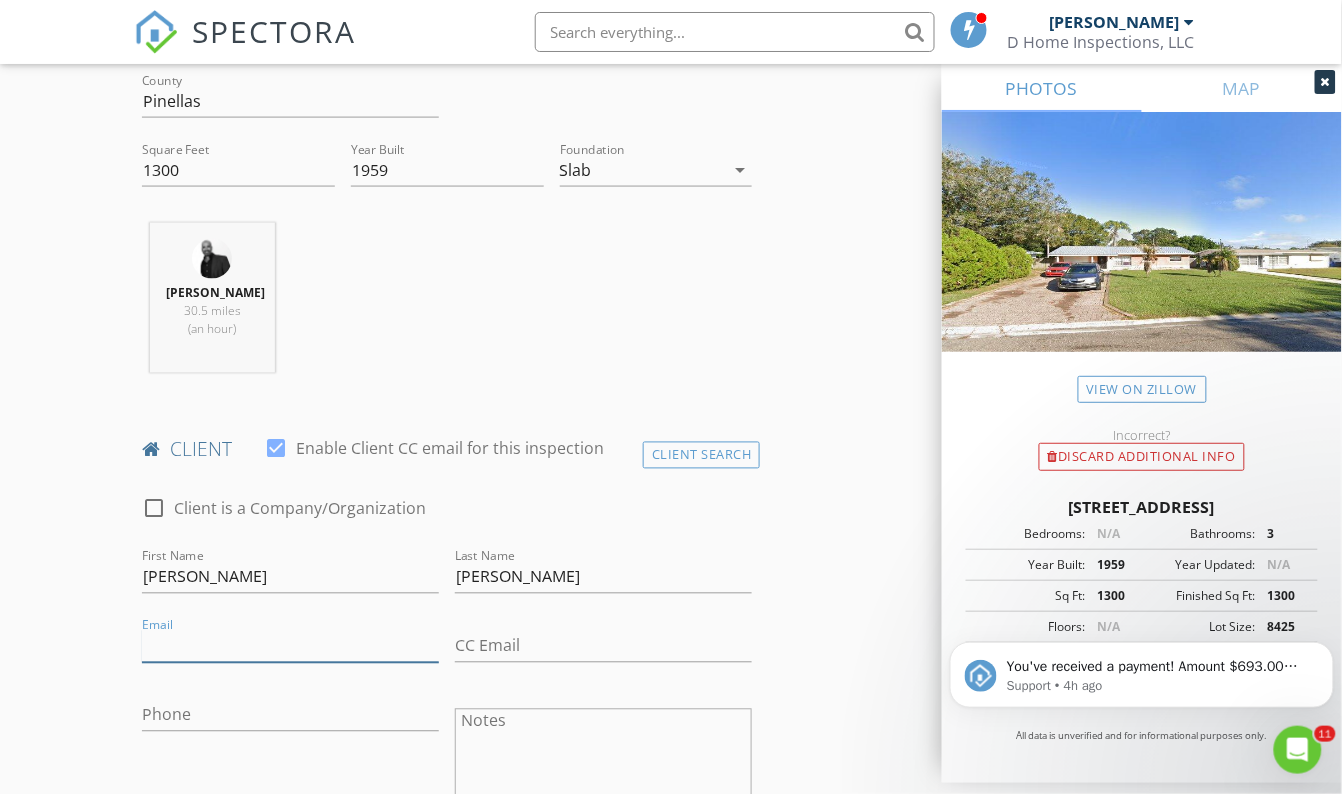 click on "Email" at bounding box center (290, 646) 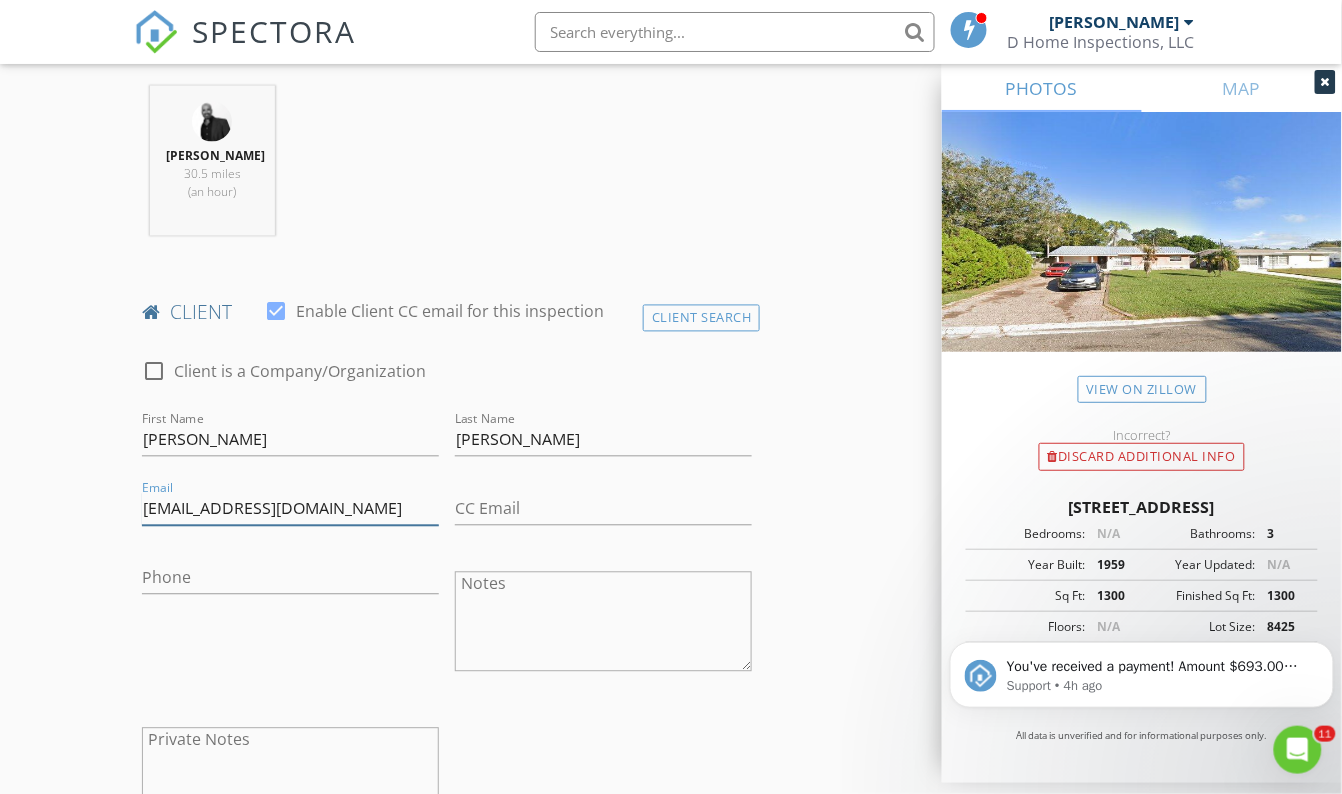 scroll, scrollTop: 818, scrollLeft: 0, axis: vertical 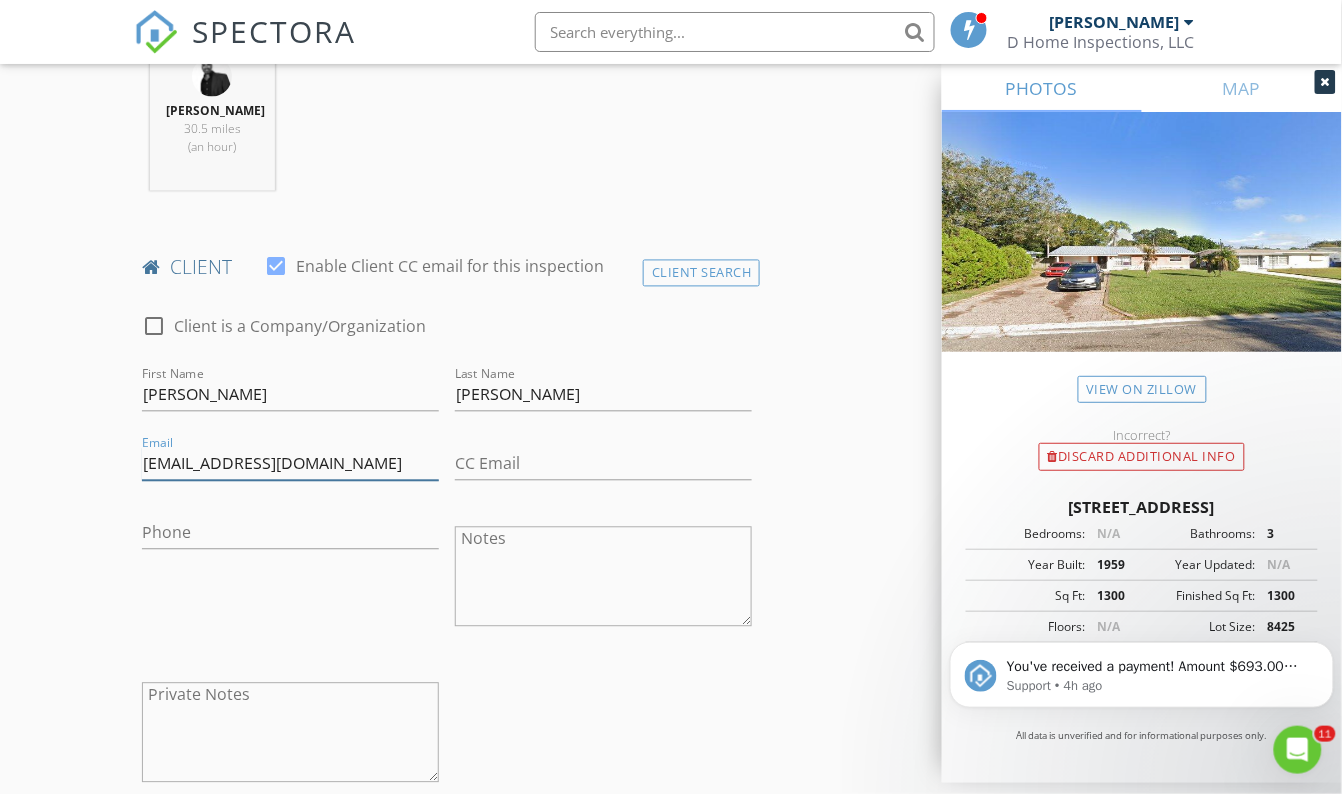 type on "spencerjadams95@gmail.com" 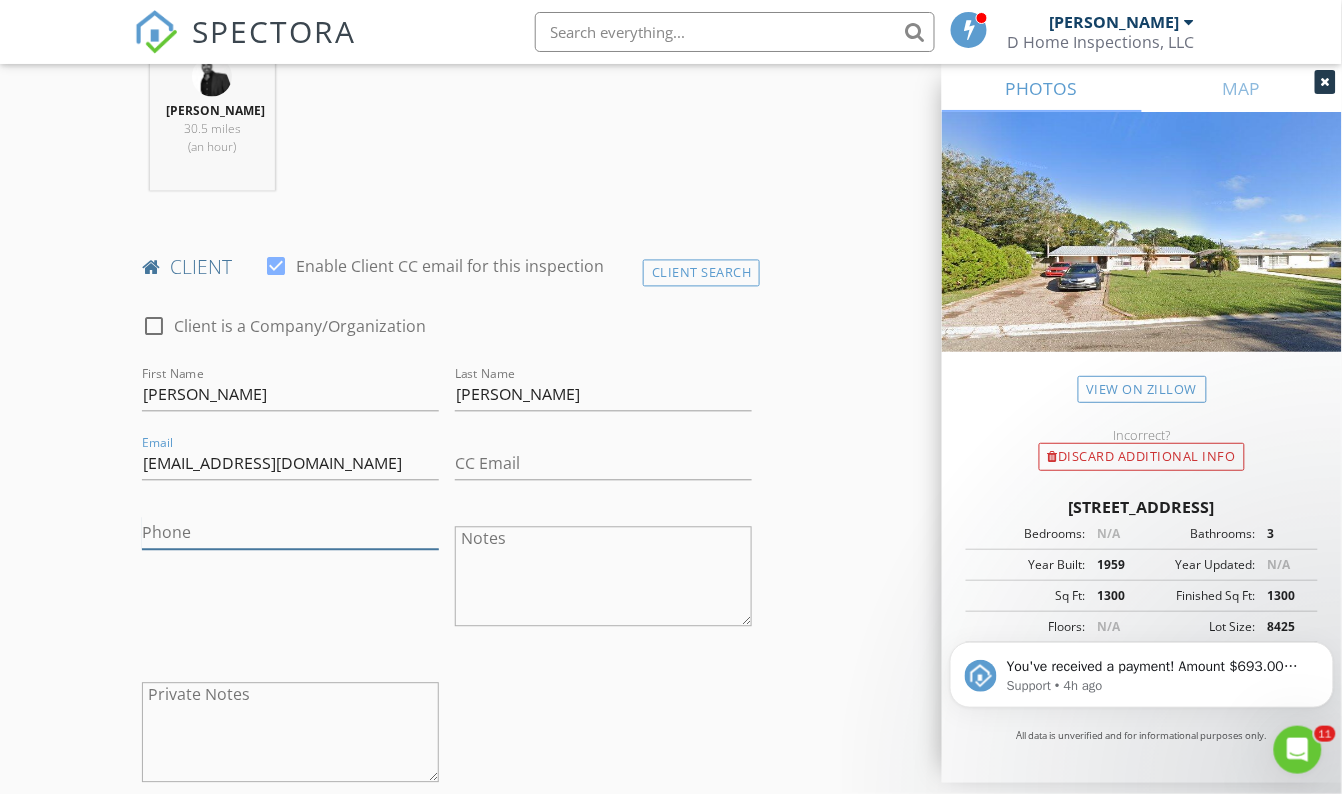 click on "Phone" at bounding box center [290, 533] 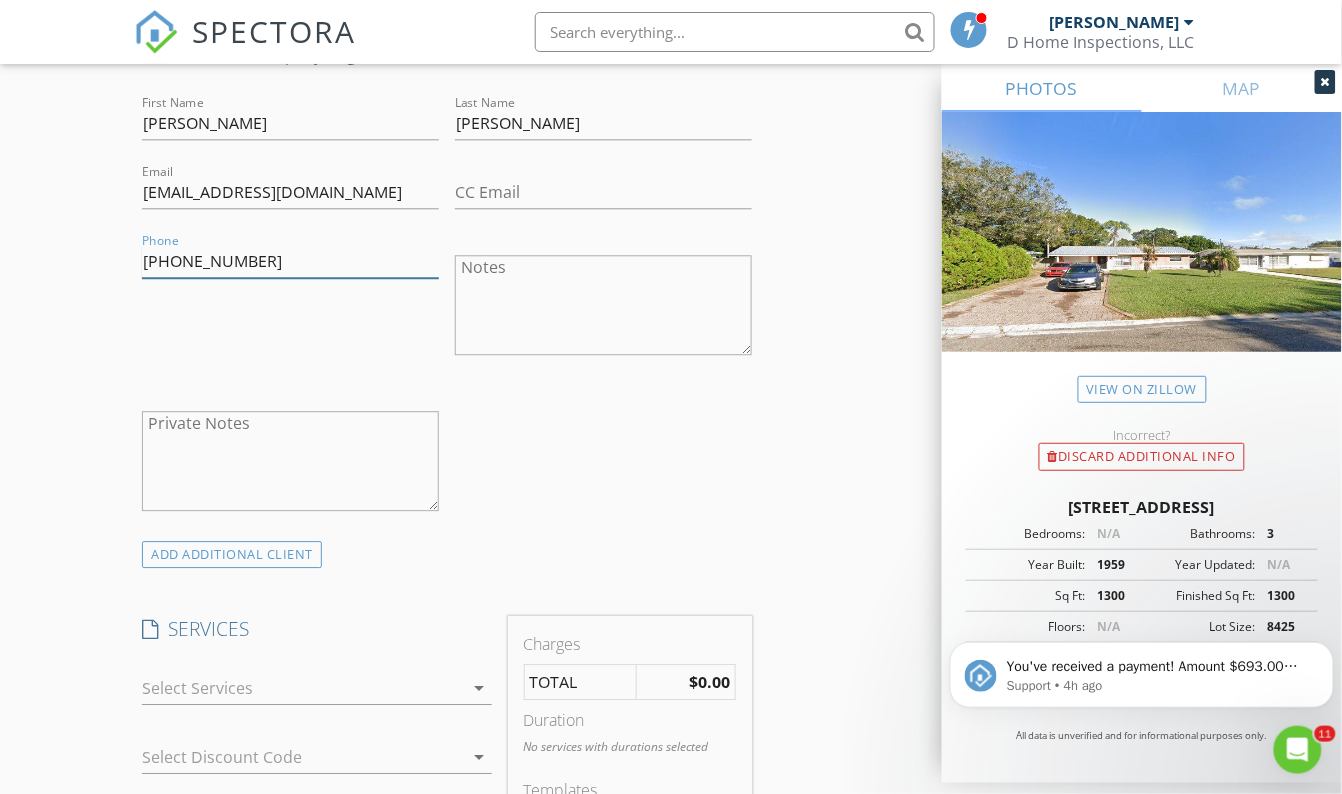scroll, scrollTop: 1272, scrollLeft: 0, axis: vertical 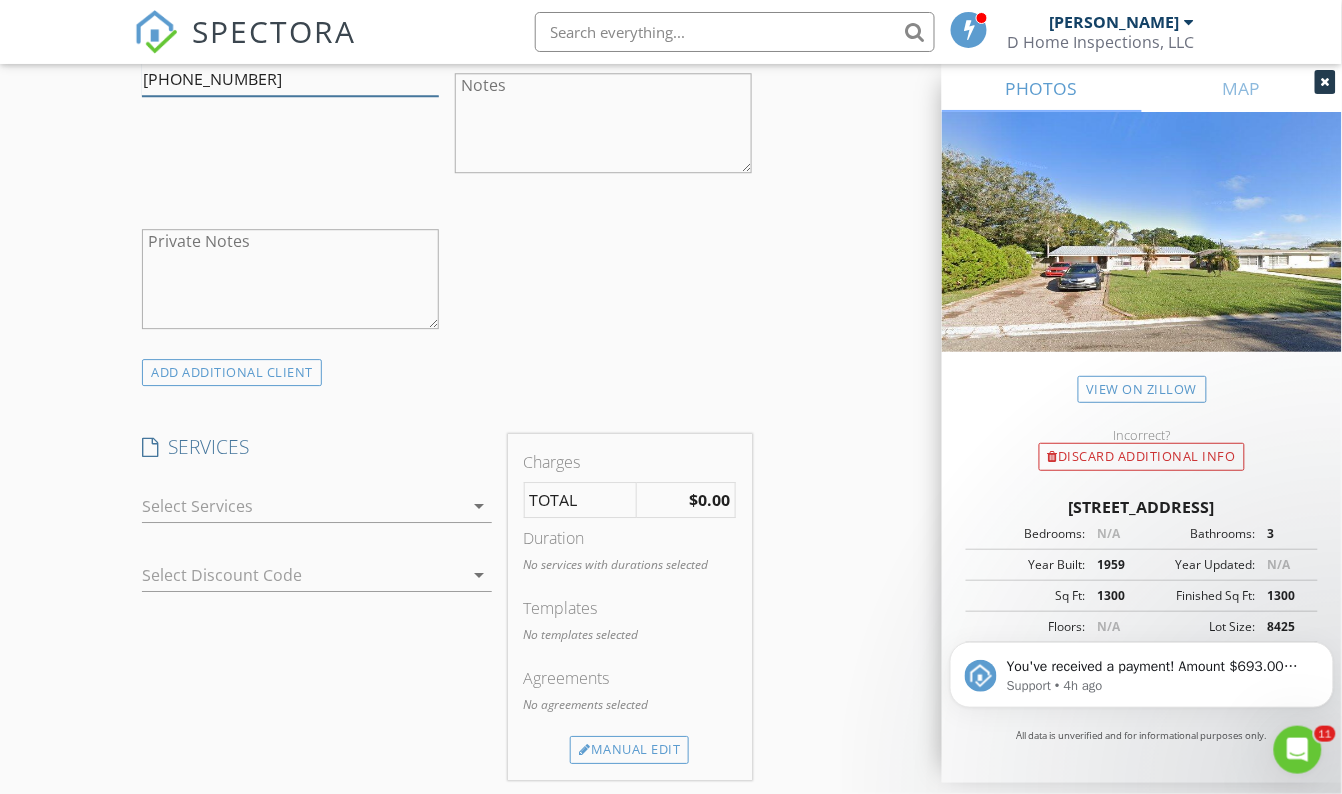 type on "517-902-8011" 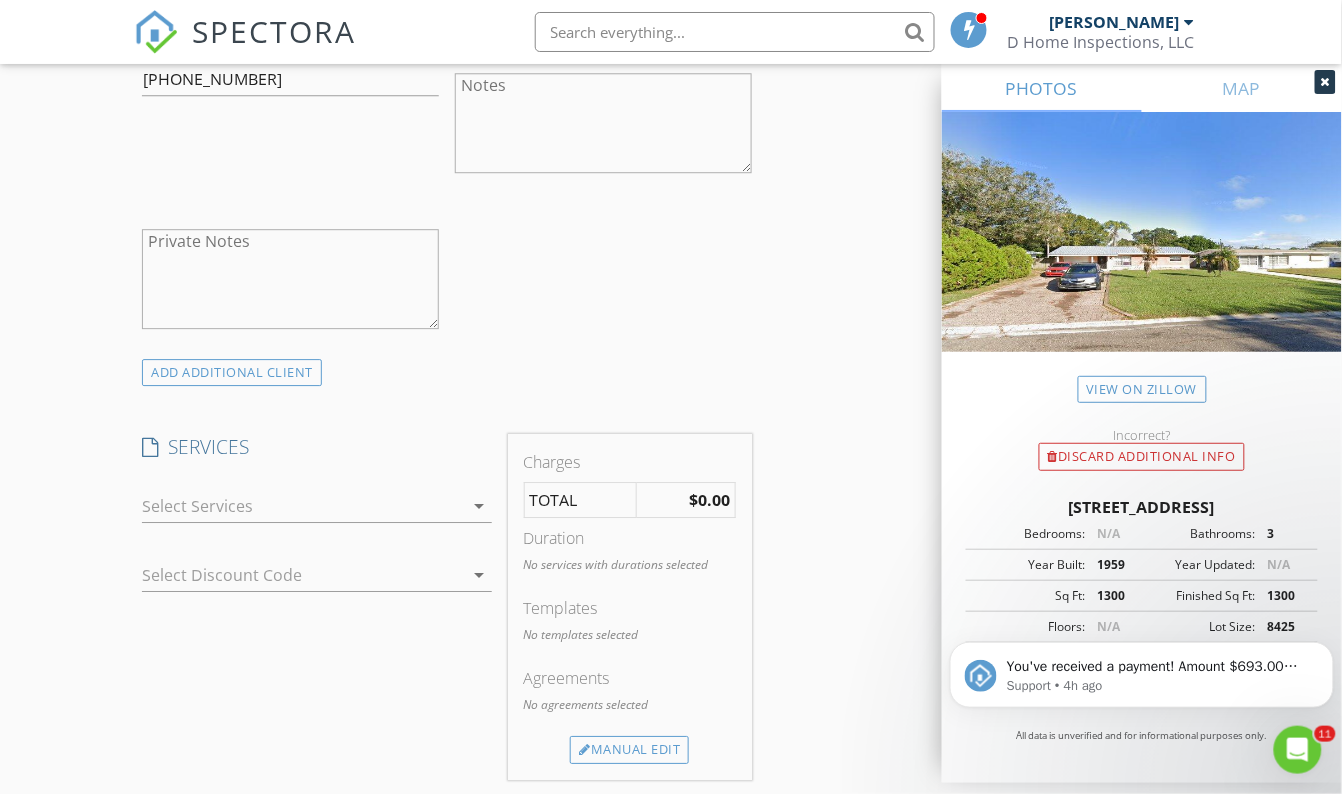 click at bounding box center (302, 506) 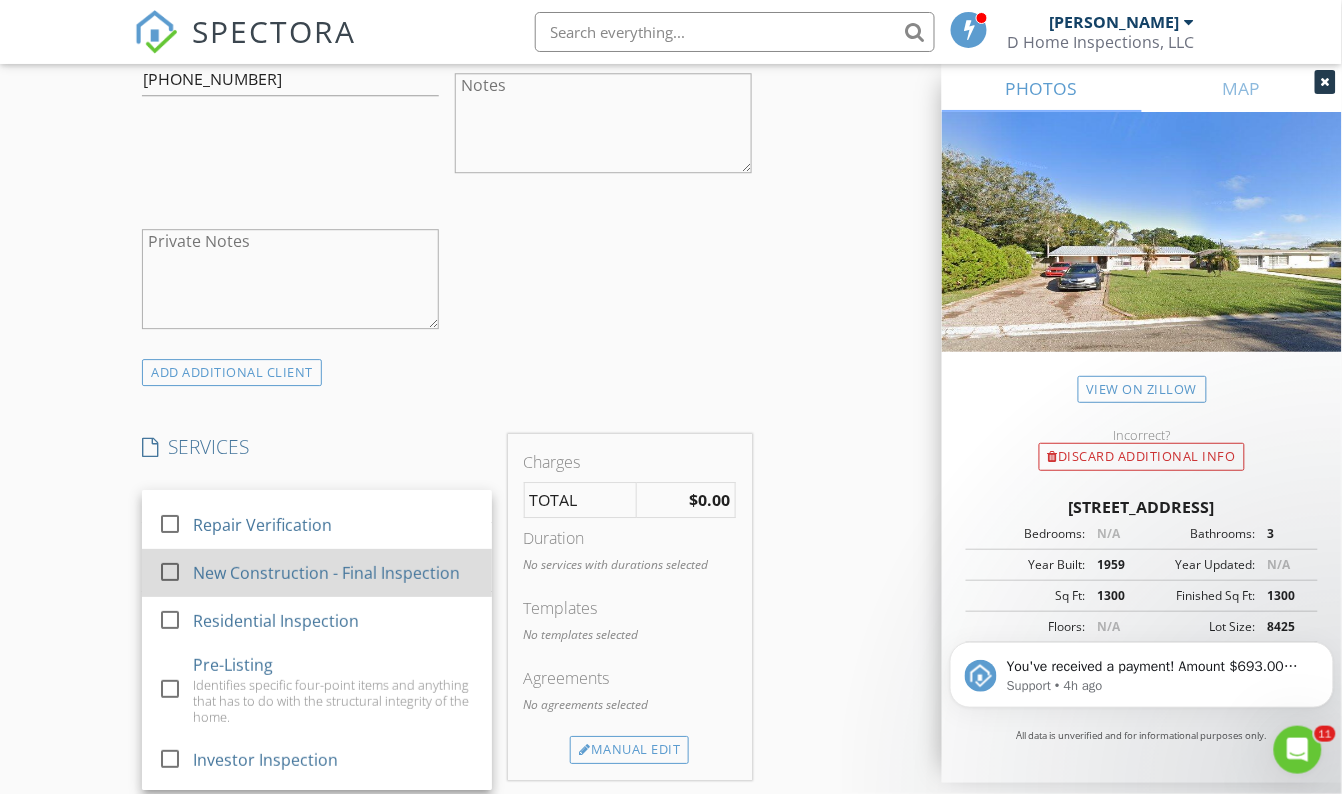 scroll, scrollTop: 272, scrollLeft: 0, axis: vertical 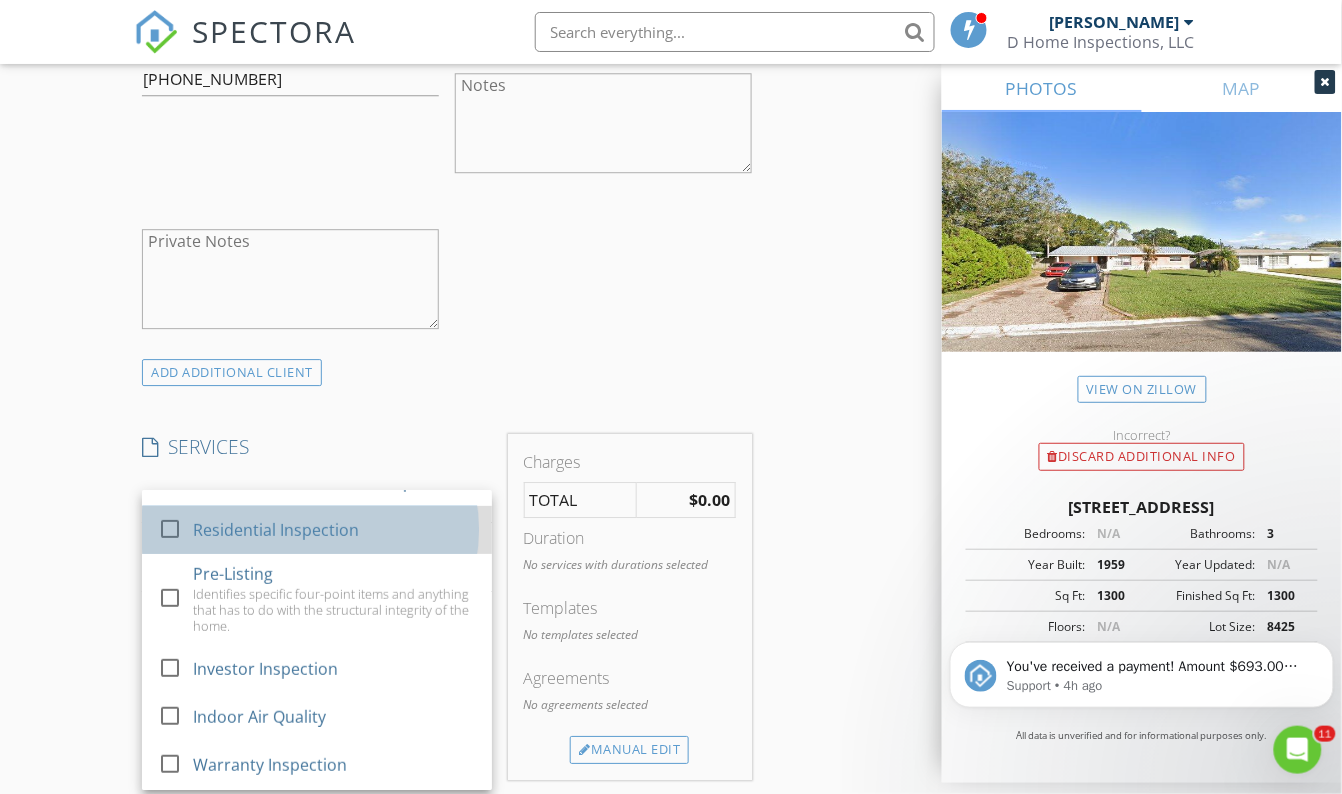 click on "Residential Inspection" at bounding box center (335, 530) 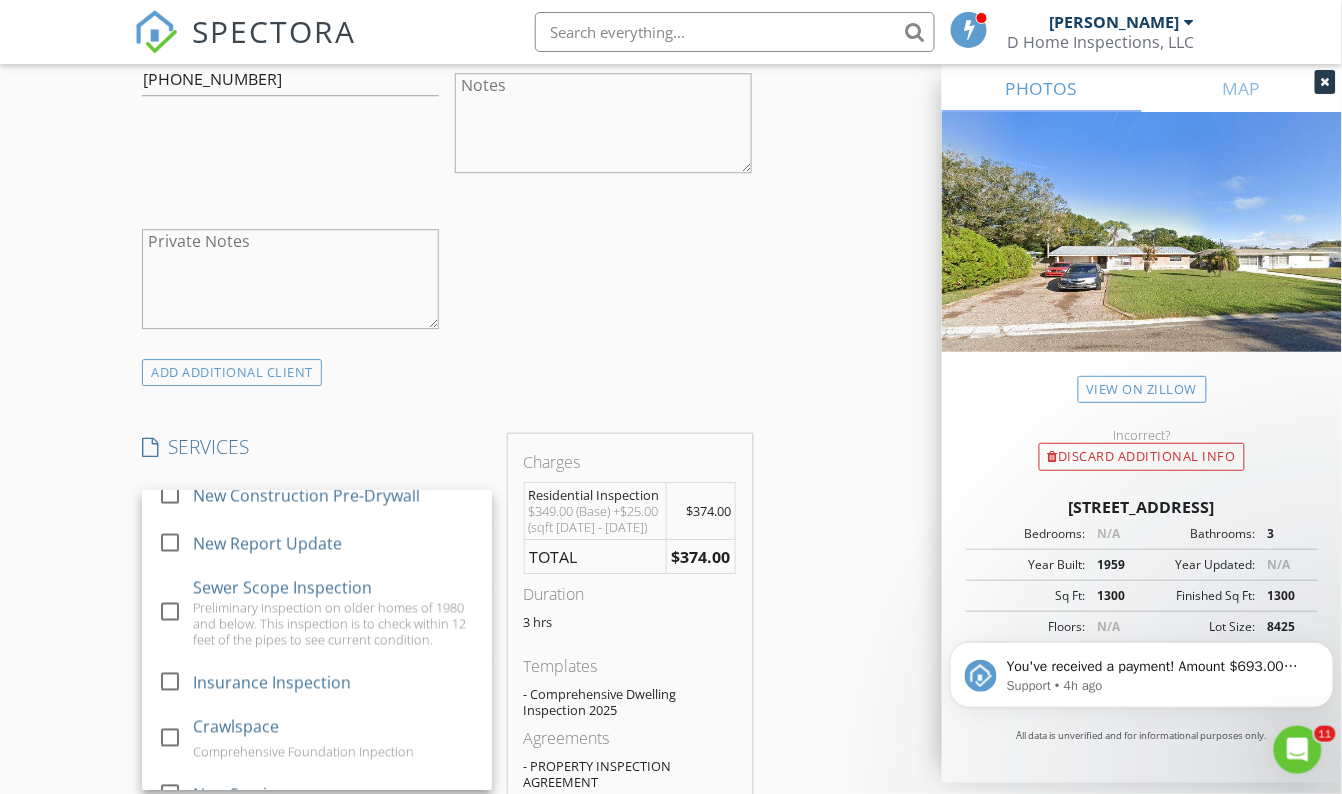 scroll, scrollTop: 909, scrollLeft: 0, axis: vertical 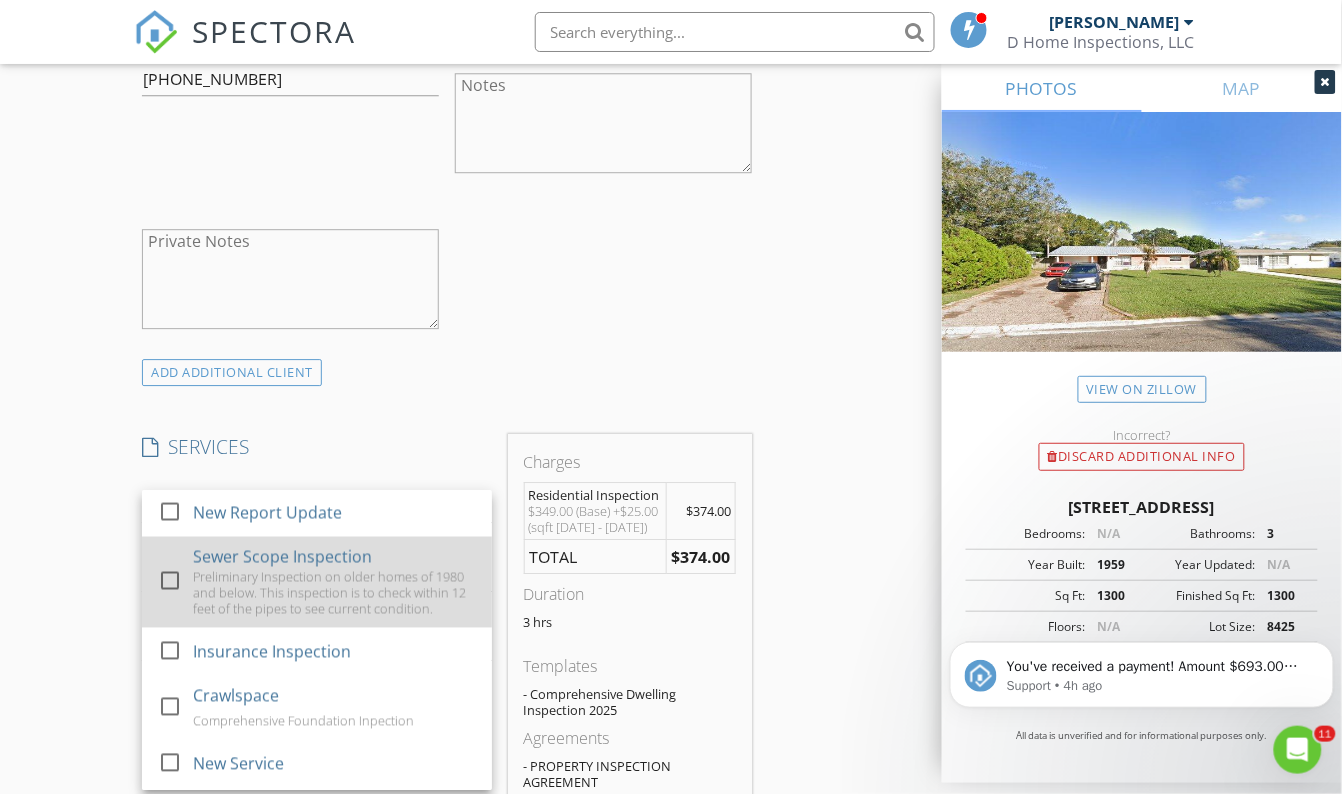 click on "Preliminary Inspection on older homes of 1980 and below. This inspection is to check within 12 feet of the pipes to see current condition." at bounding box center (335, 592) 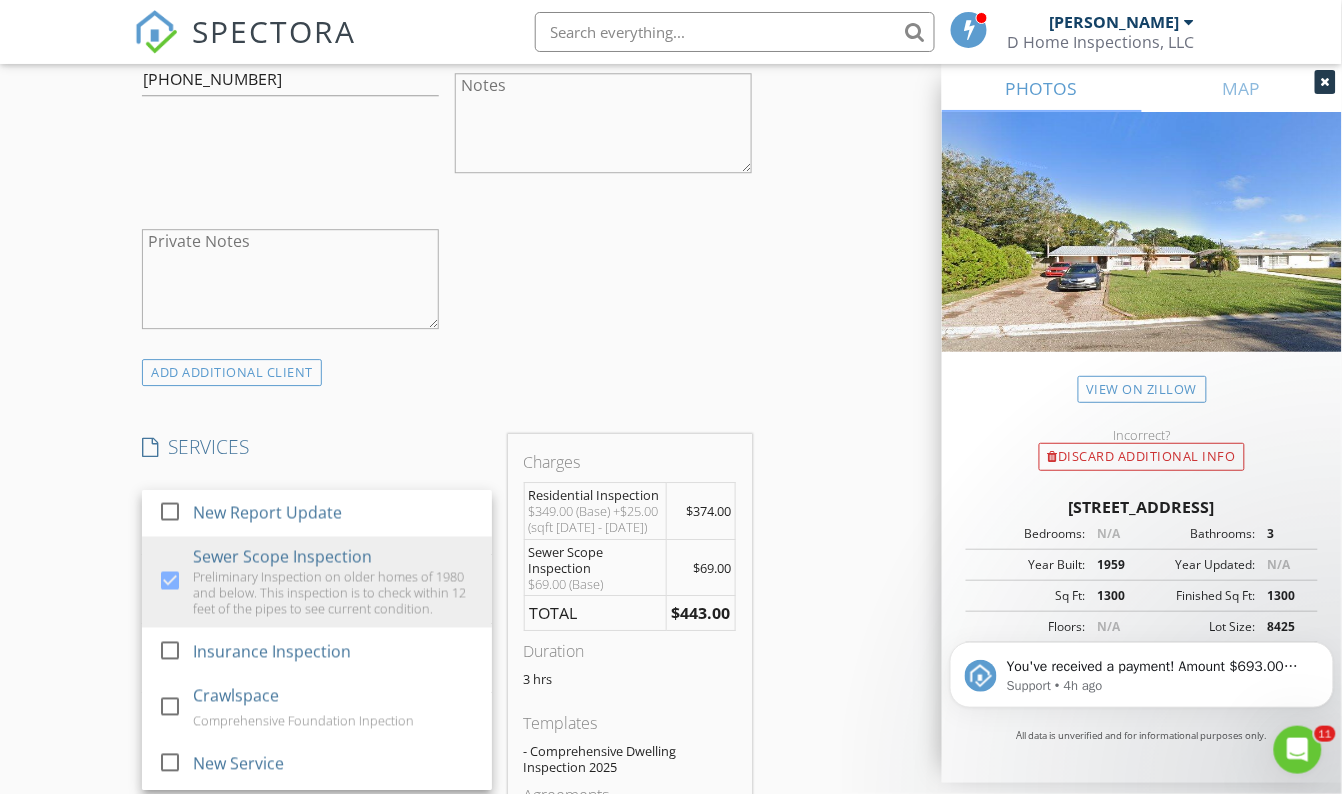 click on "INSPECTOR(S)
check_box   David Vinas   PRIMARY   check_box_outline_blank   Gavin Vinas     David Vinas arrow_drop_down   check_box_outline_blank David Vinas specifically requested
Date/Time
07/15/2025 9:30 AM
Location
Address Search       Address 5833 4th Ave N   Unit   City St. Petersburg   State FL   Zip 33710   County Pinellas     Square Feet 1300   Year Built 1959   Foundation Slab arrow_drop_down     David Vinas     30.5 miles     (an hour)
client
check_box Enable Client CC email for this inspection   Client Search     check_box_outline_blank Client is a Company/Organization     First Name Spencer   Last Name Adams   Email spencerjadams95@gmail.com   CC Email   Phone 517-902-8011           Notes   Private Notes
ADD ADDITIONAL client
SERVICES
check_box_outline_blank" at bounding box center [671, 909] 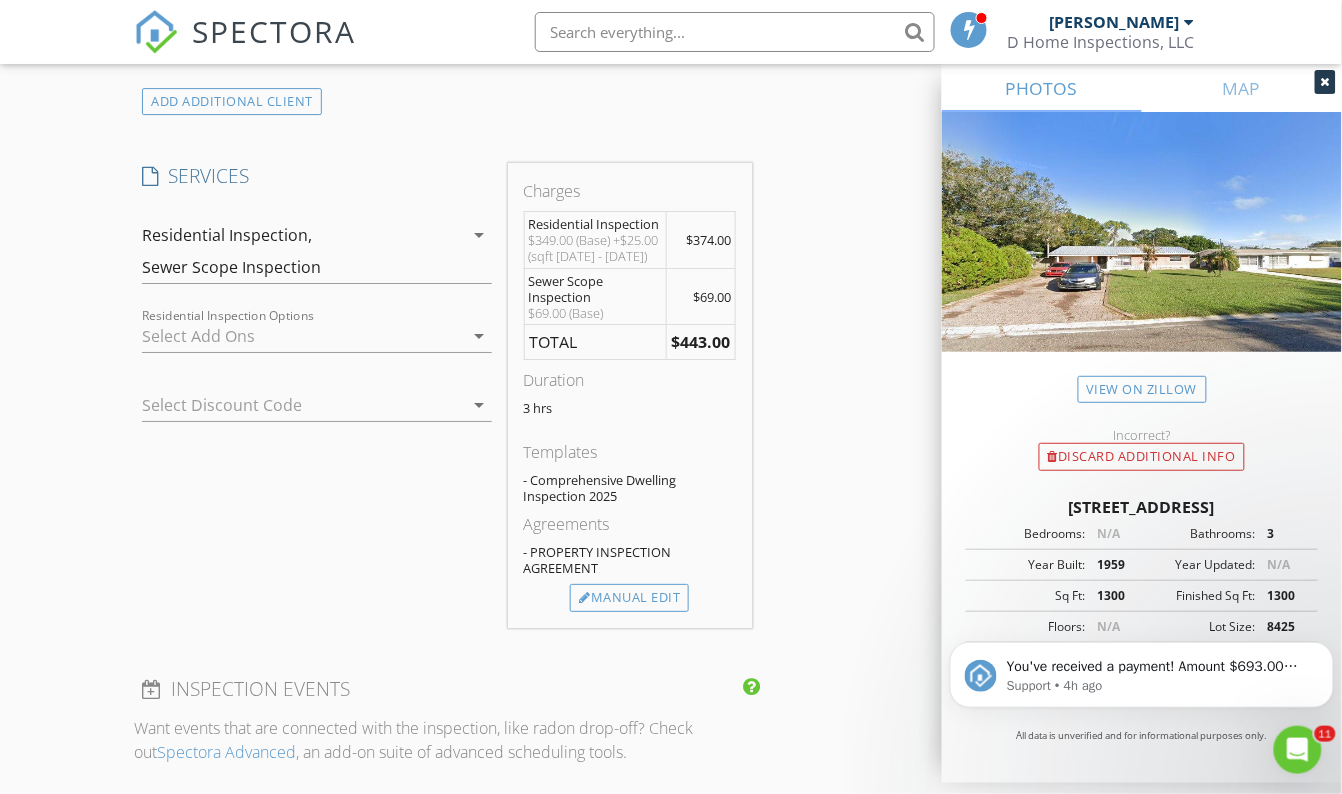 scroll, scrollTop: 1545, scrollLeft: 0, axis: vertical 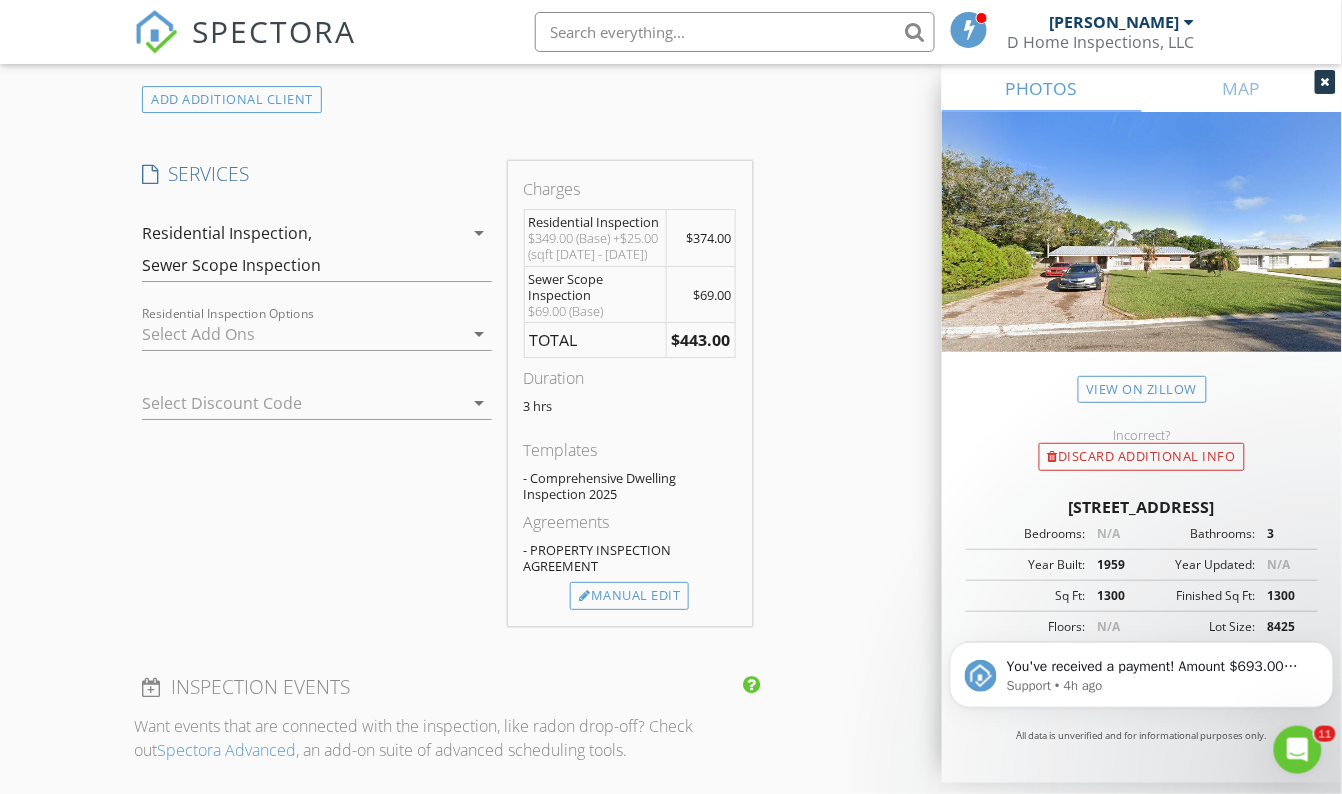 click at bounding box center [302, 334] 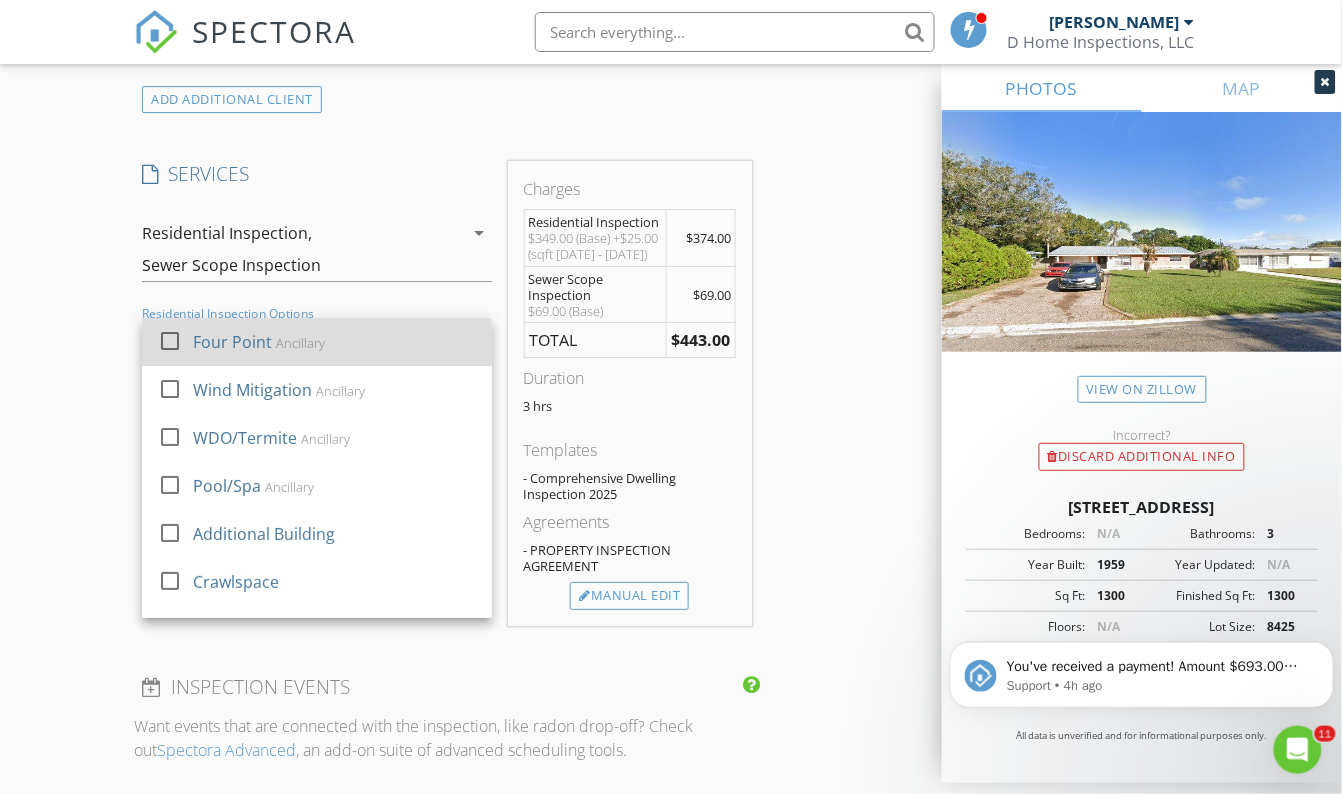 click on "Four Point    Ancillary" at bounding box center (335, 342) 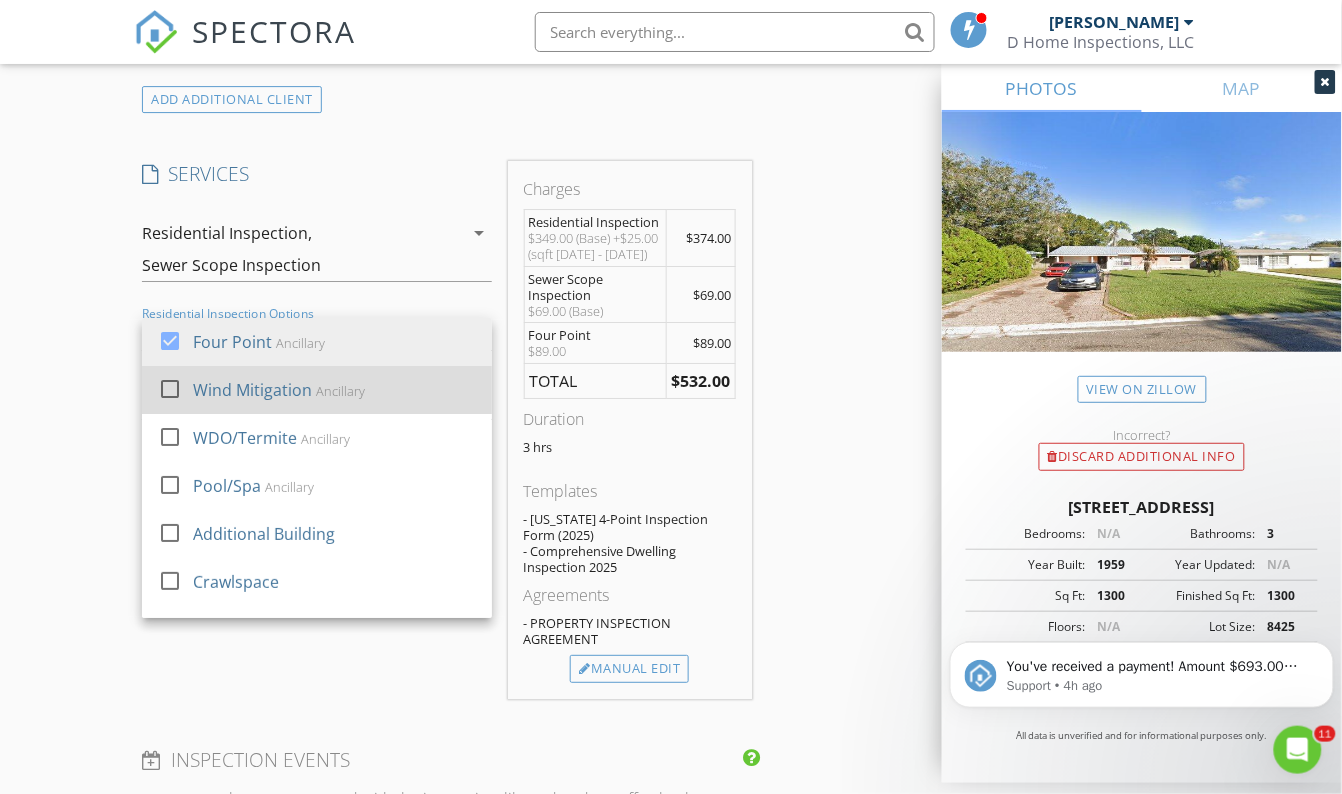 click on "Wind Mitigation   Ancillary" at bounding box center [335, 390] 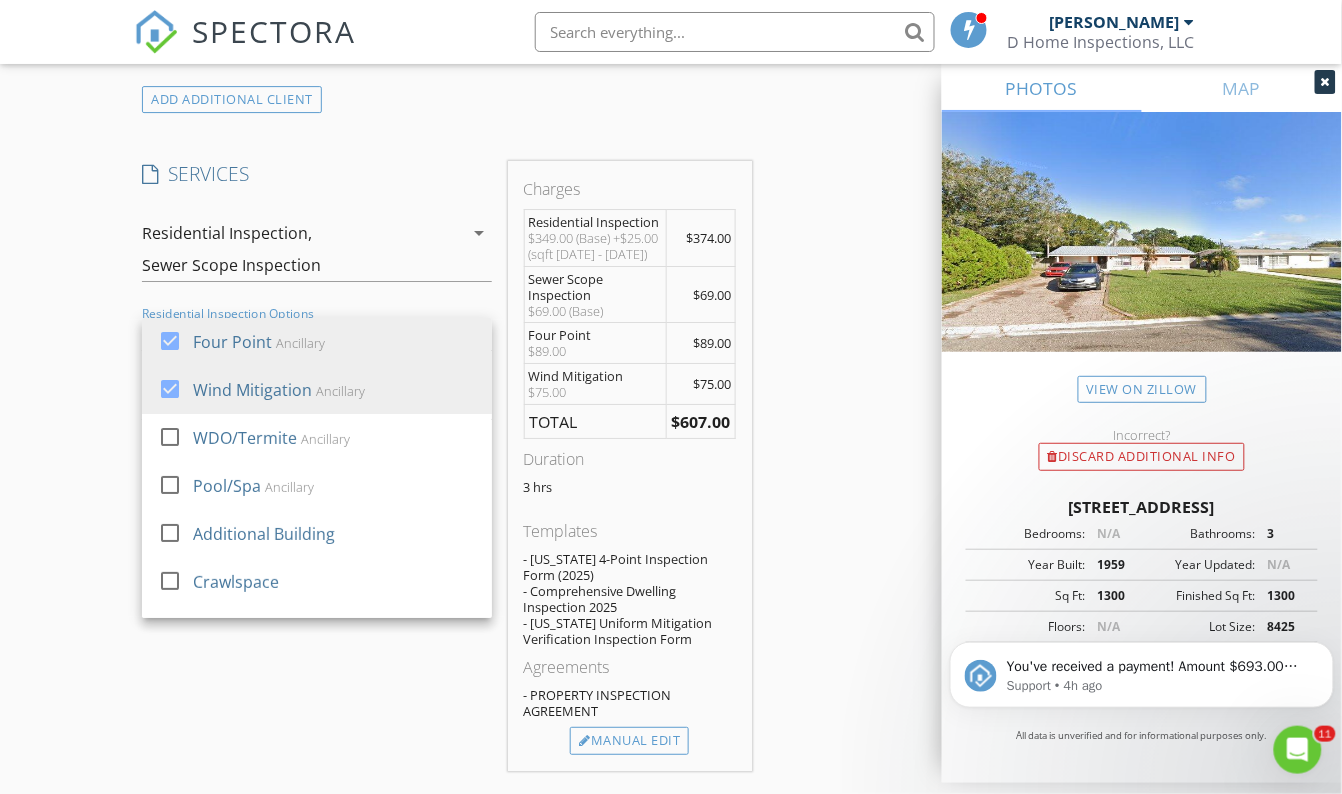 click on "INSPECTOR(S)
check_box   David Vinas   PRIMARY   check_box_outline_blank   Gavin Vinas     David Vinas arrow_drop_down   check_box_outline_blank David Vinas specifically requested
Date/Time
07/15/2025 9:30 AM
Location
Address Search       Address 5833 4th Ave N   Unit   City St. Petersburg   State FL   Zip 33710   County Pinellas     Square Feet 1300   Year Built 1959   Foundation Slab arrow_drop_down     David Vinas     30.5 miles     (an hour)
client
check_box Enable Client CC email for this inspection   Client Search     check_box_outline_blank Client is a Company/Organization     First Name Spencer   Last Name Adams   Email spencerjadams95@gmail.com   CC Email   Phone 517-902-8011           Notes   Private Notes
ADD ADDITIONAL client
SERVICES
check_box_outline_blank" at bounding box center [671, 709] 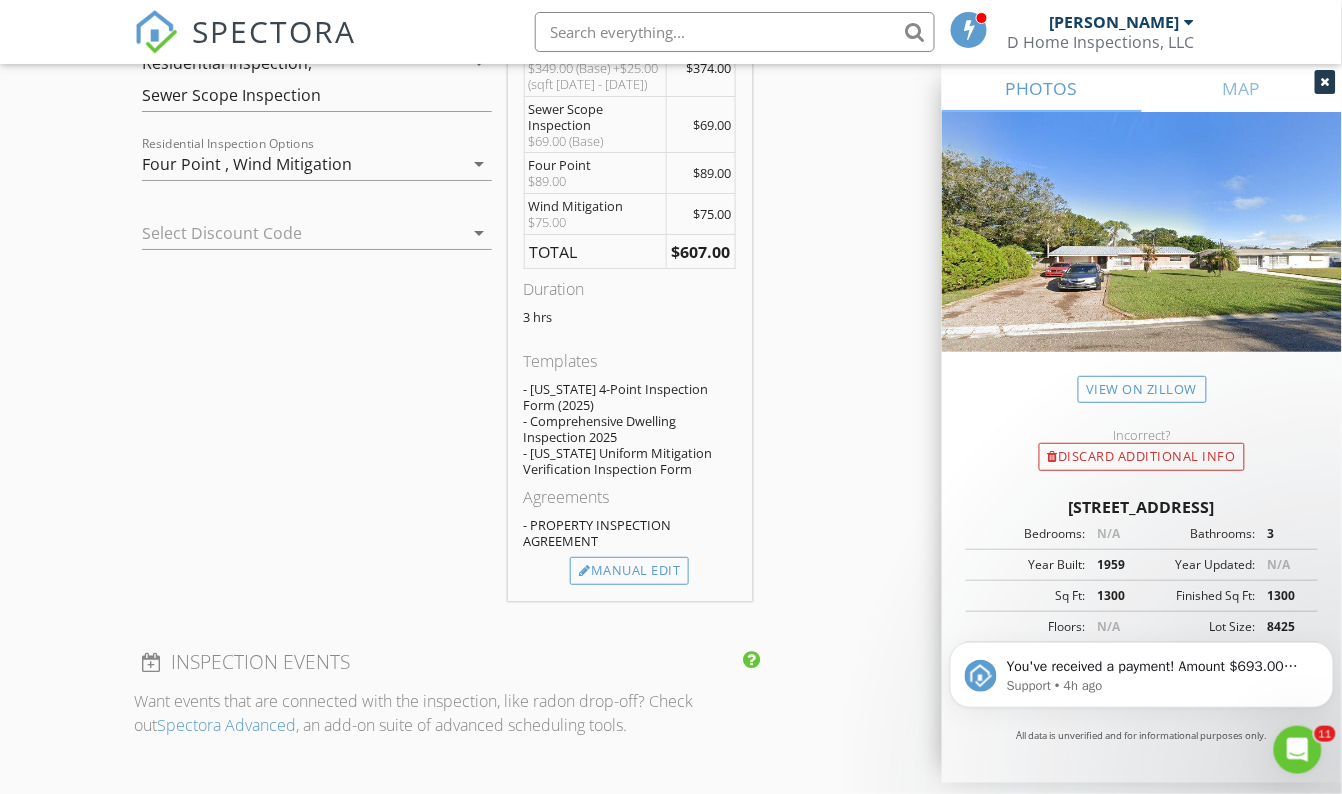 scroll, scrollTop: 1727, scrollLeft: 0, axis: vertical 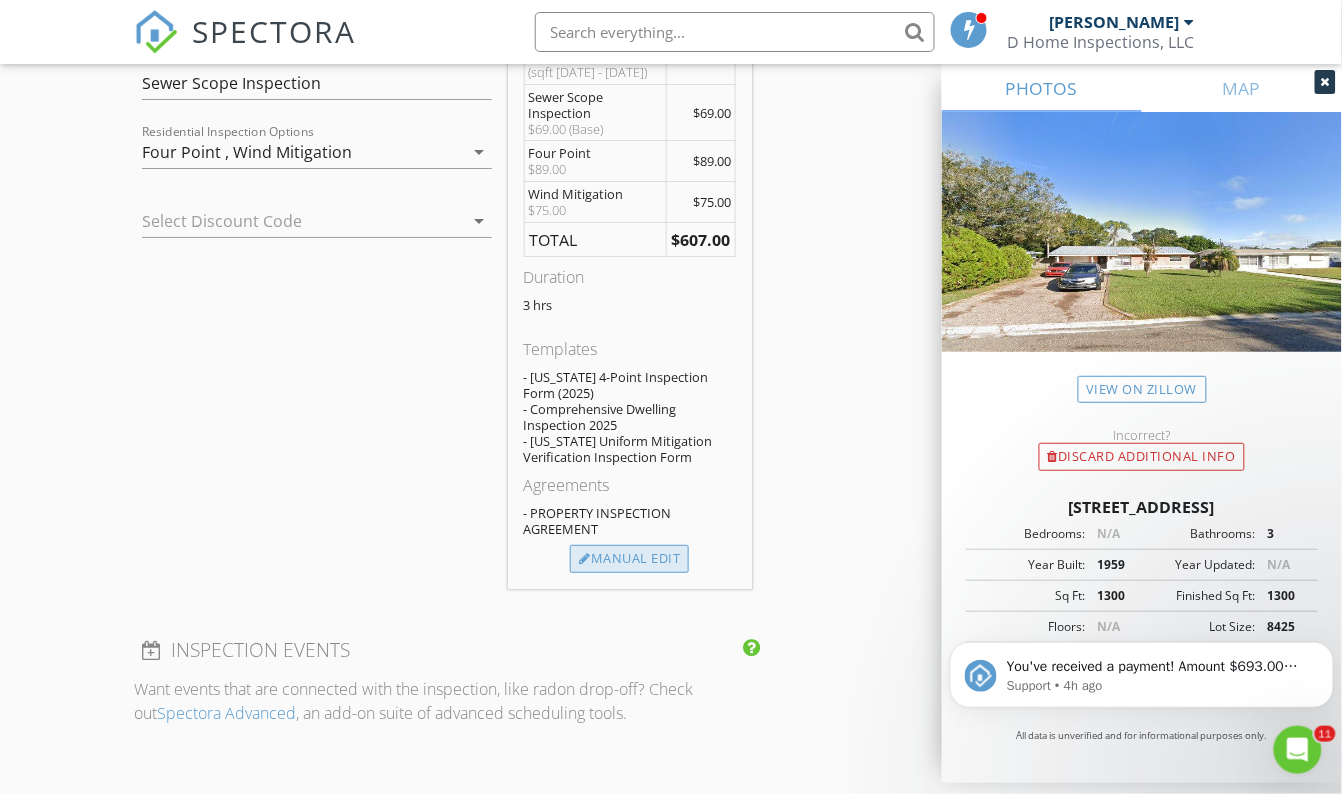 click on "Manual Edit" at bounding box center [629, 559] 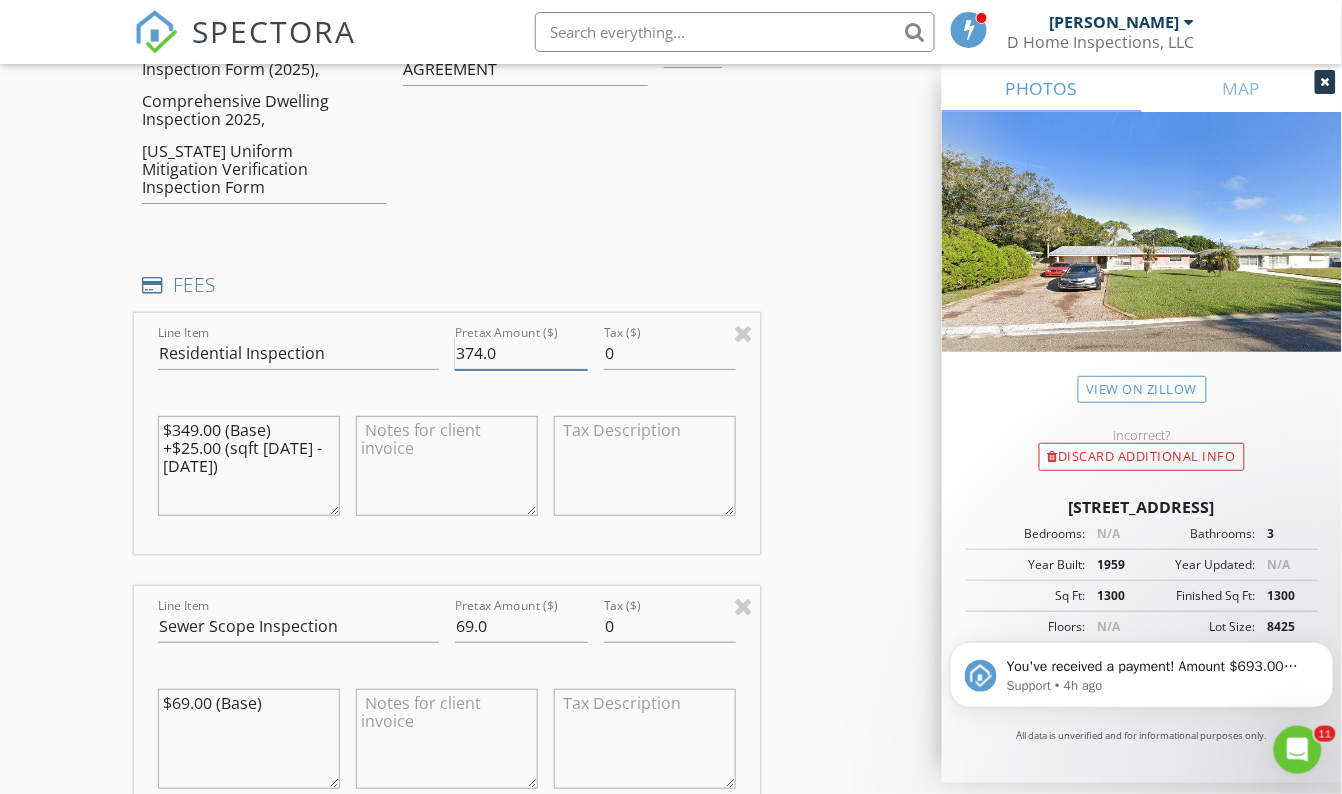 click on "374.0" at bounding box center (521, 353) 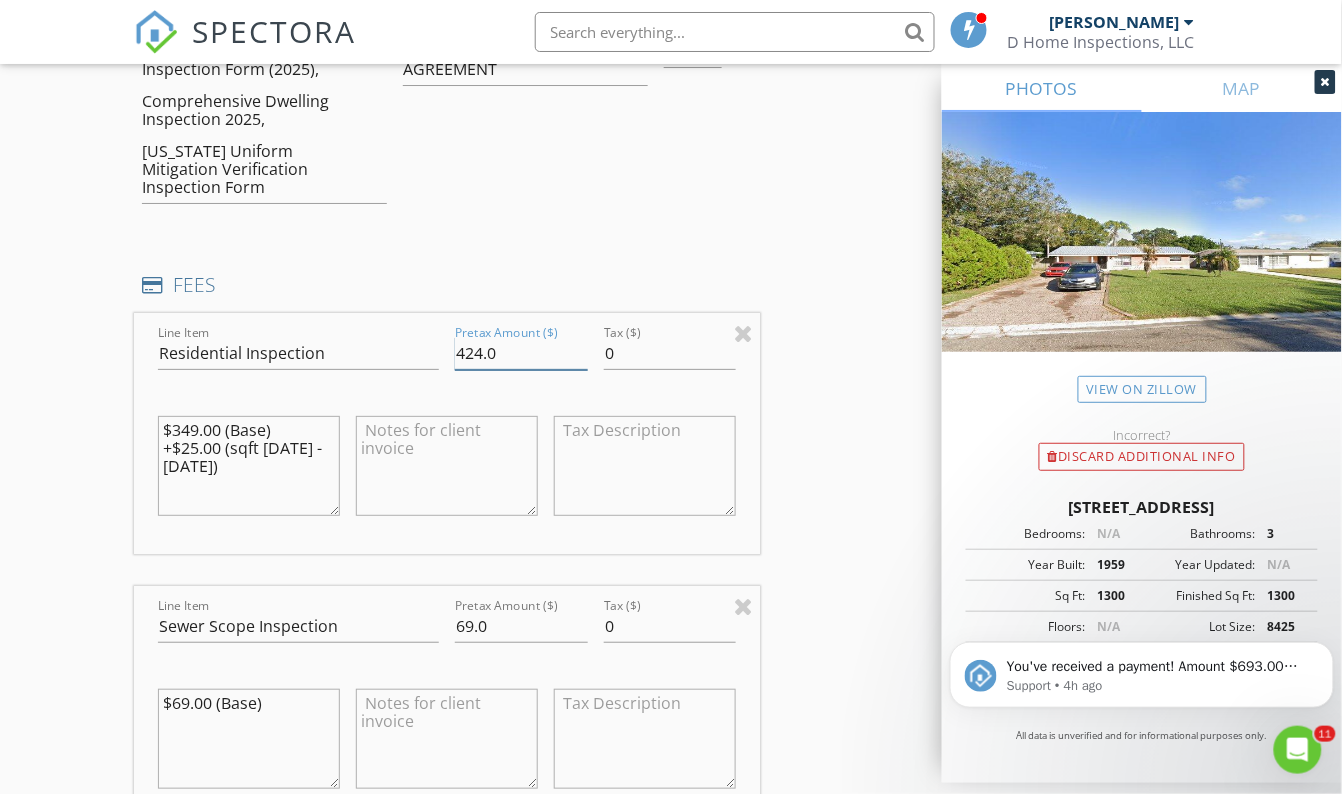 type on "424.0" 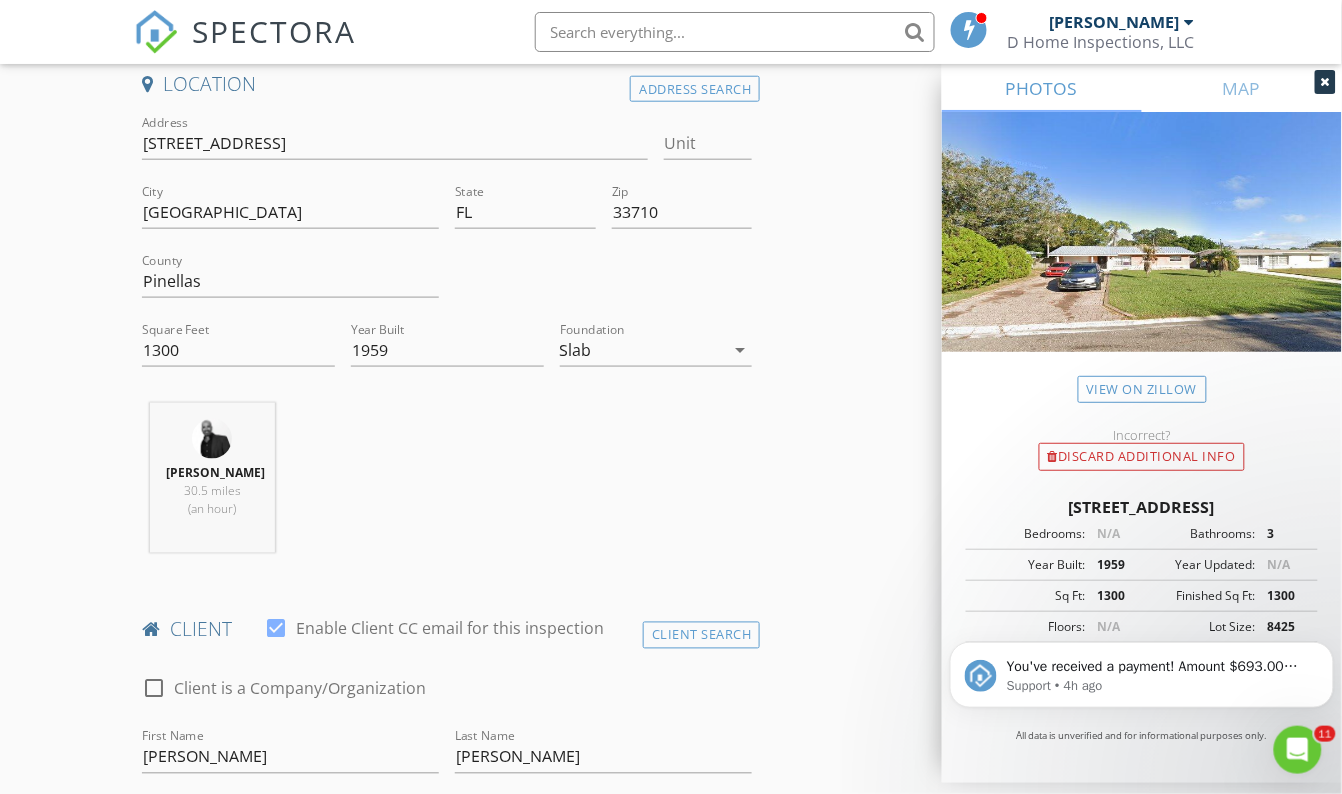 scroll, scrollTop: 363, scrollLeft: 0, axis: vertical 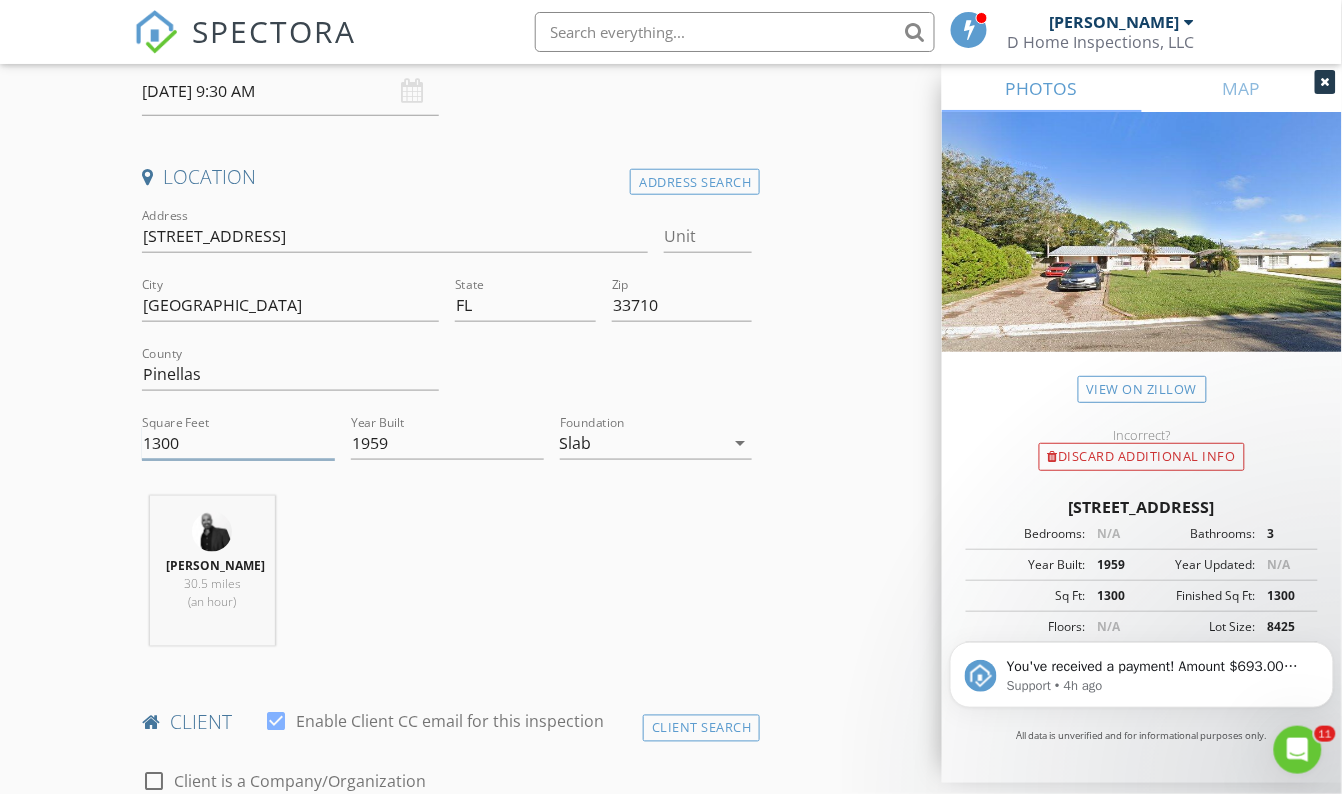 click on "1300" at bounding box center [238, 443] 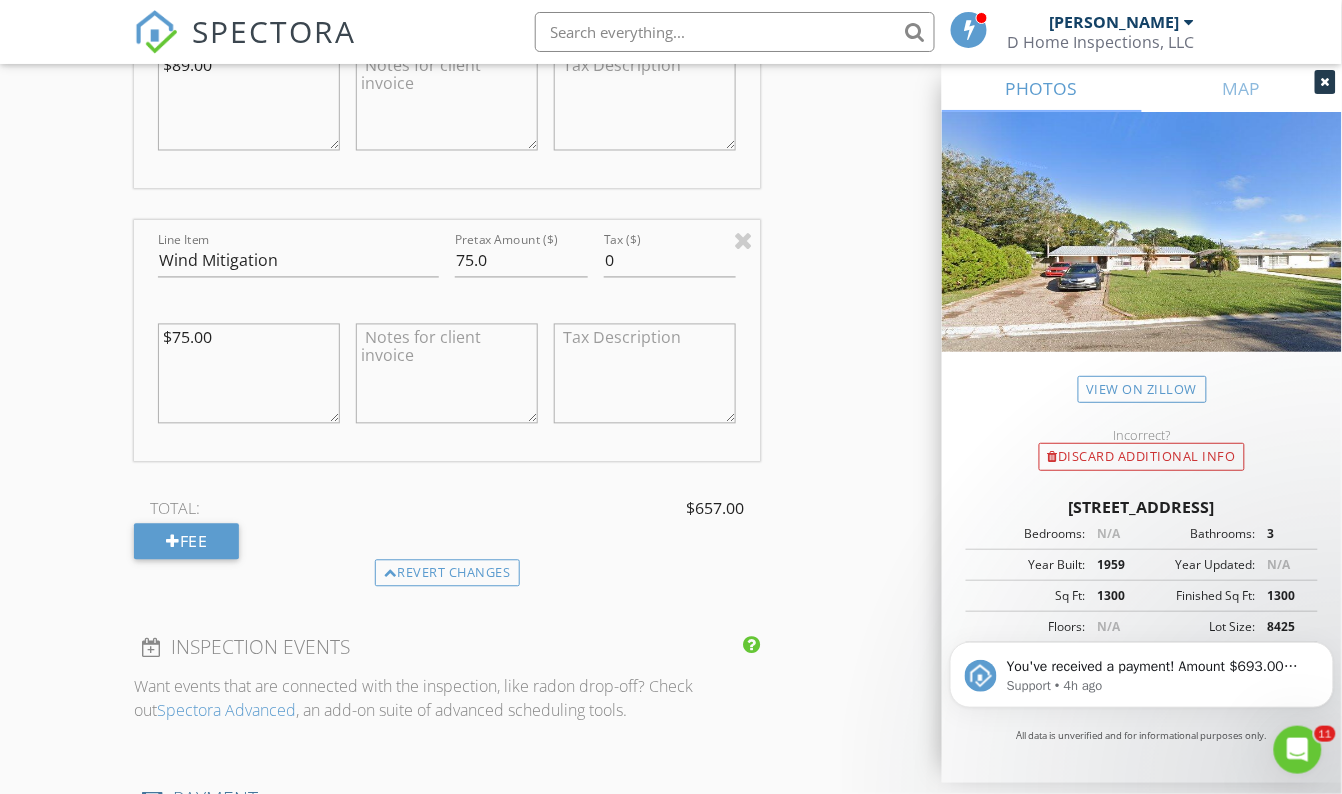 scroll, scrollTop: 2727, scrollLeft: 0, axis: vertical 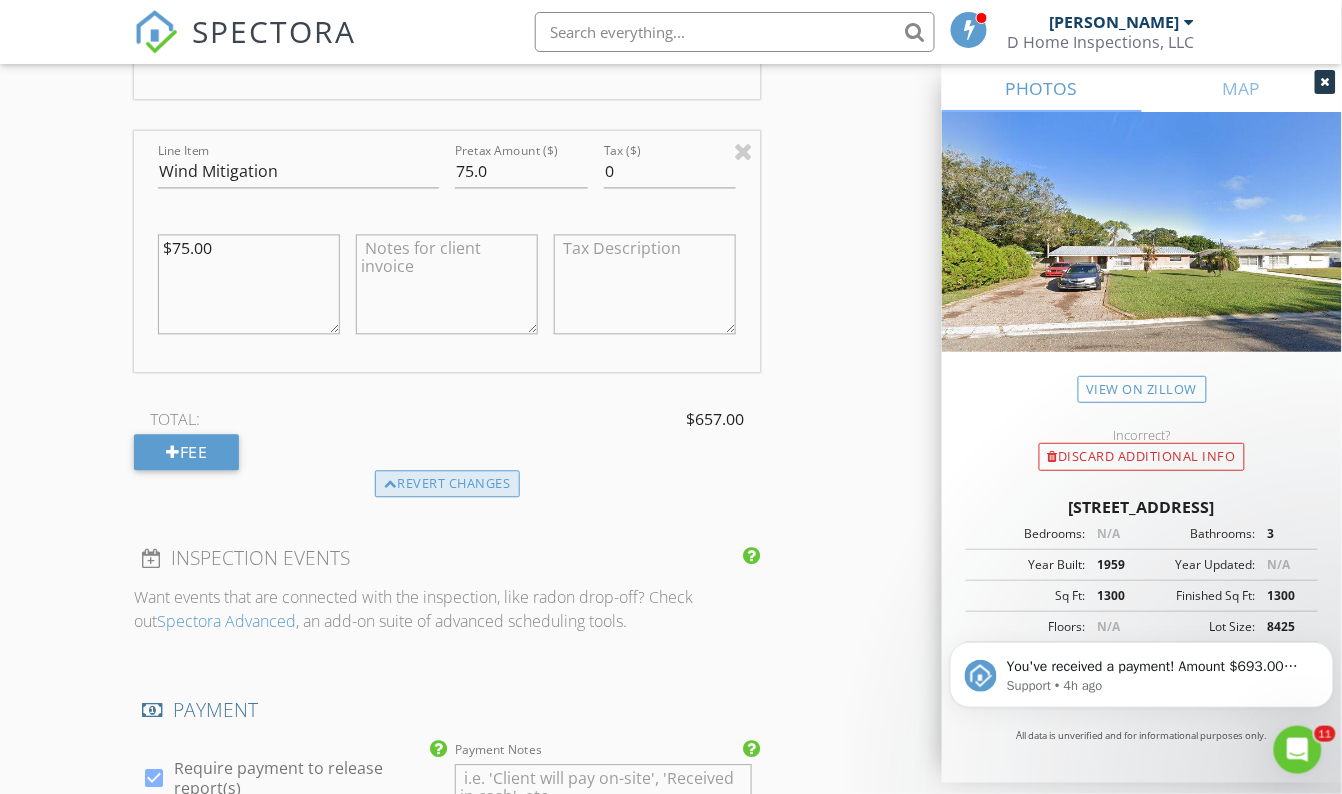 type on "1695" 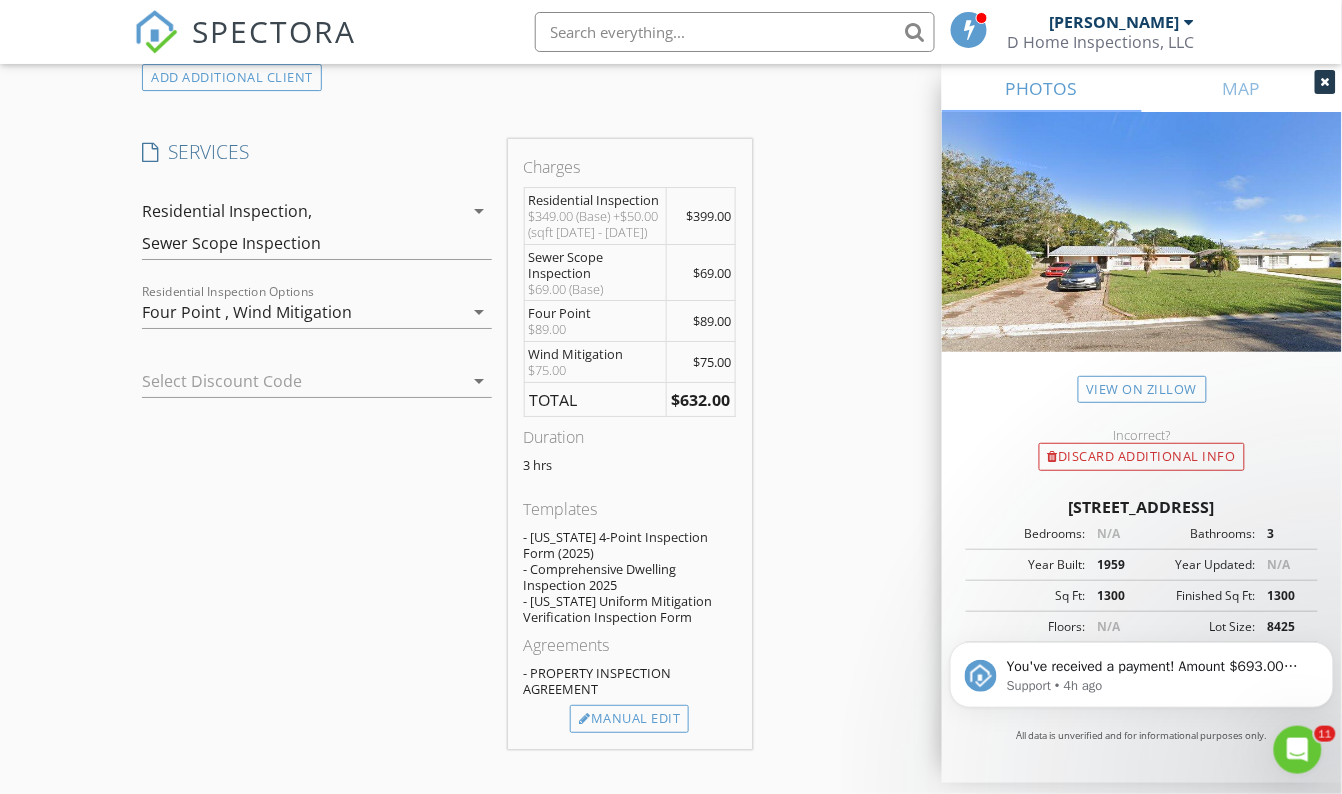 scroll, scrollTop: 1535, scrollLeft: 0, axis: vertical 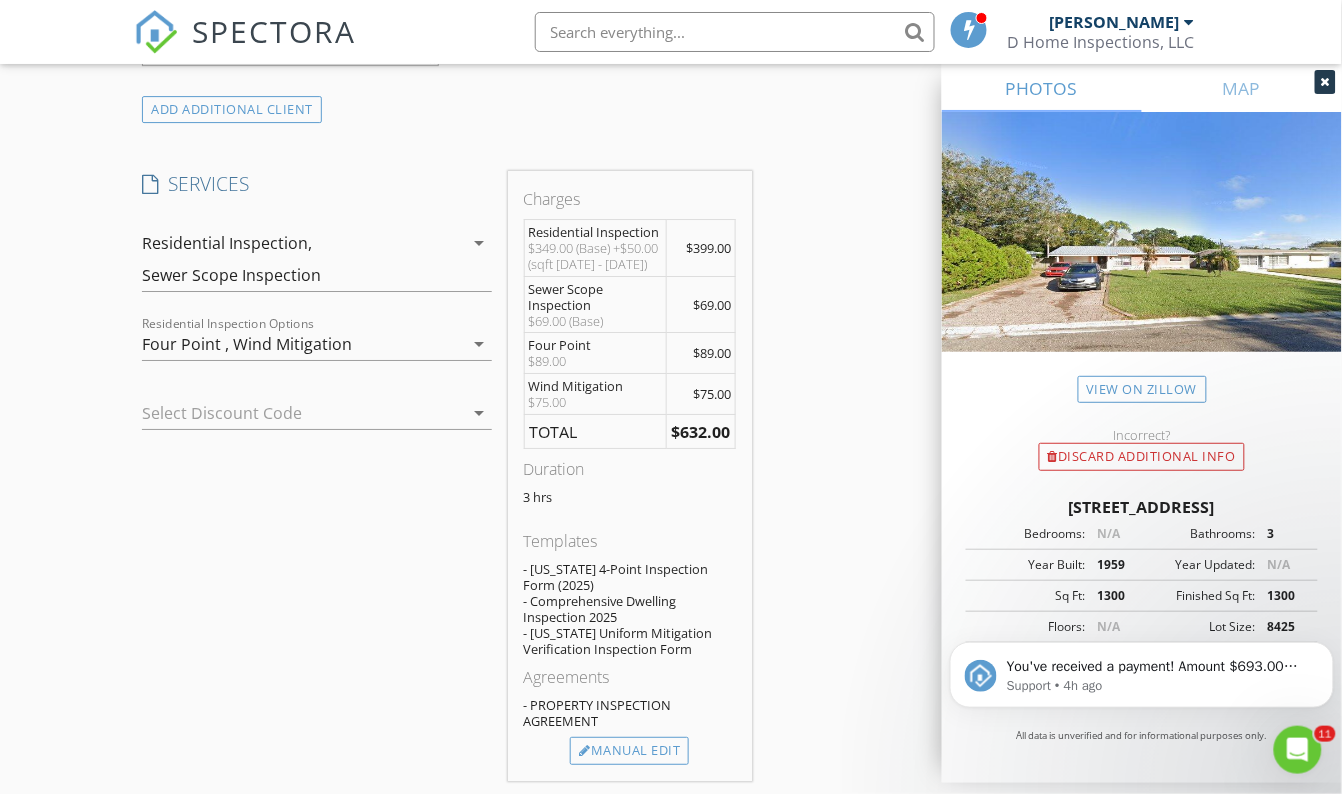click on "$399.00" at bounding box center (709, 248) 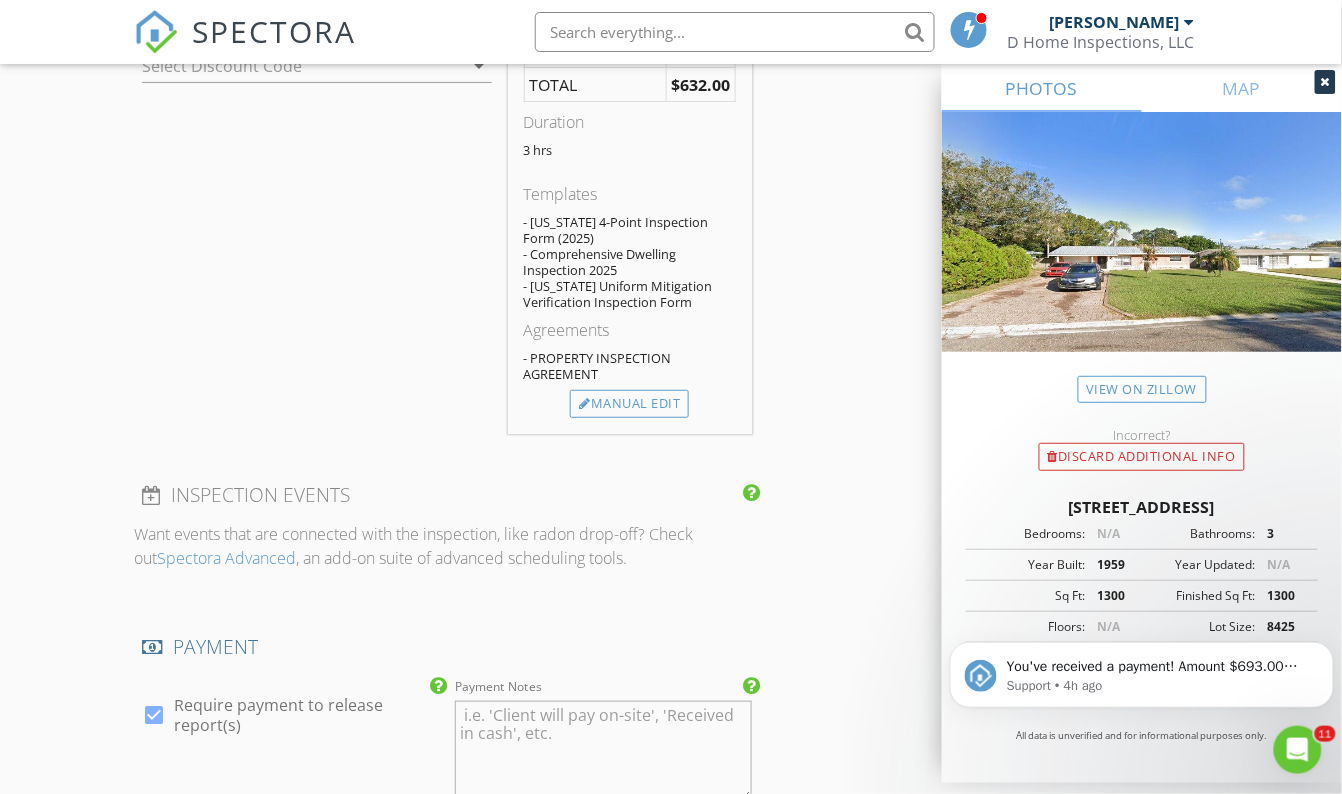 scroll, scrollTop: 1898, scrollLeft: 0, axis: vertical 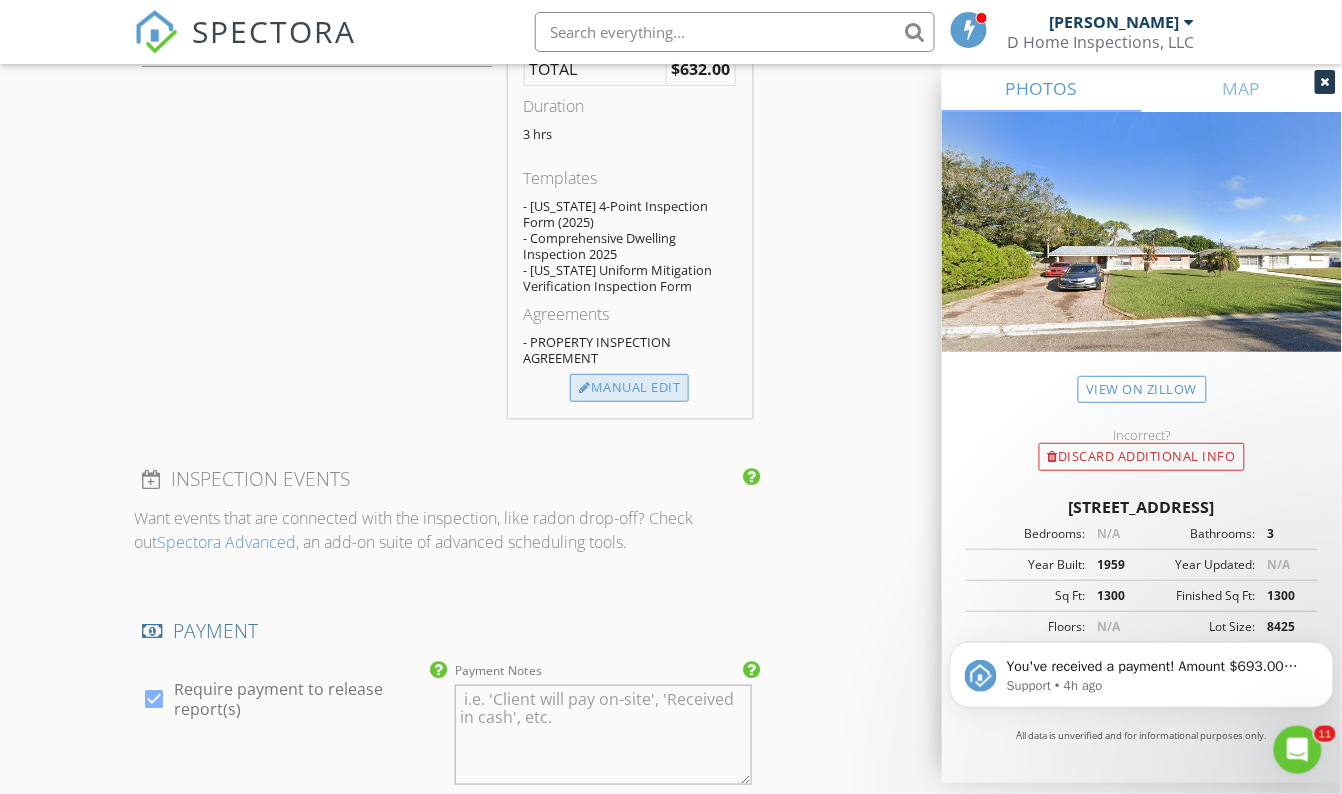 click on "Manual Edit" at bounding box center (629, 388) 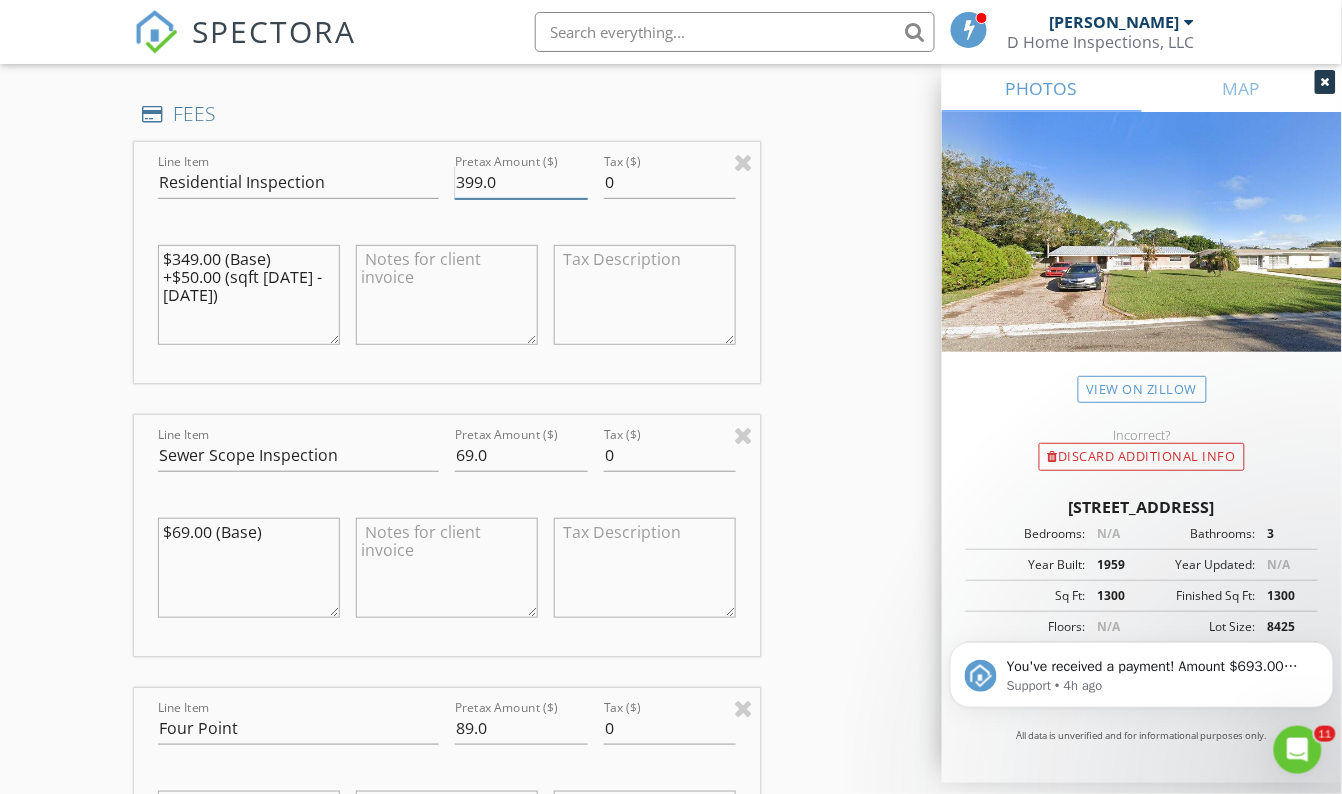 click on "399.0" at bounding box center [521, 182] 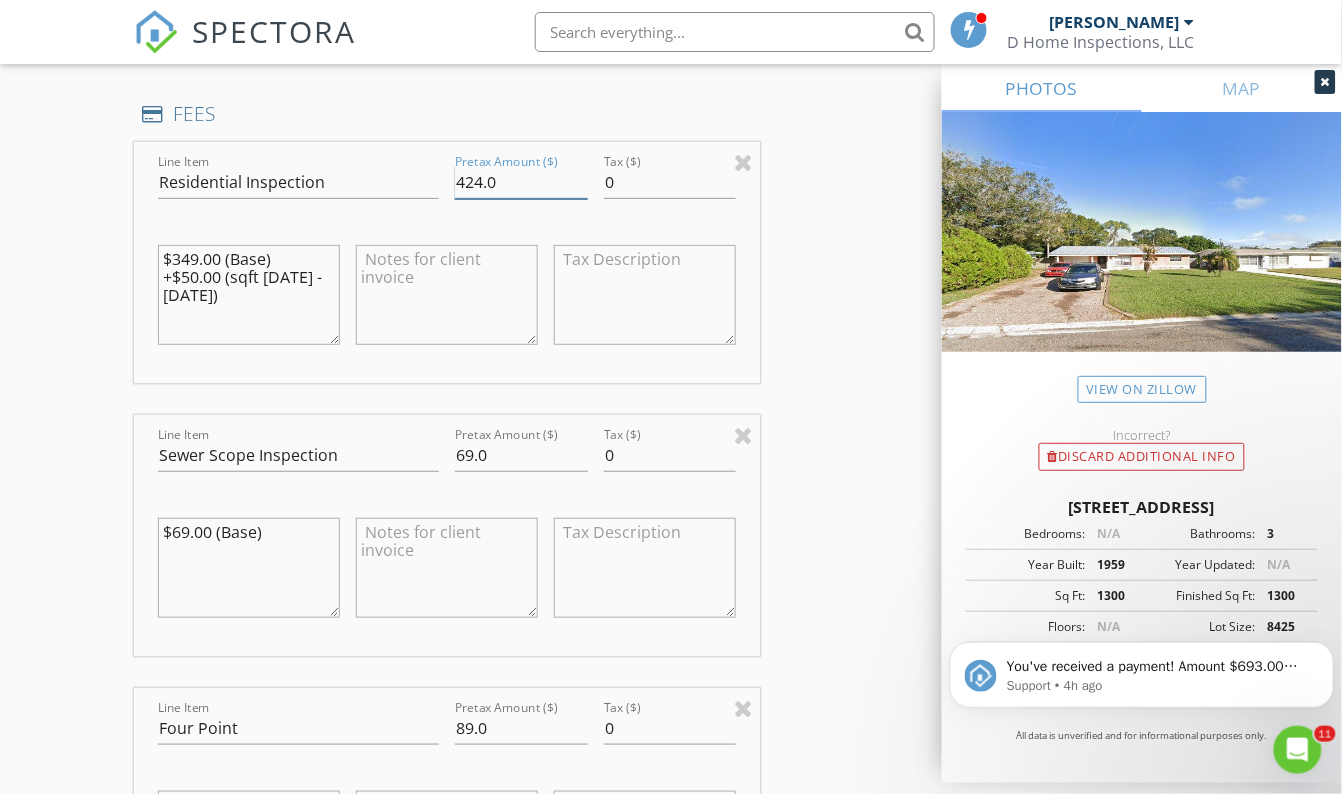 type on "424.0" 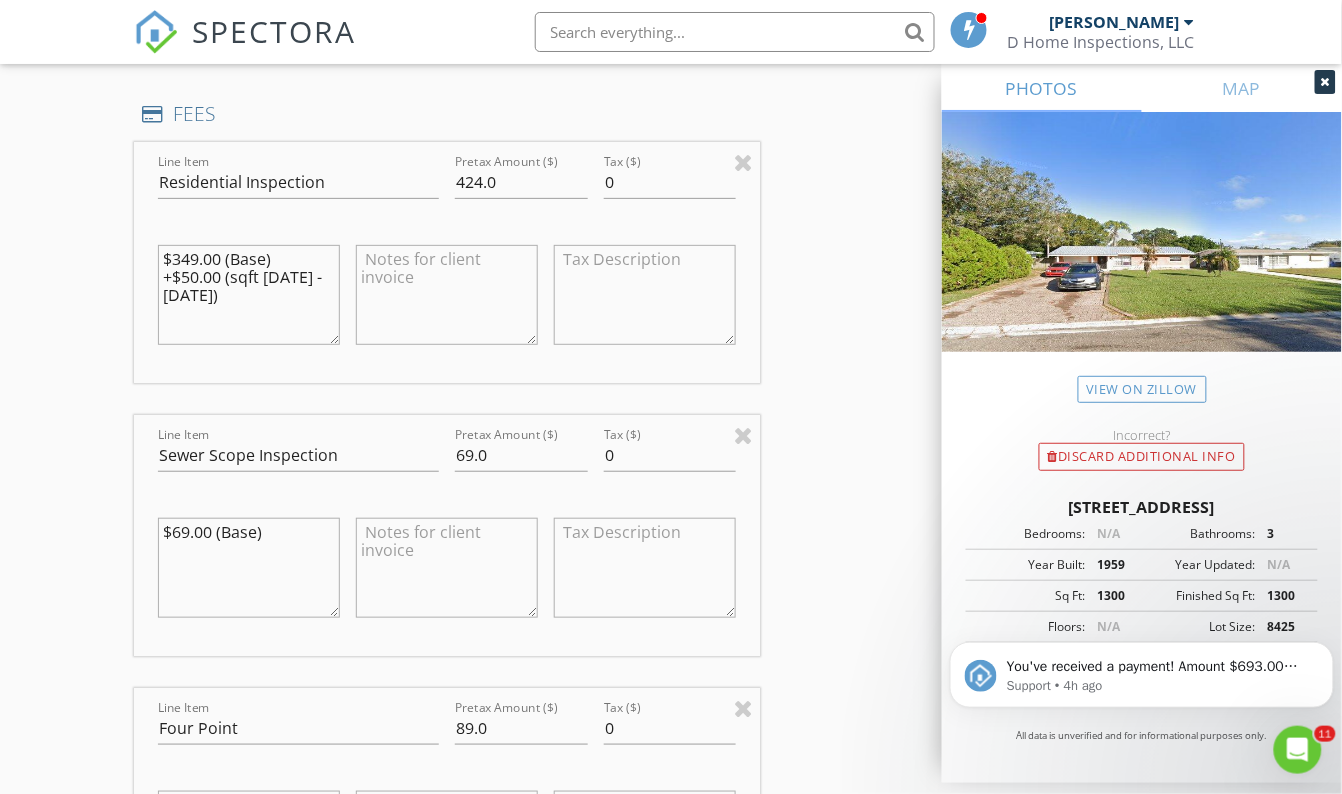 click on "INSPECTOR(S)
check_box   David Vinas   PRIMARY   check_box_outline_blank   Gavin Vinas     David Vinas arrow_drop_down   check_box_outline_blank David Vinas specifically requested
Date/Time
07/15/2025 9:30 AM
Location
Address Search       Address 5833 4th Ave N   Unit   City St. Petersburg   State FL   Zip 33710   County Pinellas     Square Feet 1695   Year Built 1959   Foundation Slab arrow_drop_down     David Vinas     30.5 miles     (an hour)
client
check_box Enable Client CC email for this inspection   Client Search     check_box_outline_blank Client is a Company/Organization     First Name Spencer   Last Name Adams   Email spencerjadams95@gmail.com   CC Email   Phone 517-902-8011           Notes   Private Notes
ADD ADDITIONAL client
SERVICES
check_box_outline_blank" at bounding box center (671, 810) 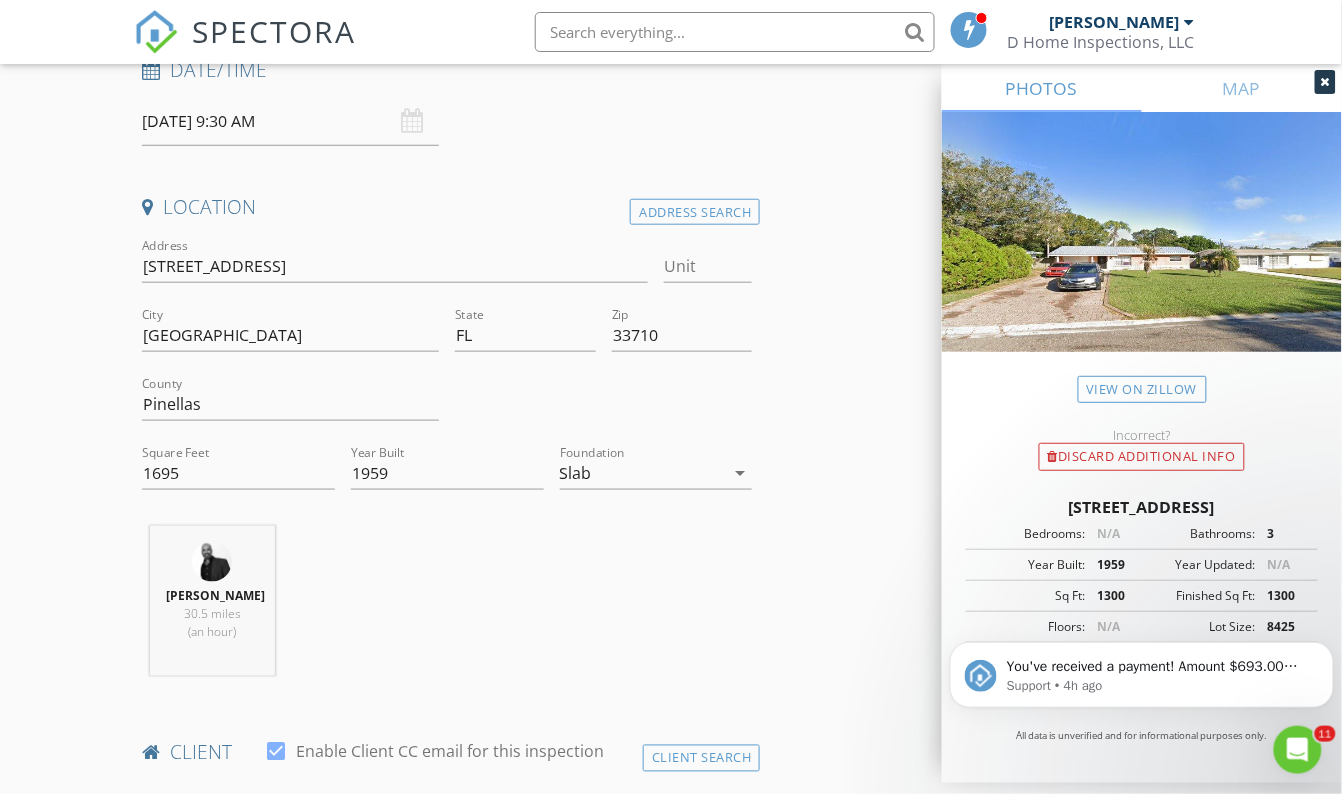 scroll, scrollTop: 444, scrollLeft: 0, axis: vertical 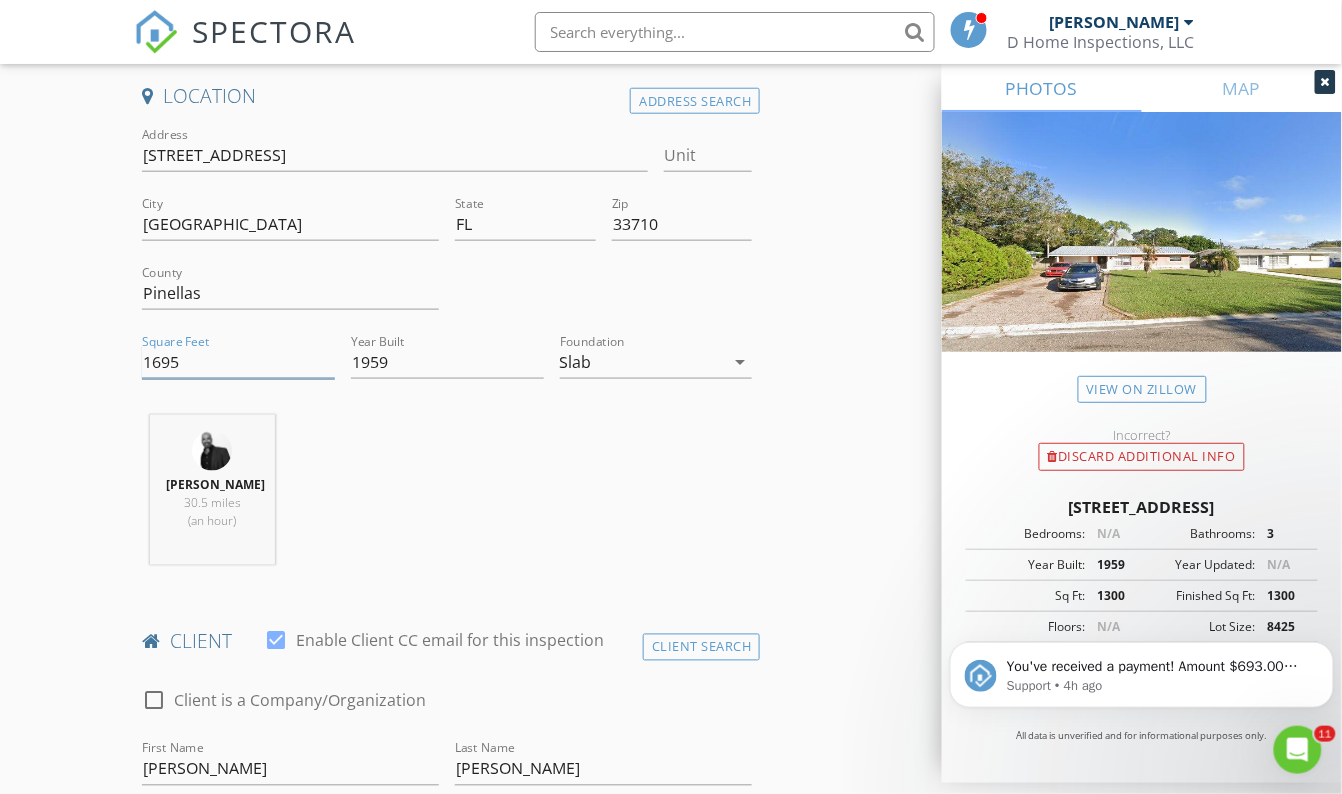 click on "1695" at bounding box center (238, 362) 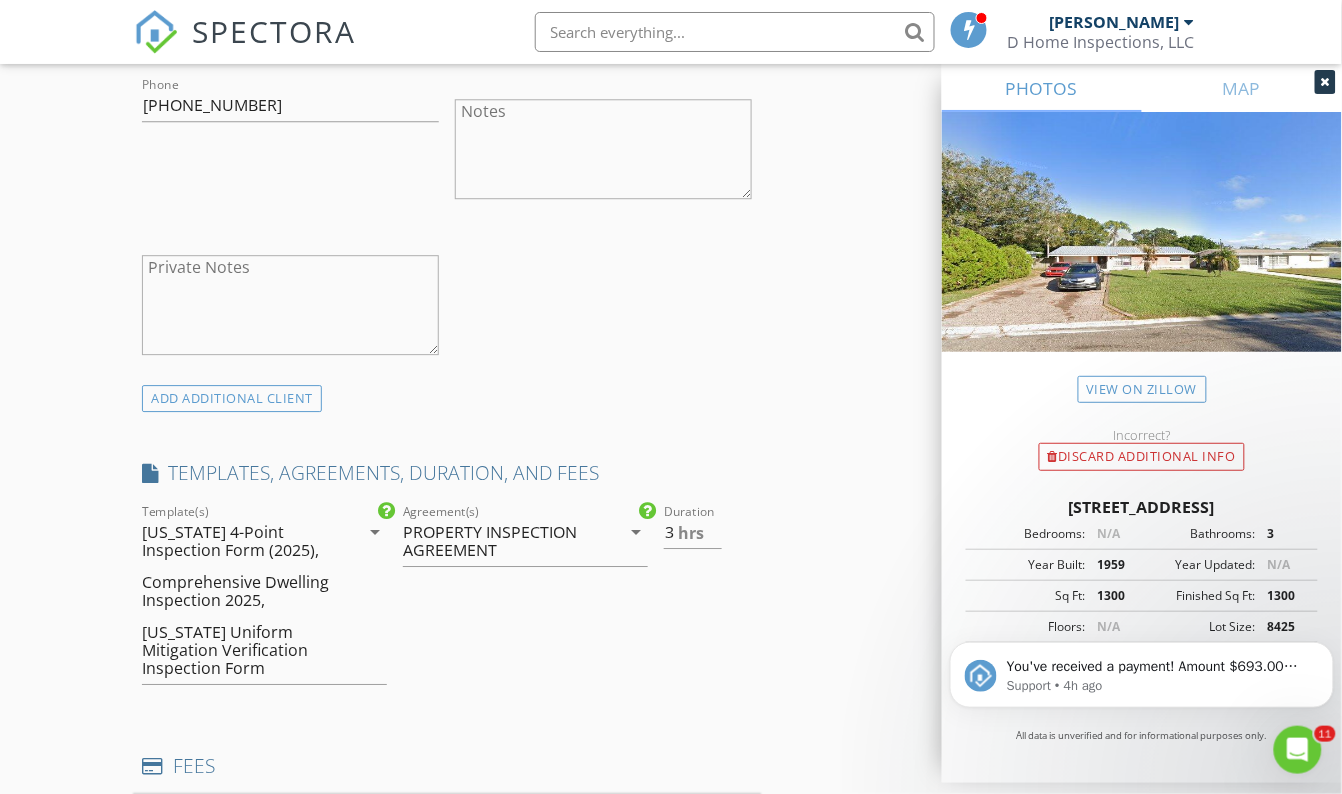 scroll, scrollTop: 1262, scrollLeft: 0, axis: vertical 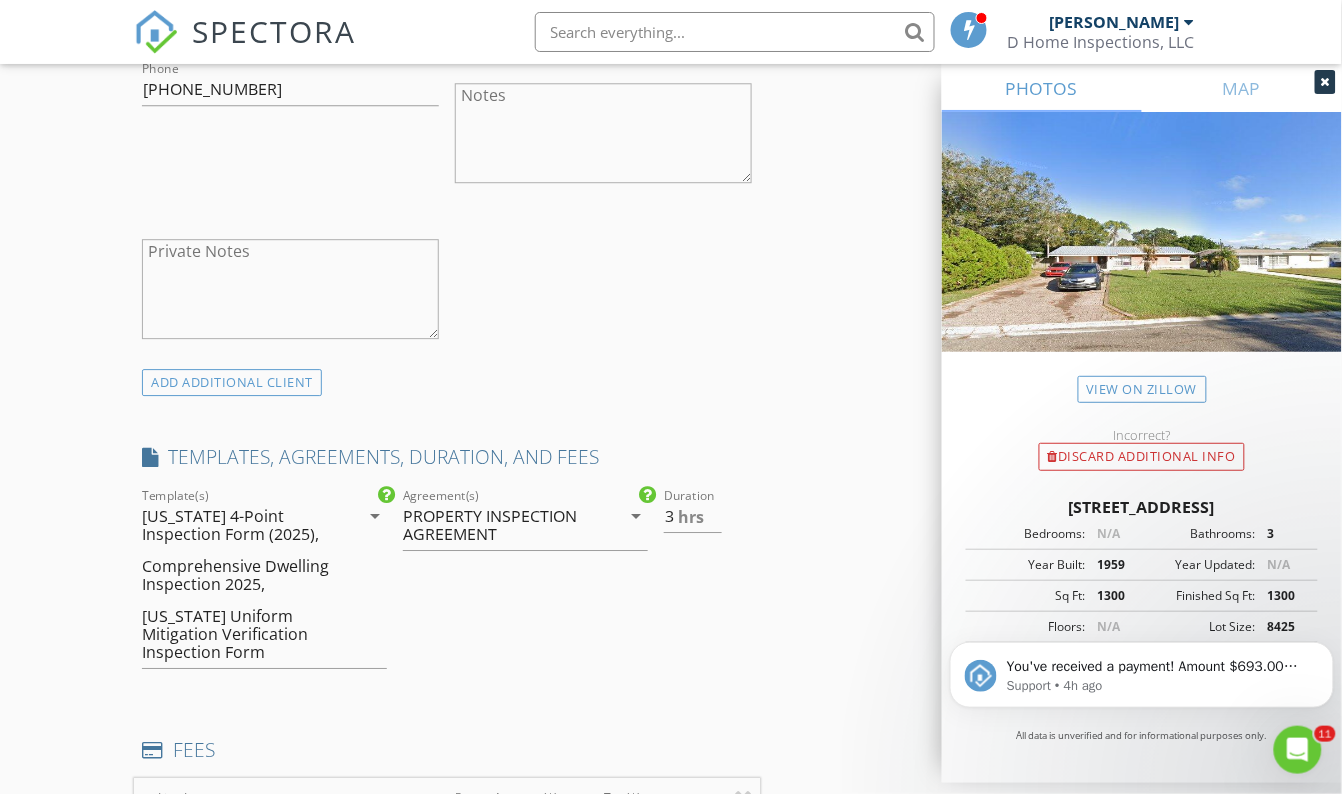 type on "1638" 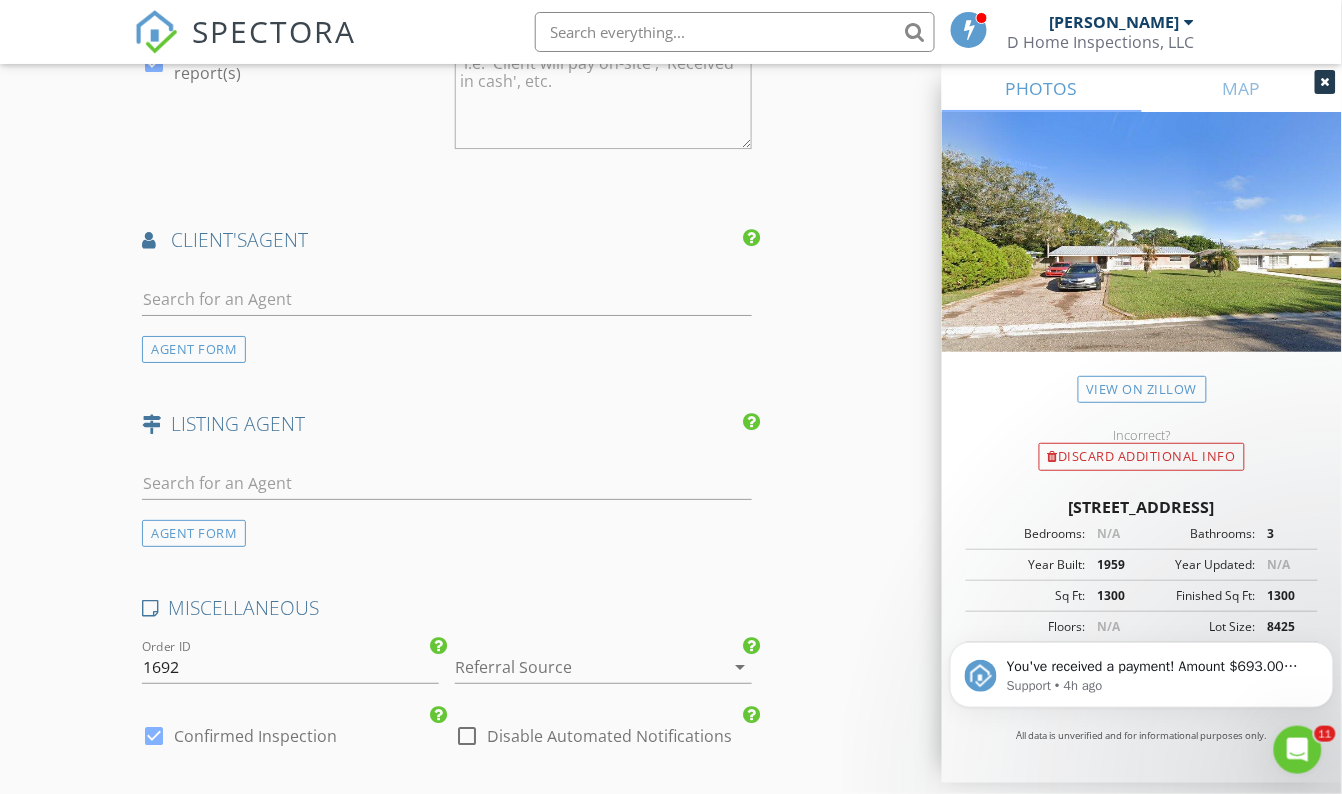 scroll, scrollTop: 3444, scrollLeft: 0, axis: vertical 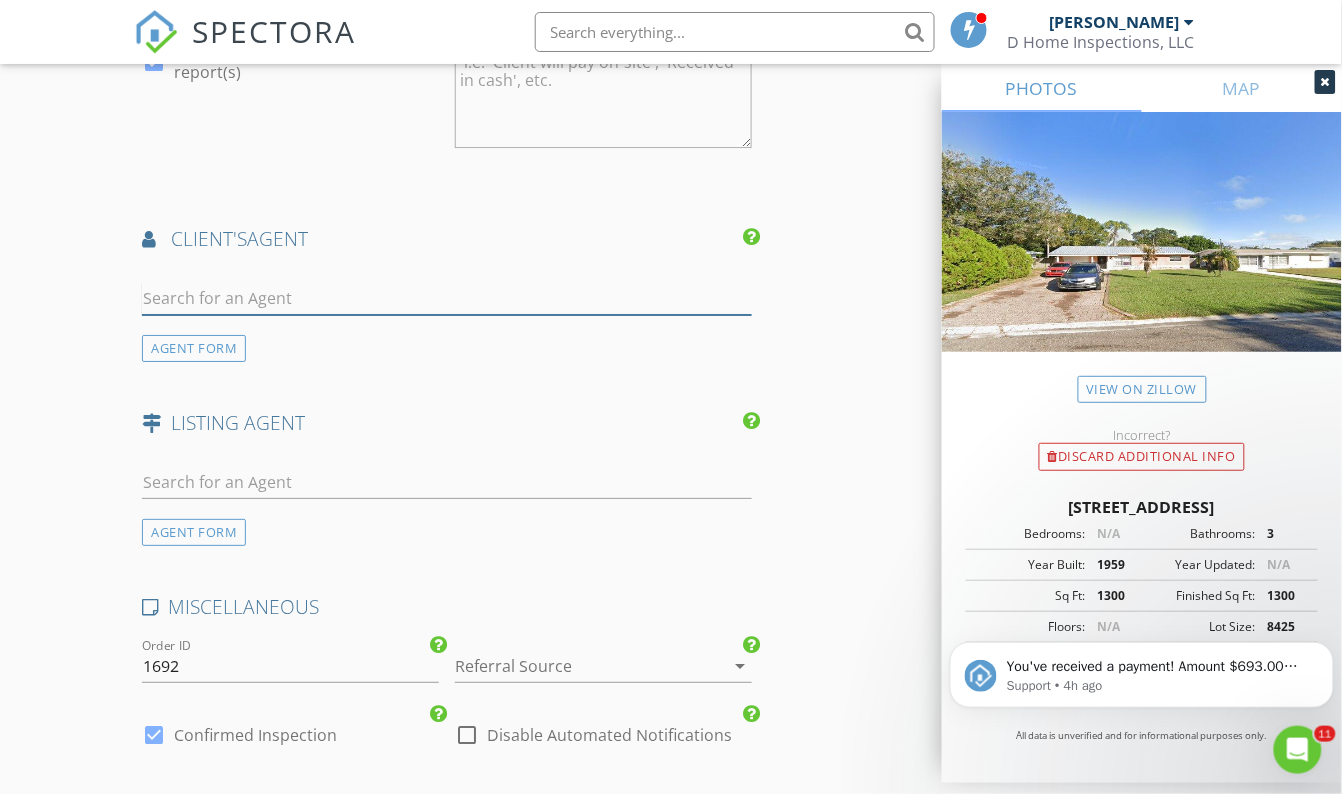click at bounding box center (447, 298) 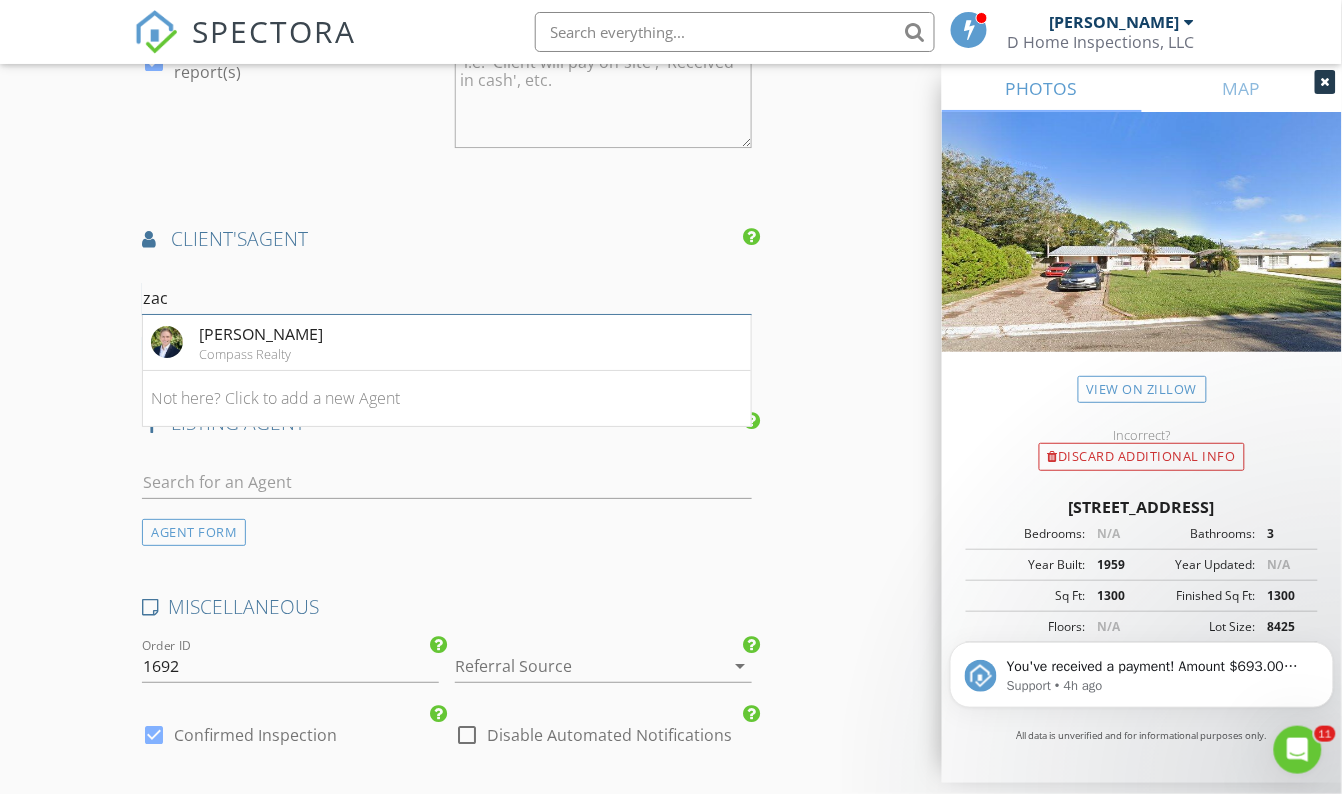 type on "zach" 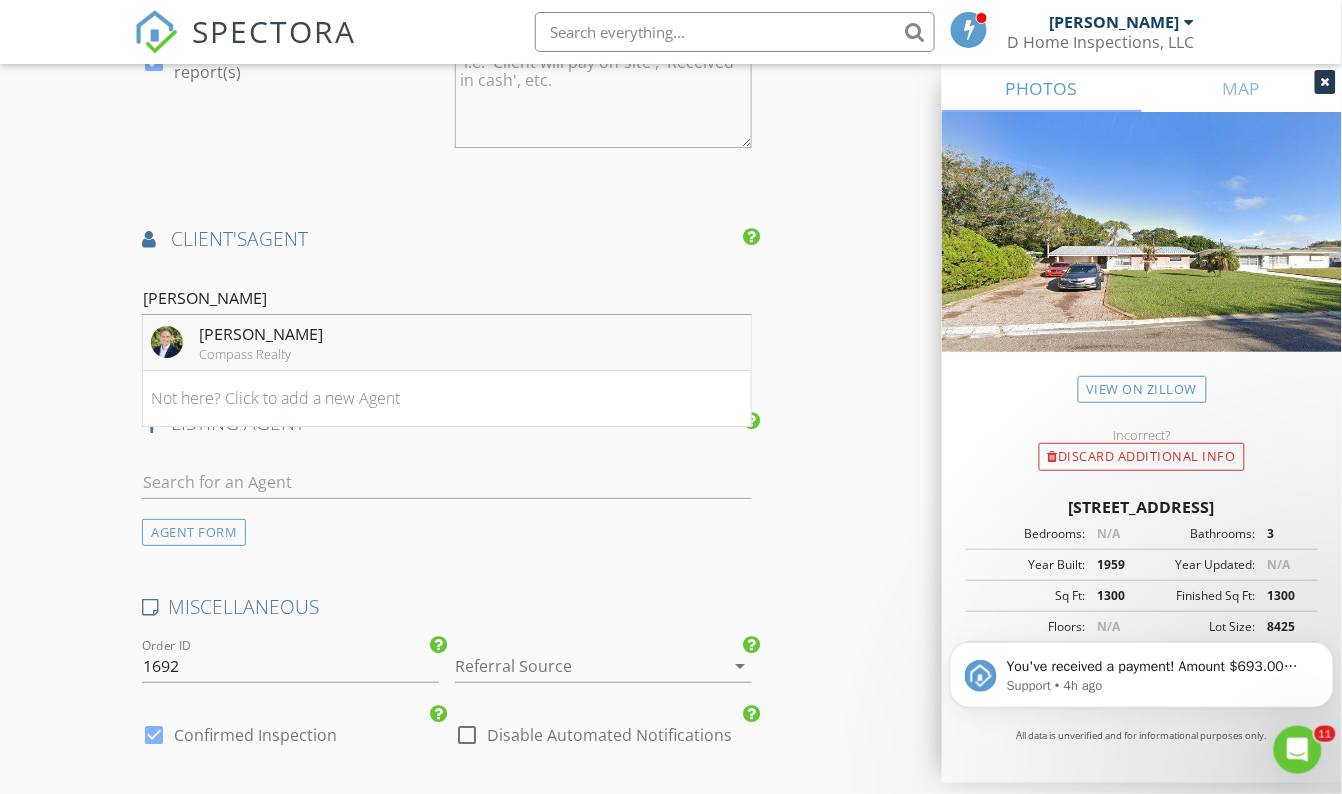 click on "Zach Steinberger
Compass Realty" at bounding box center [447, 343] 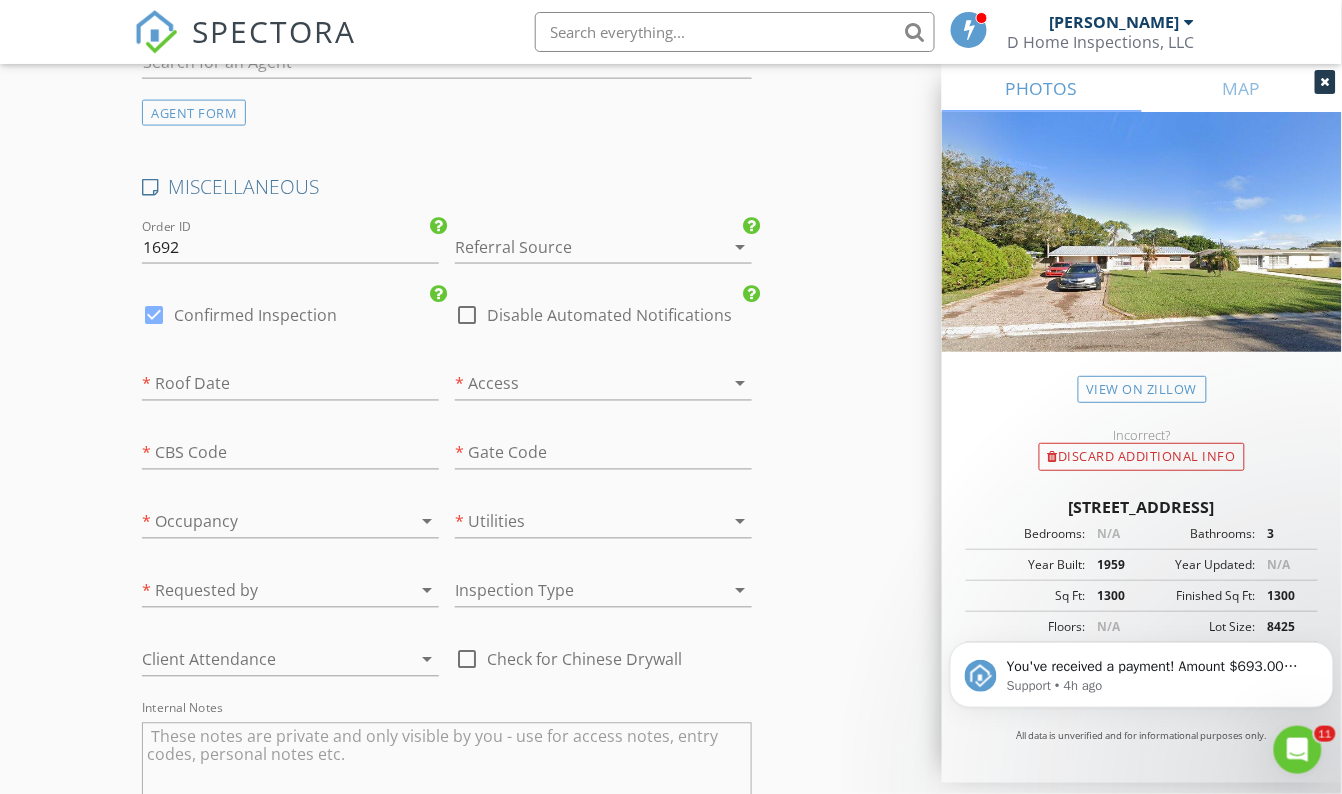 scroll, scrollTop: 4353, scrollLeft: 0, axis: vertical 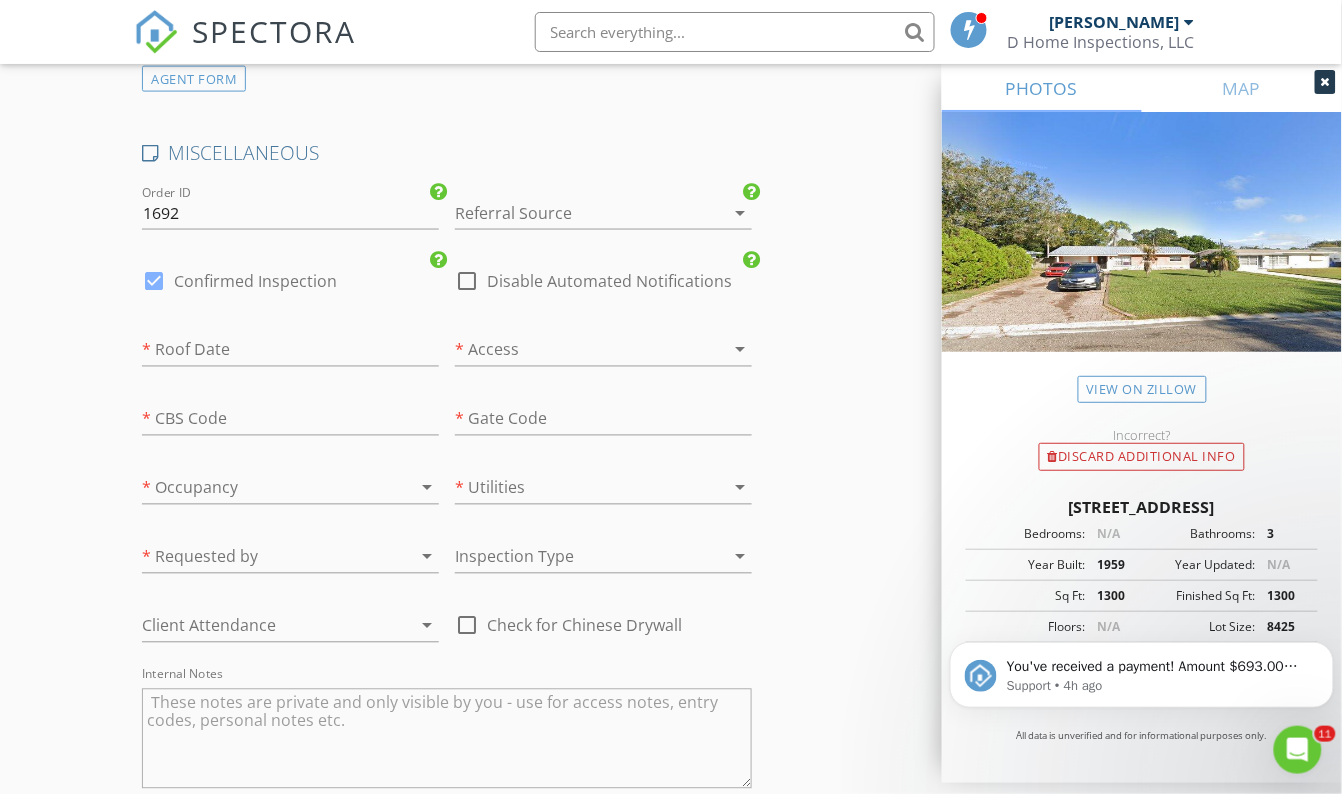 click at bounding box center [262, 488] 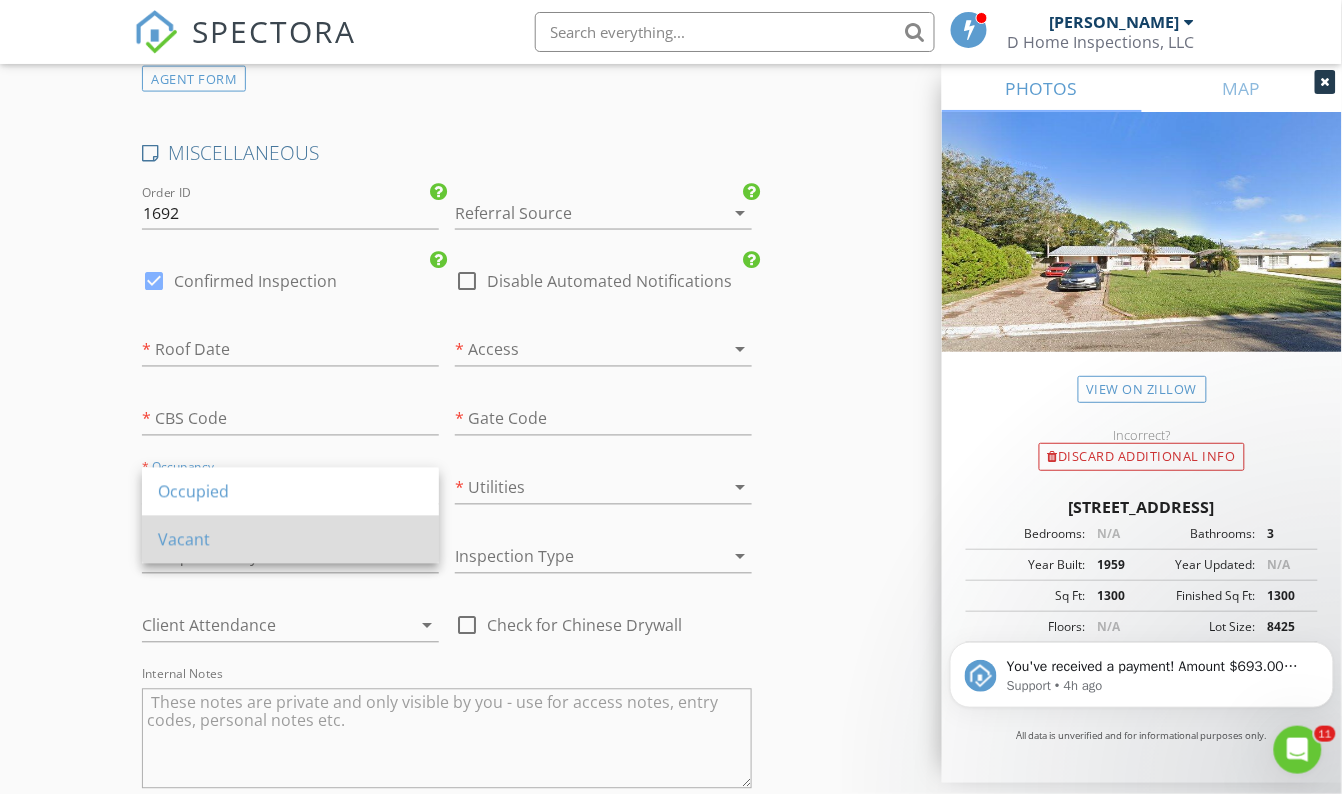 click on "Vacant" at bounding box center (290, 540) 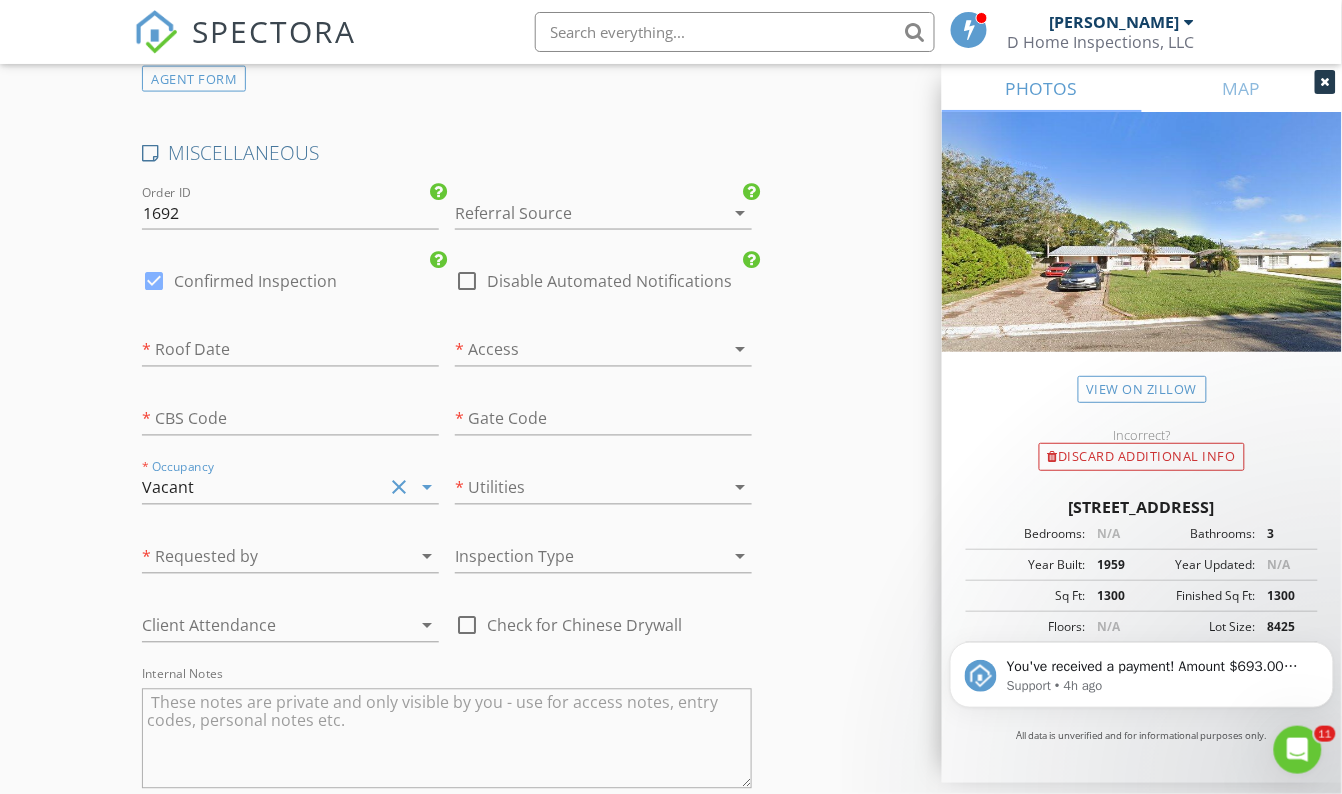 click at bounding box center [262, 557] 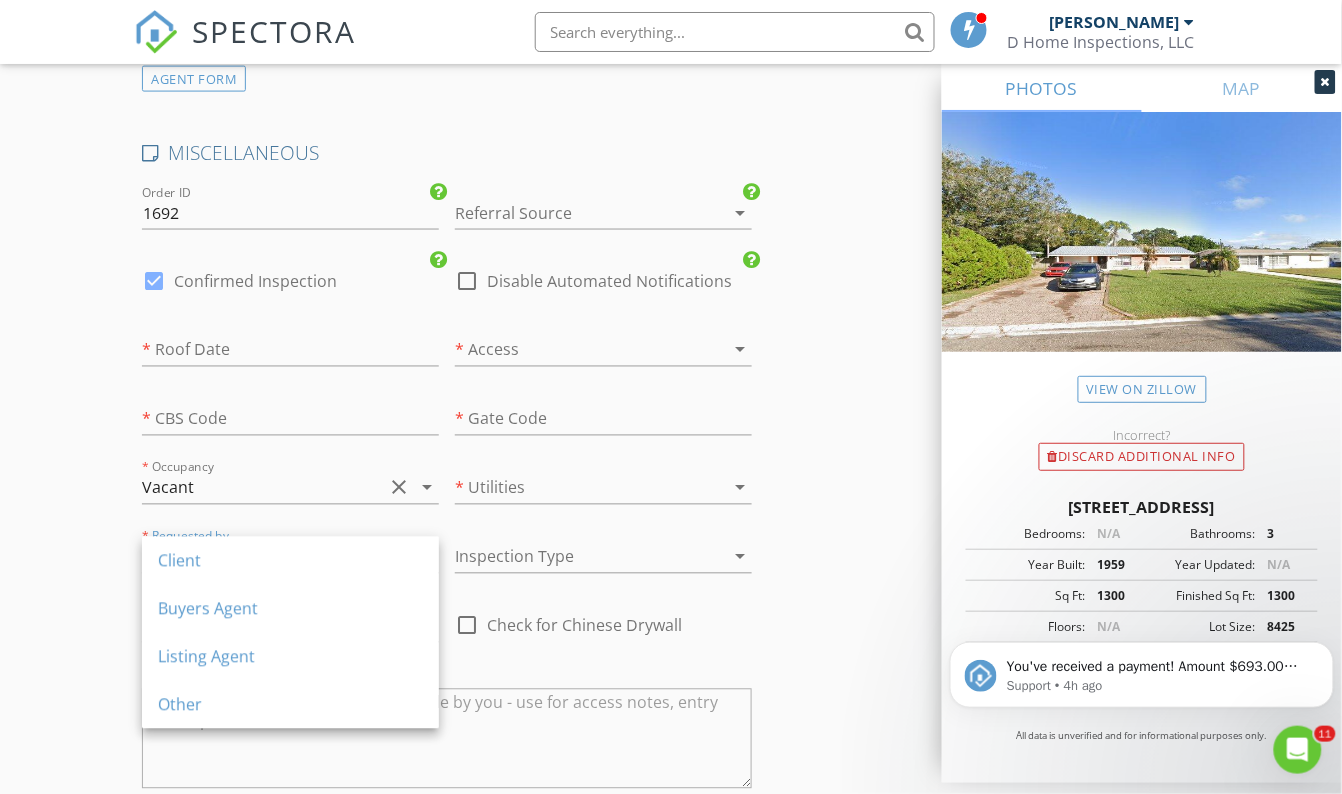 click on "Client" at bounding box center (290, 561) 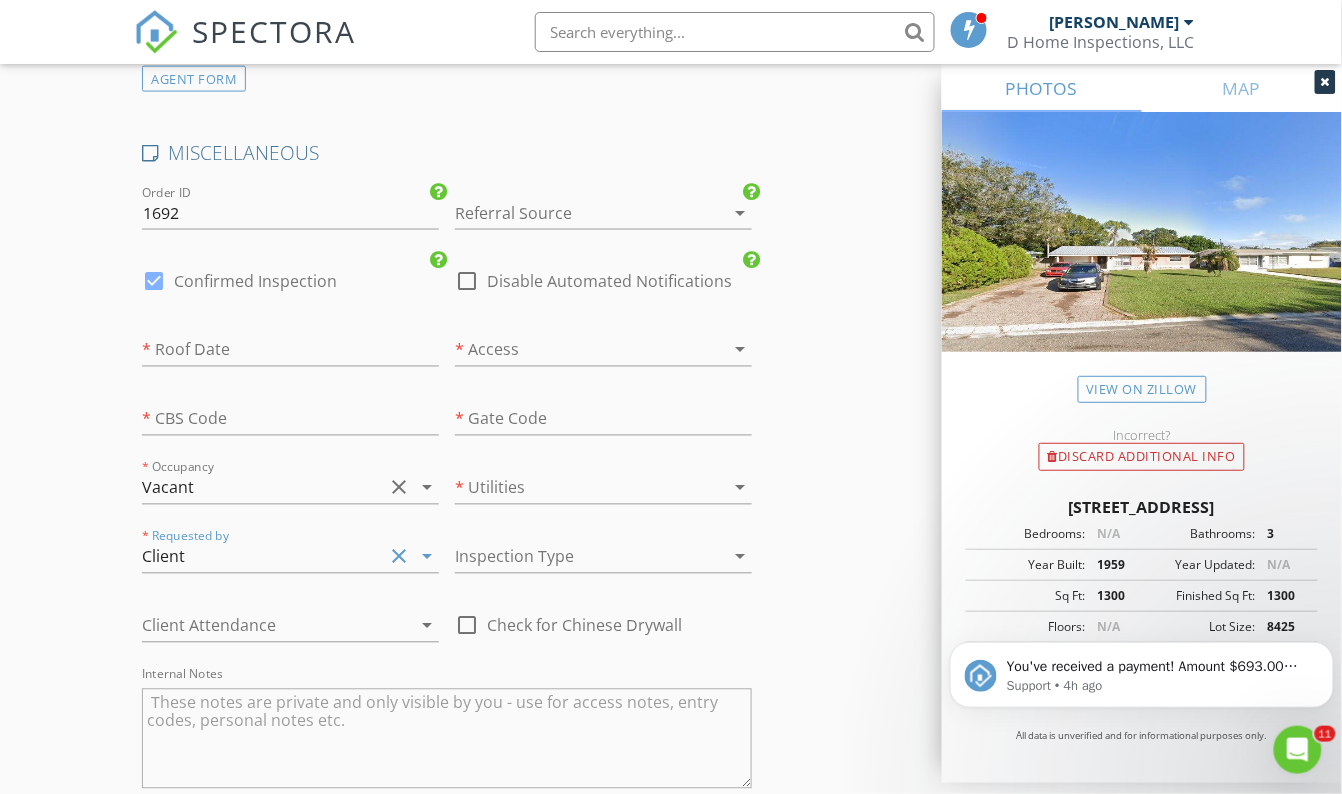 click at bounding box center (262, 626) 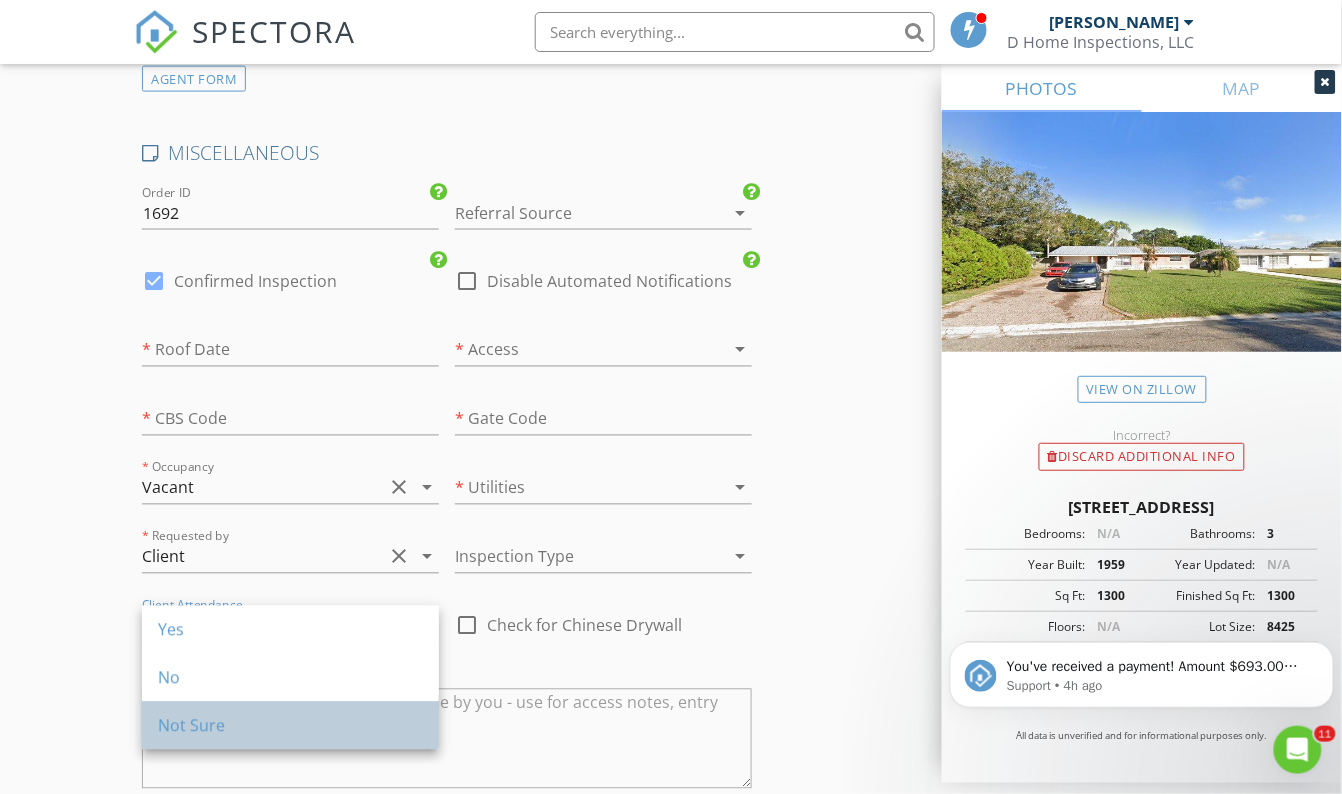 click on "Not Sure" at bounding box center (290, 726) 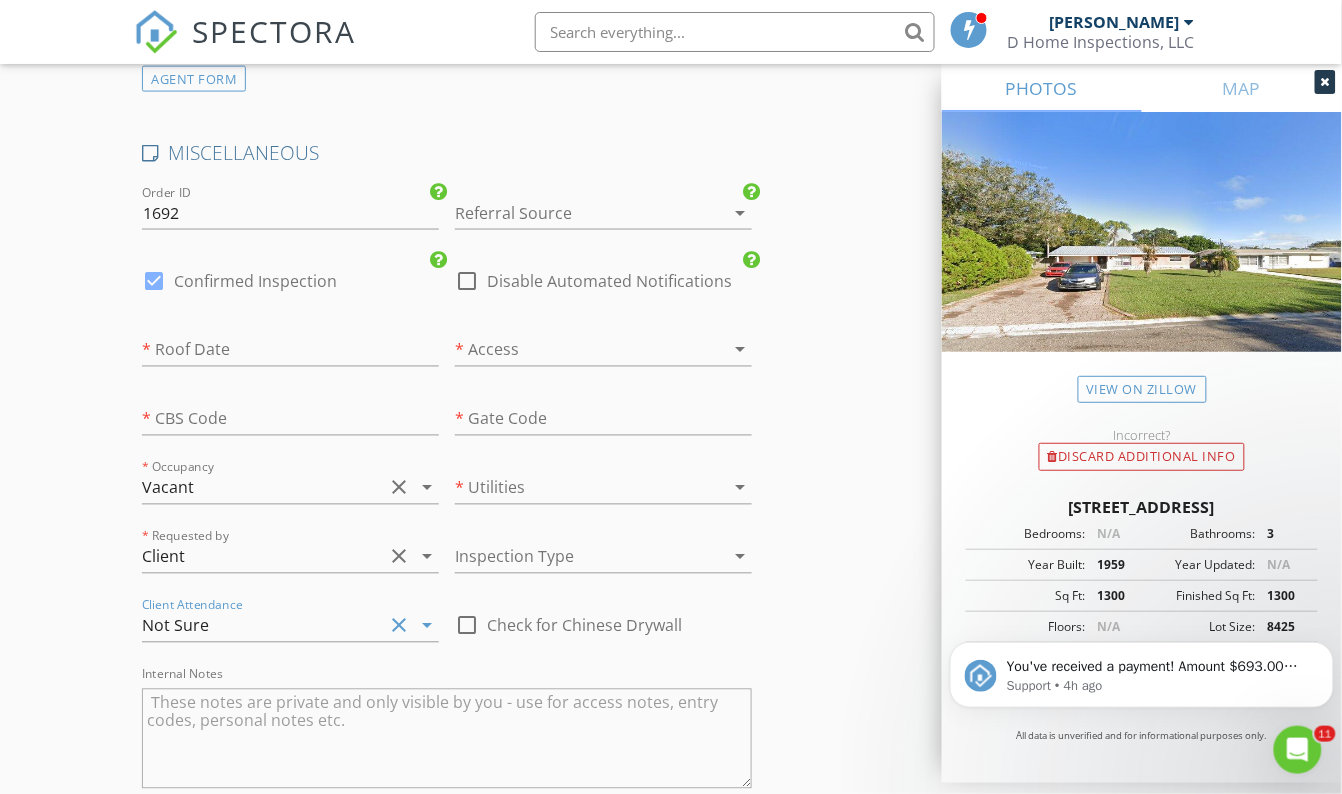click at bounding box center [575, 213] 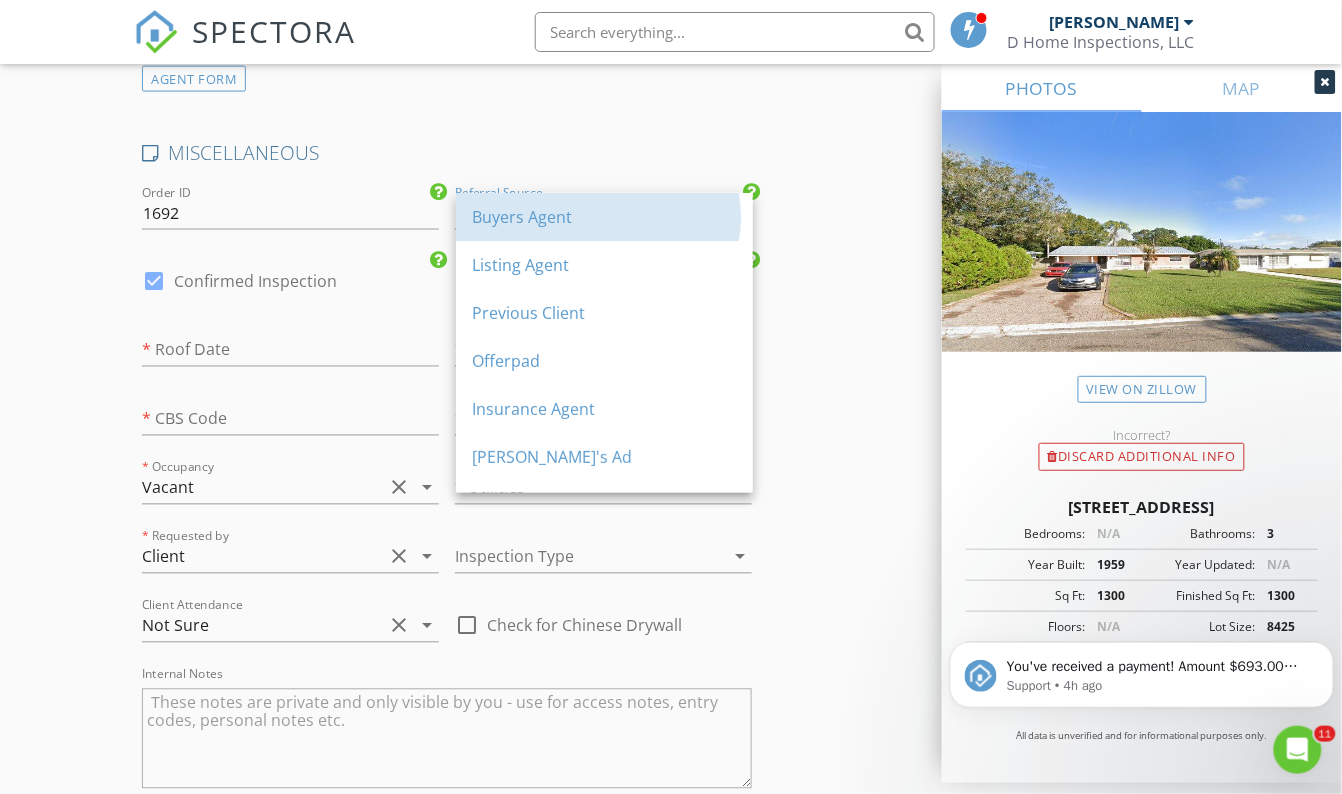 click on "Buyers Agent" at bounding box center [604, 217] 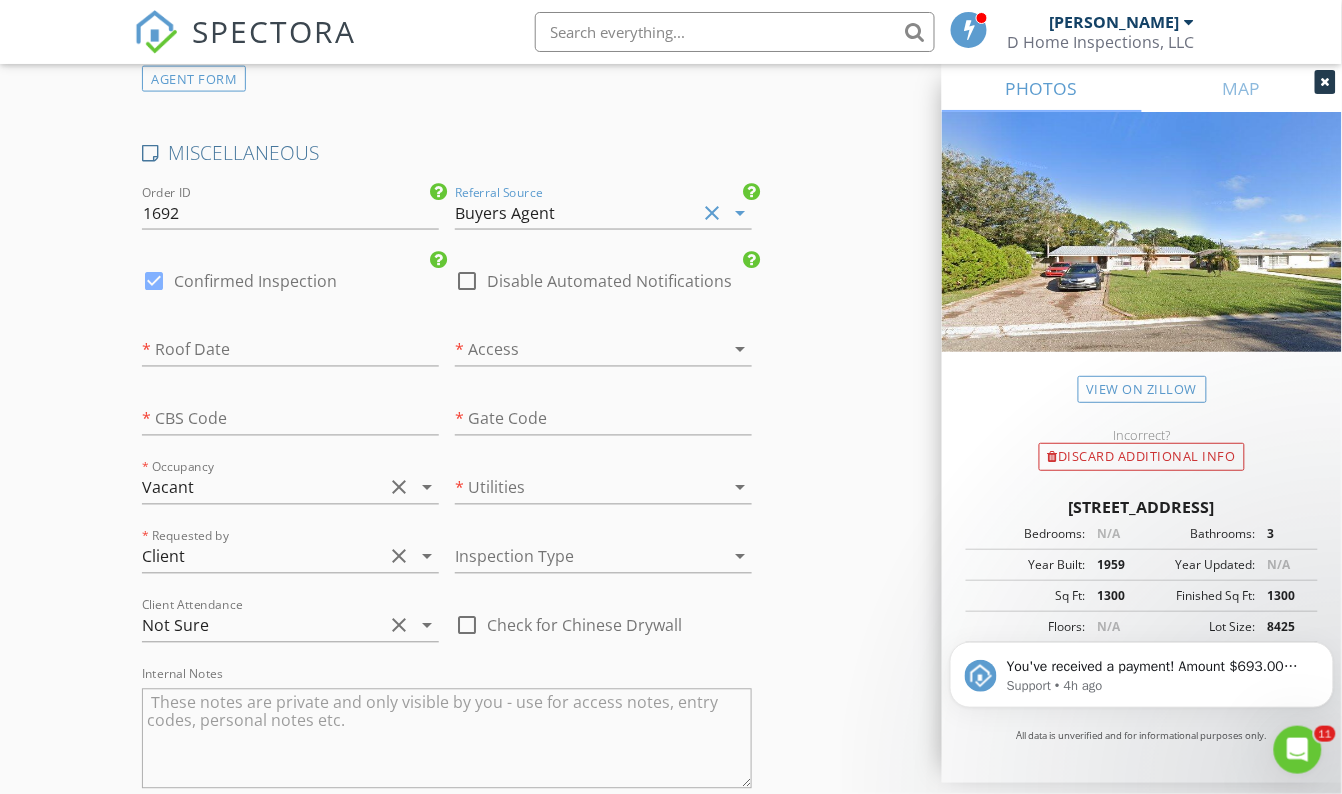 click at bounding box center (575, 350) 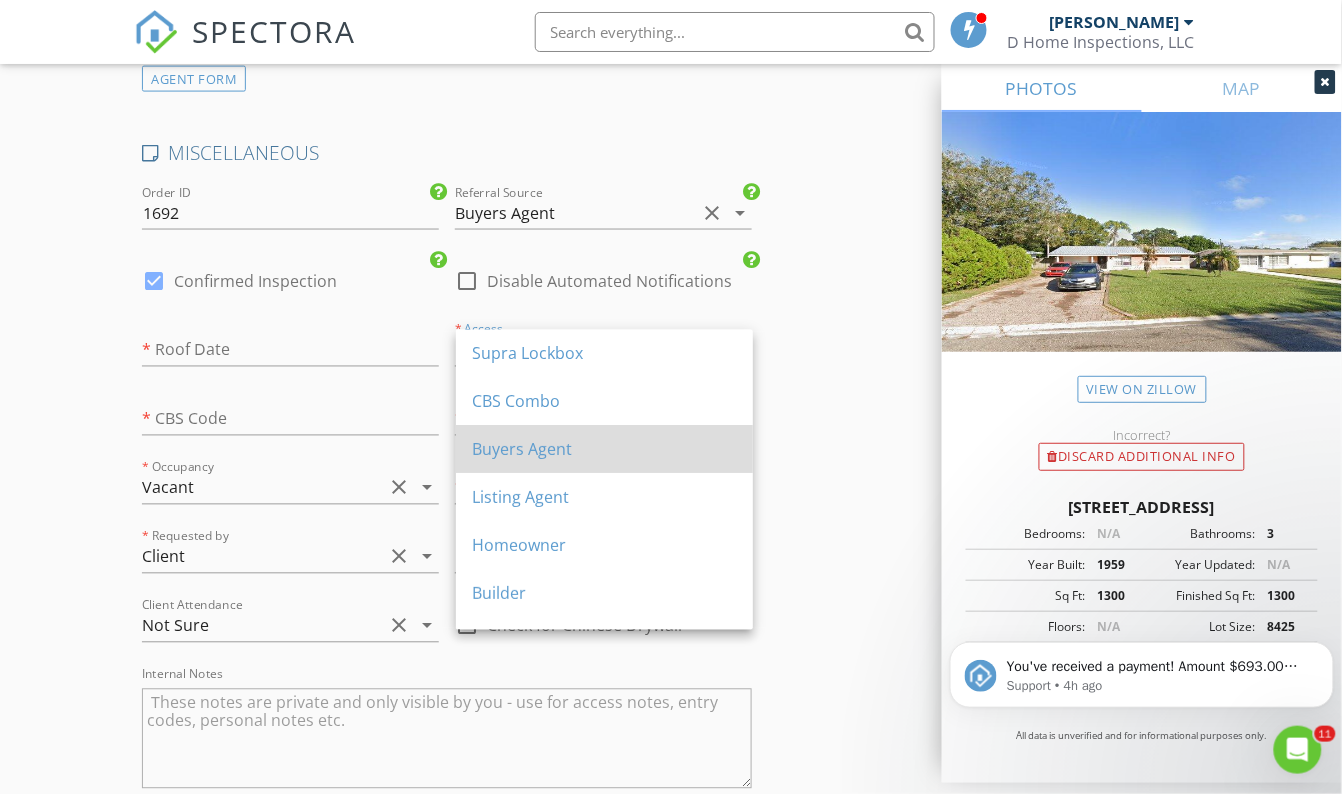 click on "Buyers Agent" at bounding box center [604, 450] 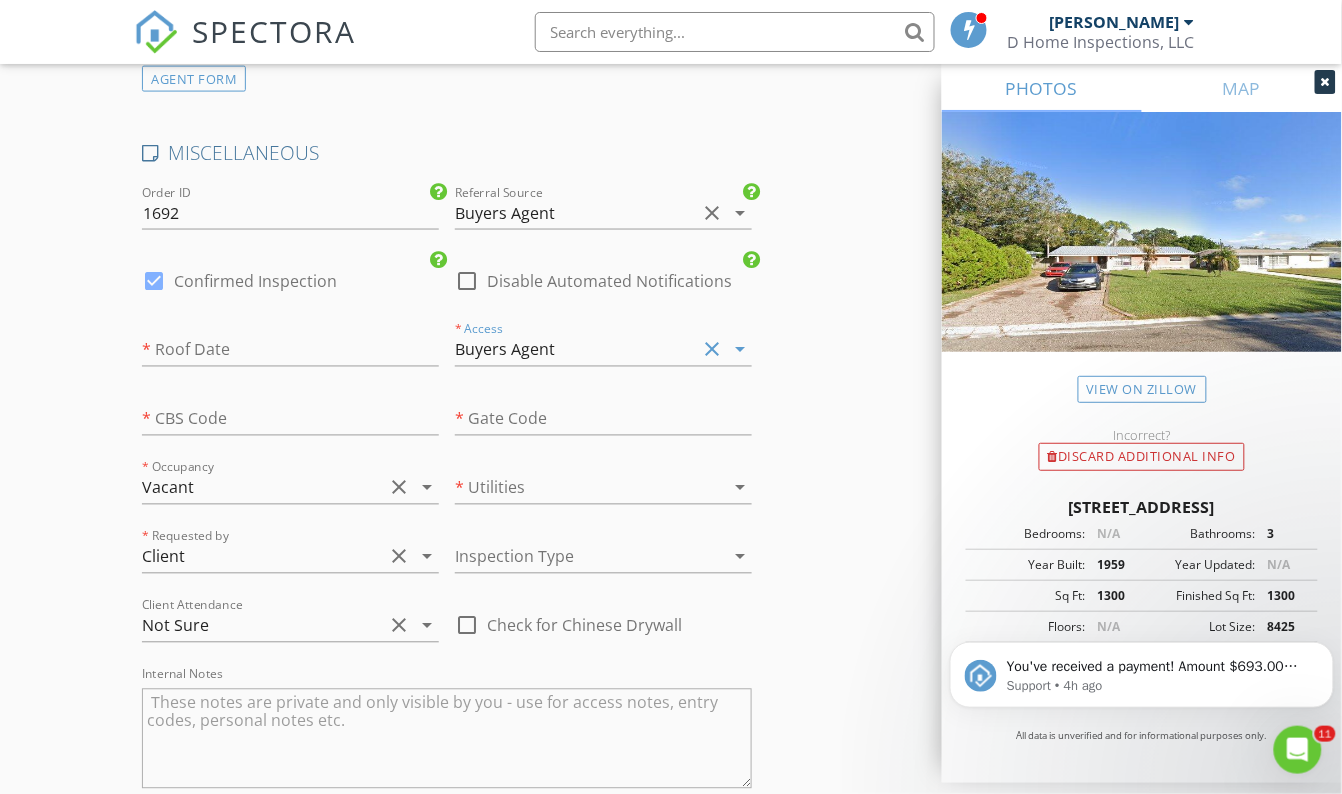 click at bounding box center [575, 488] 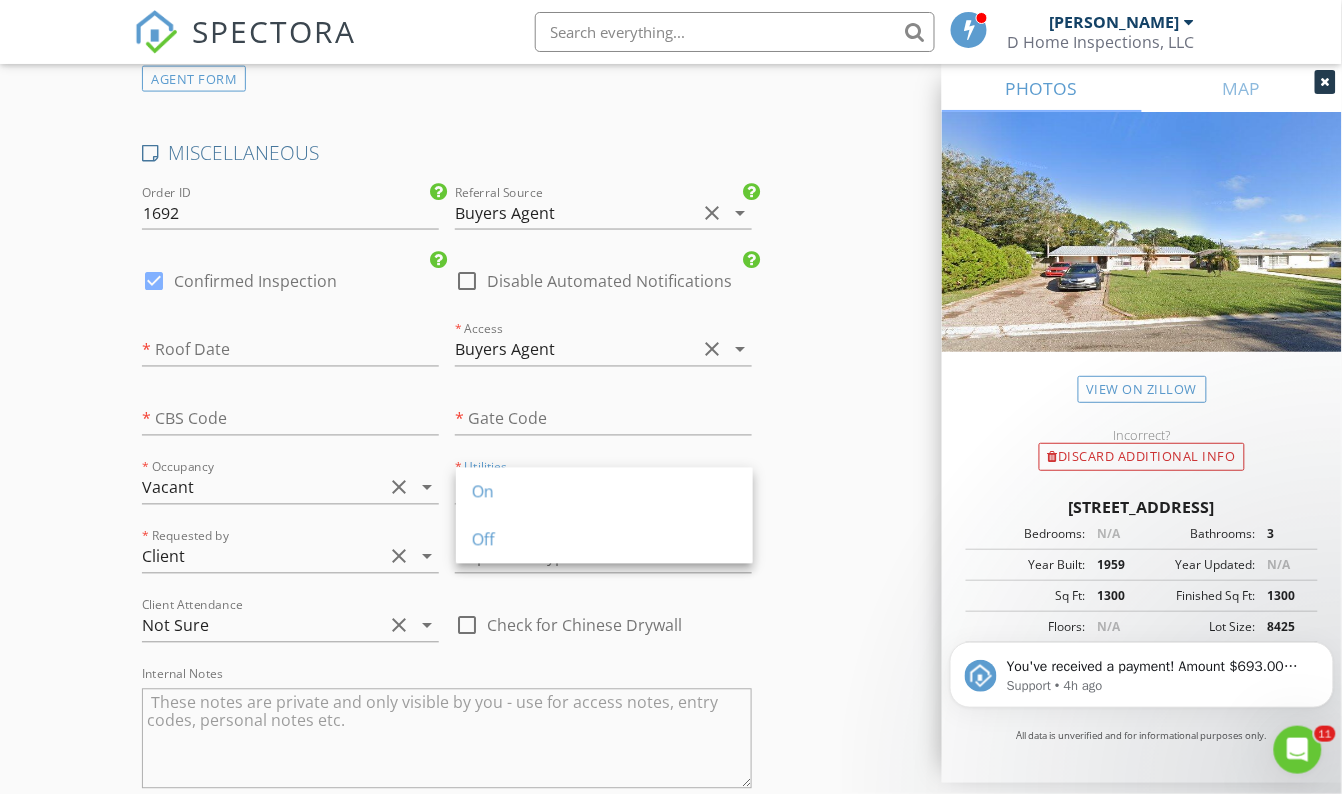 click on "On" at bounding box center [604, 492] 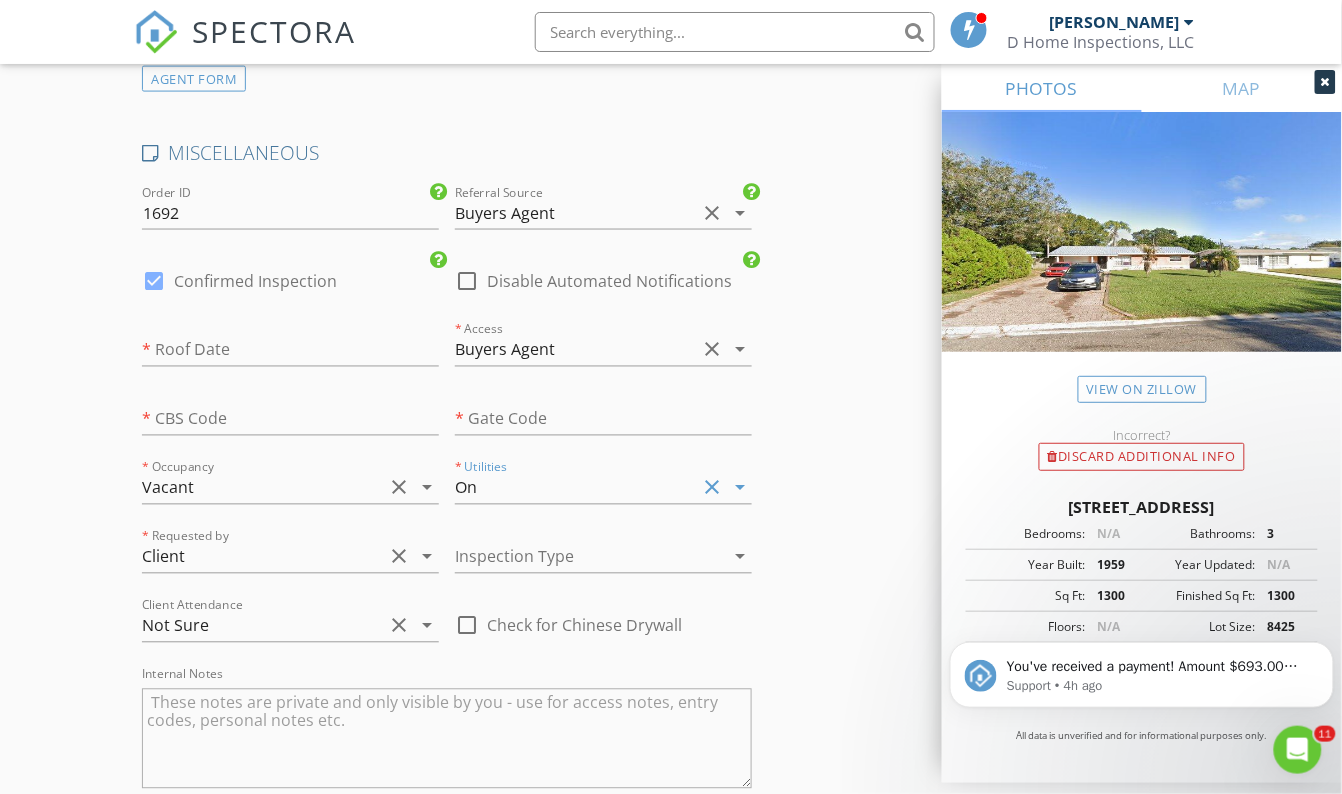 click at bounding box center (575, 557) 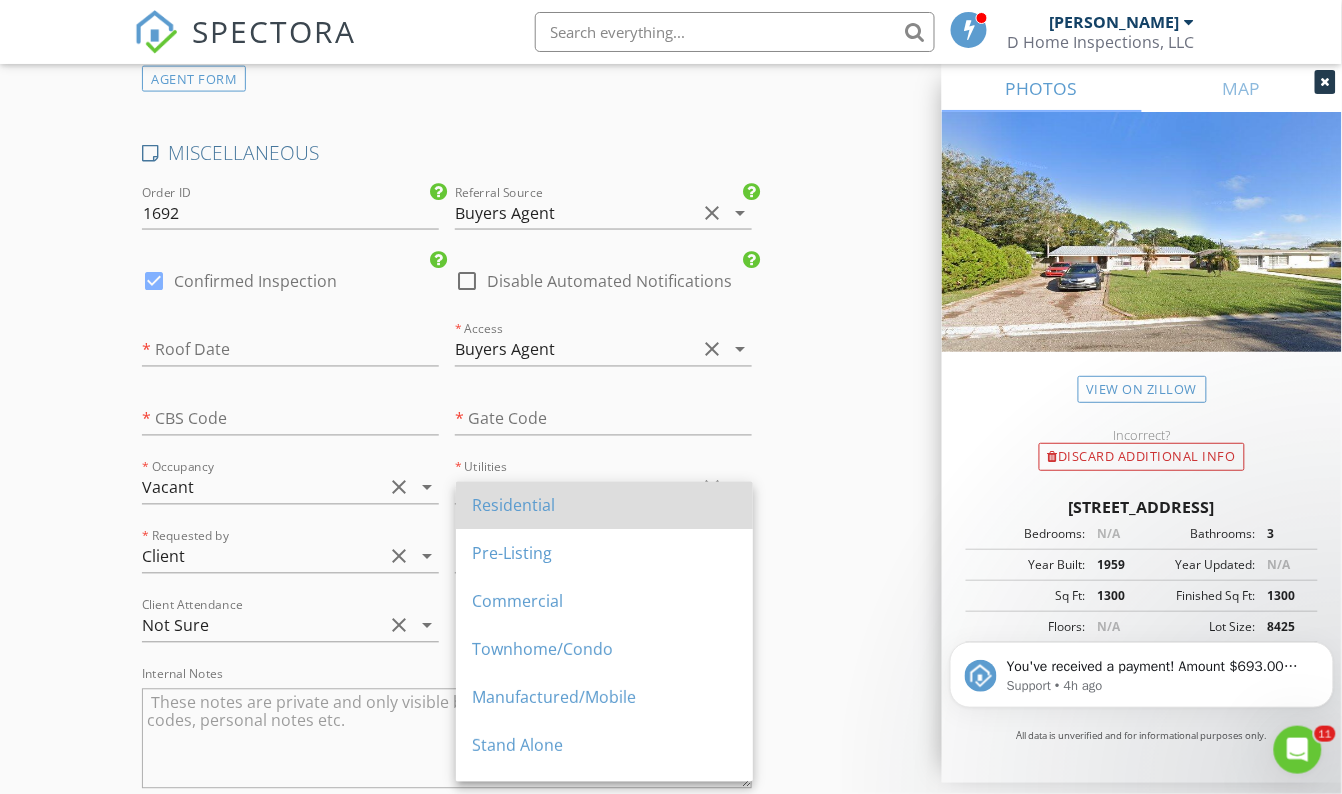 click on "Residential" at bounding box center [604, 506] 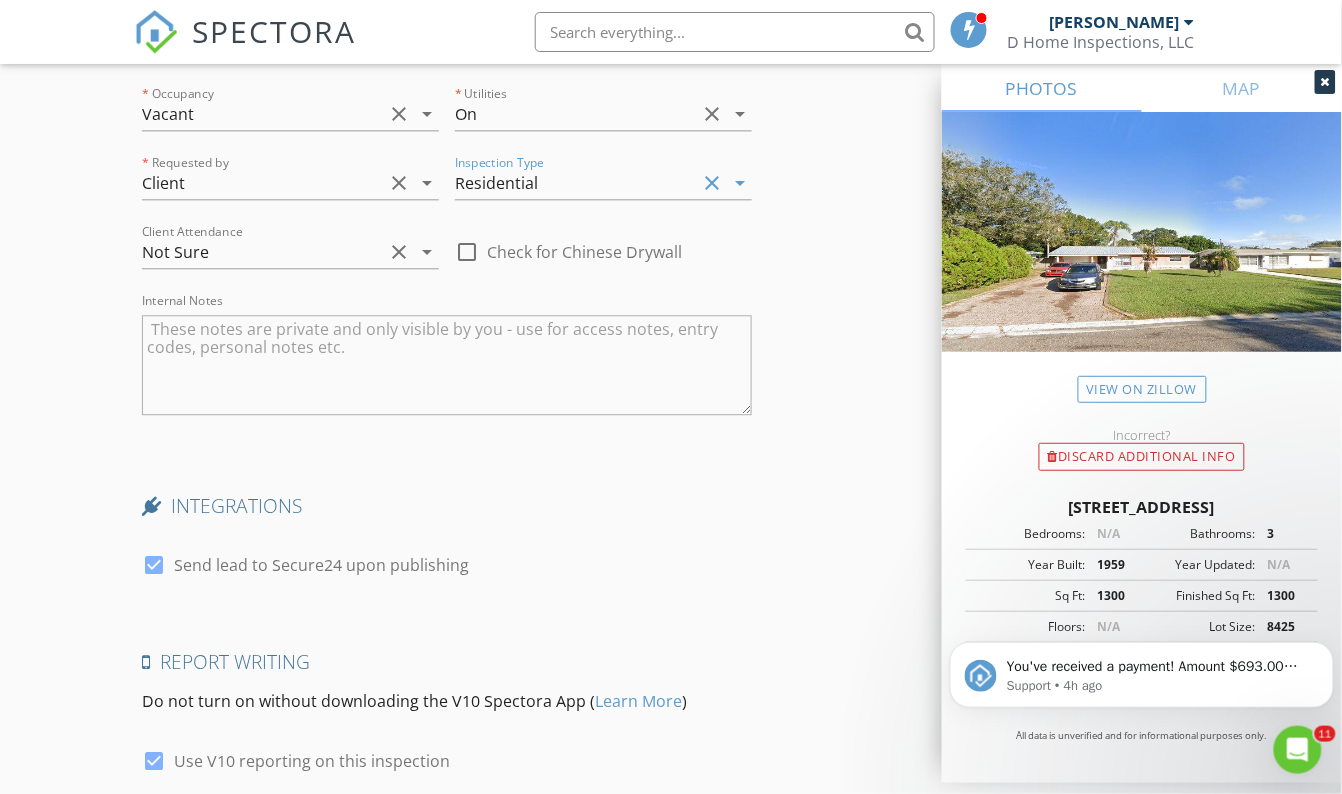 scroll, scrollTop: 4890, scrollLeft: 0, axis: vertical 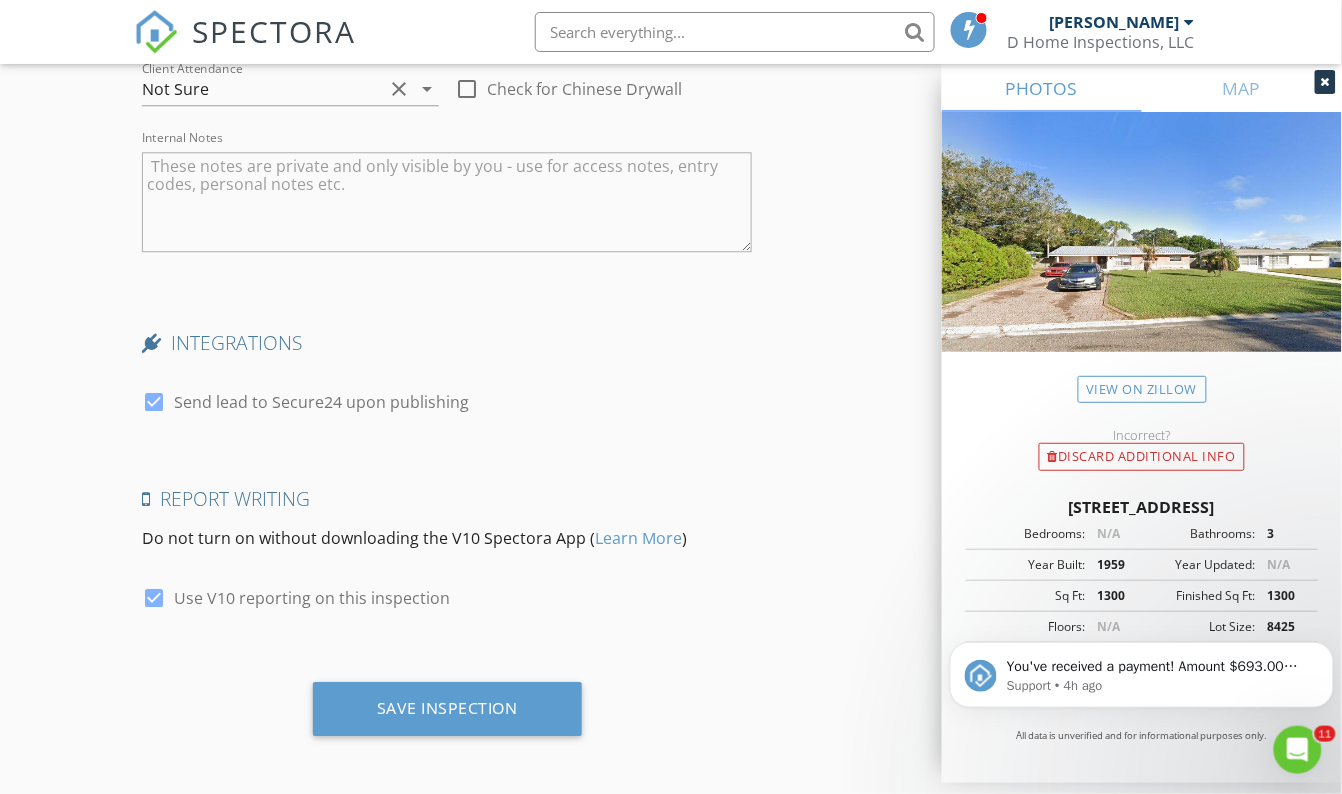 click at bounding box center (154, 402) 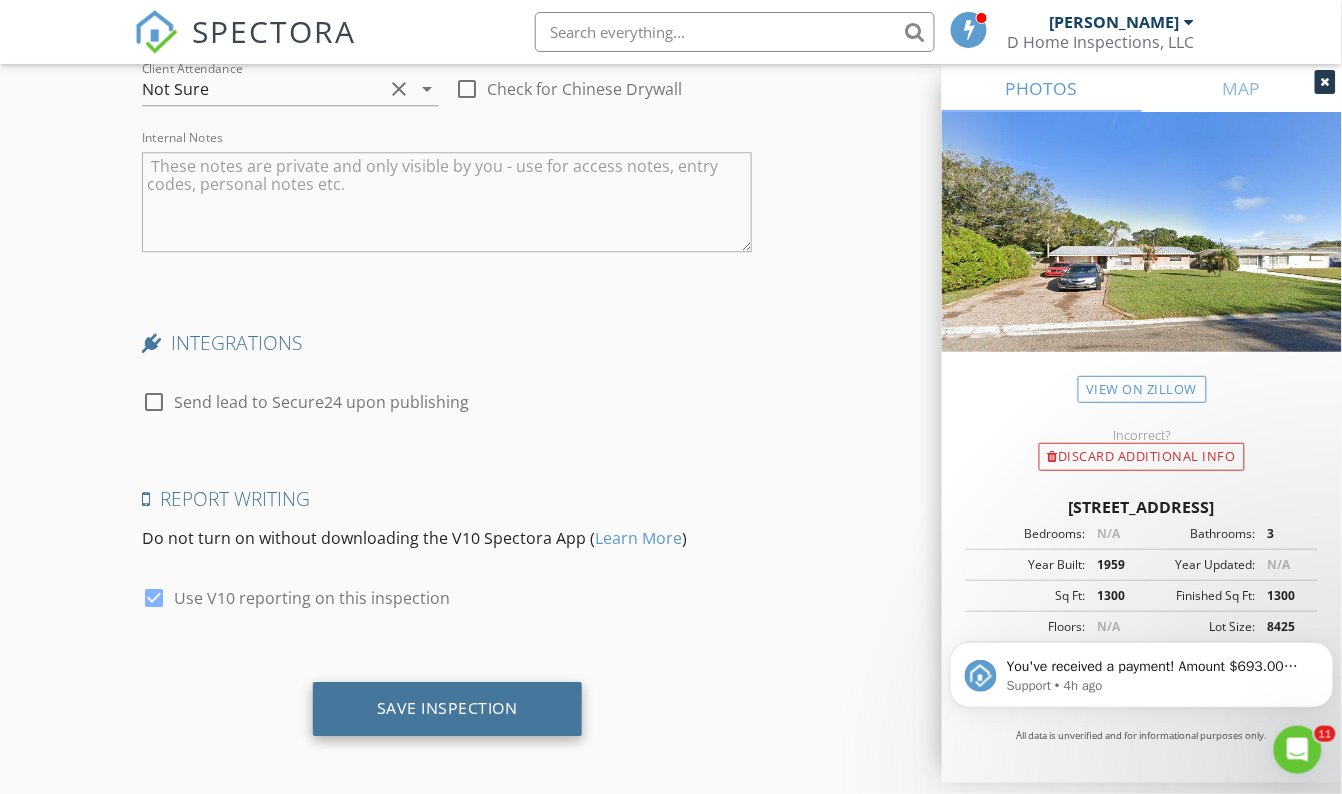 click on "Save Inspection" at bounding box center [447, 708] 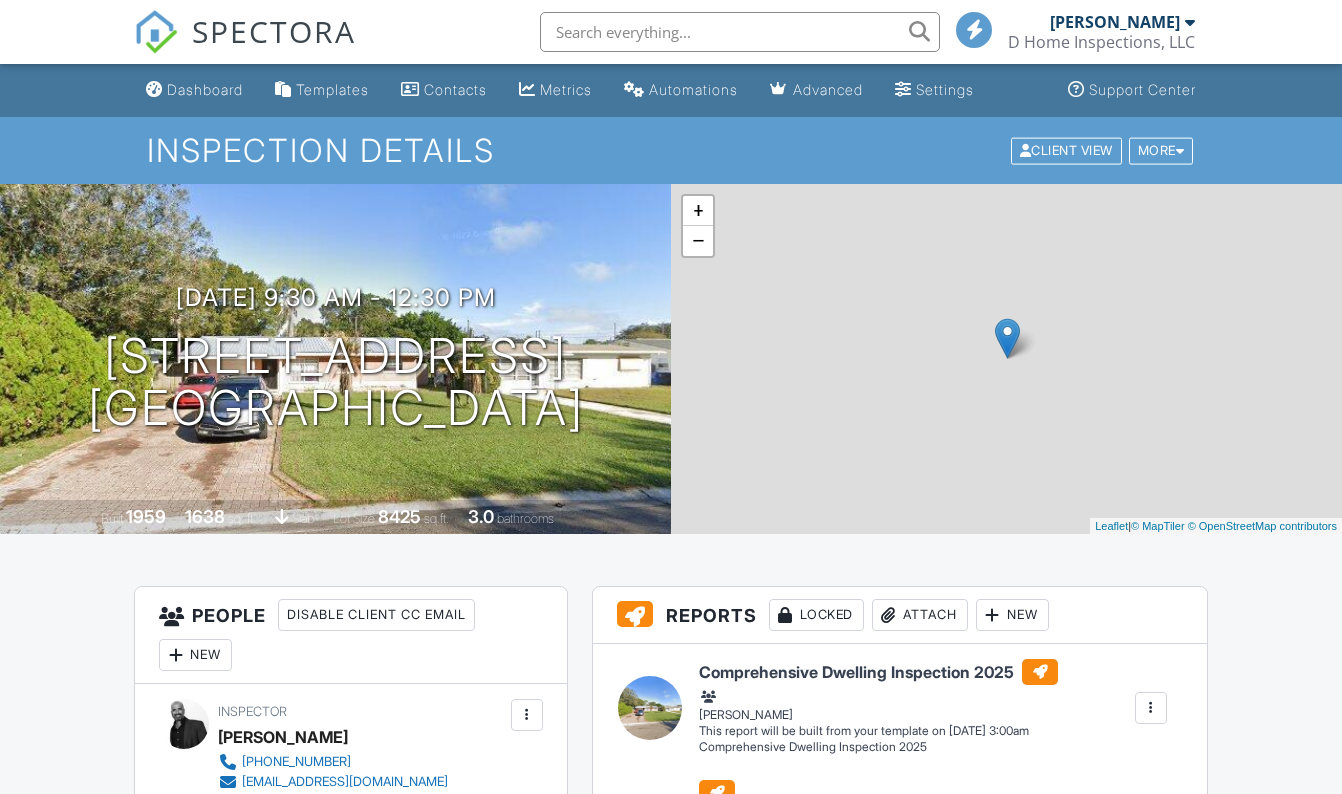 scroll, scrollTop: 0, scrollLeft: 0, axis: both 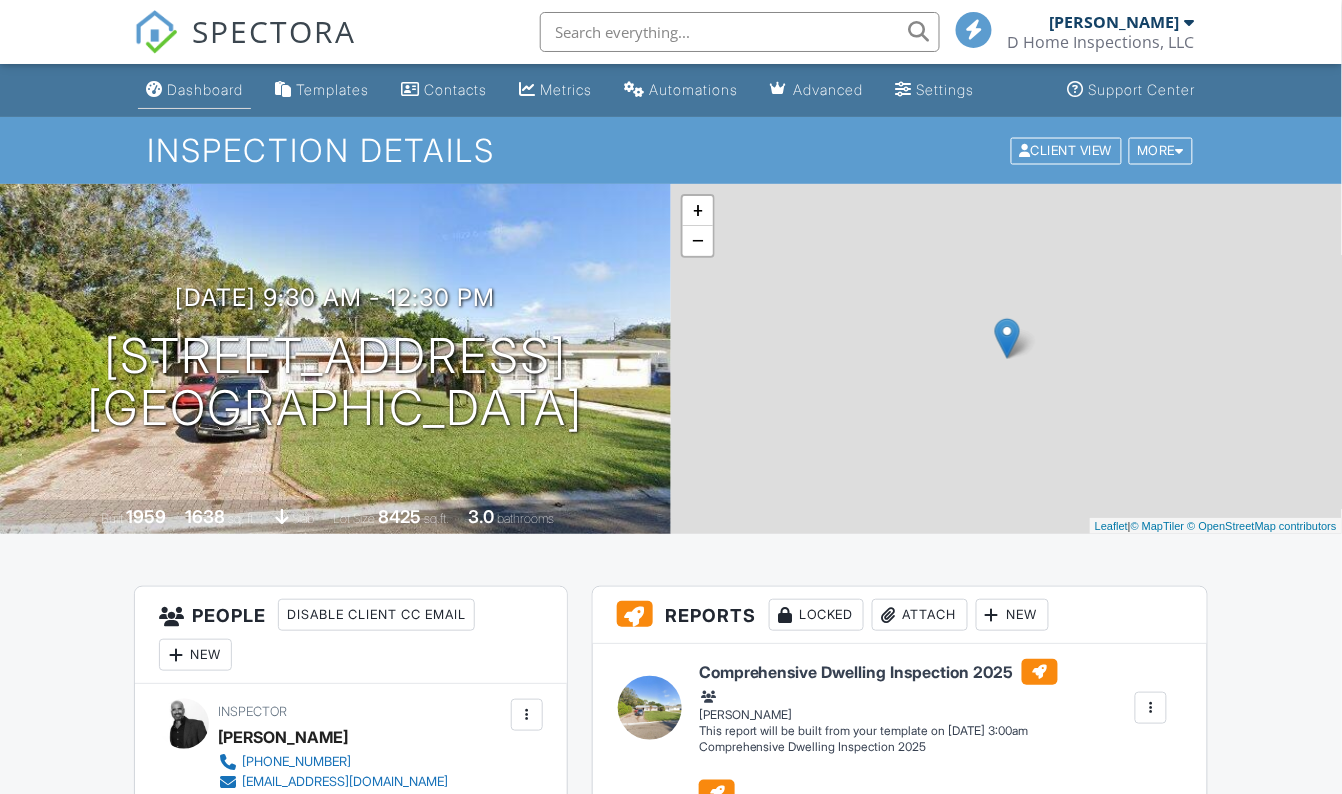 click on "Dashboard" at bounding box center [205, 89] 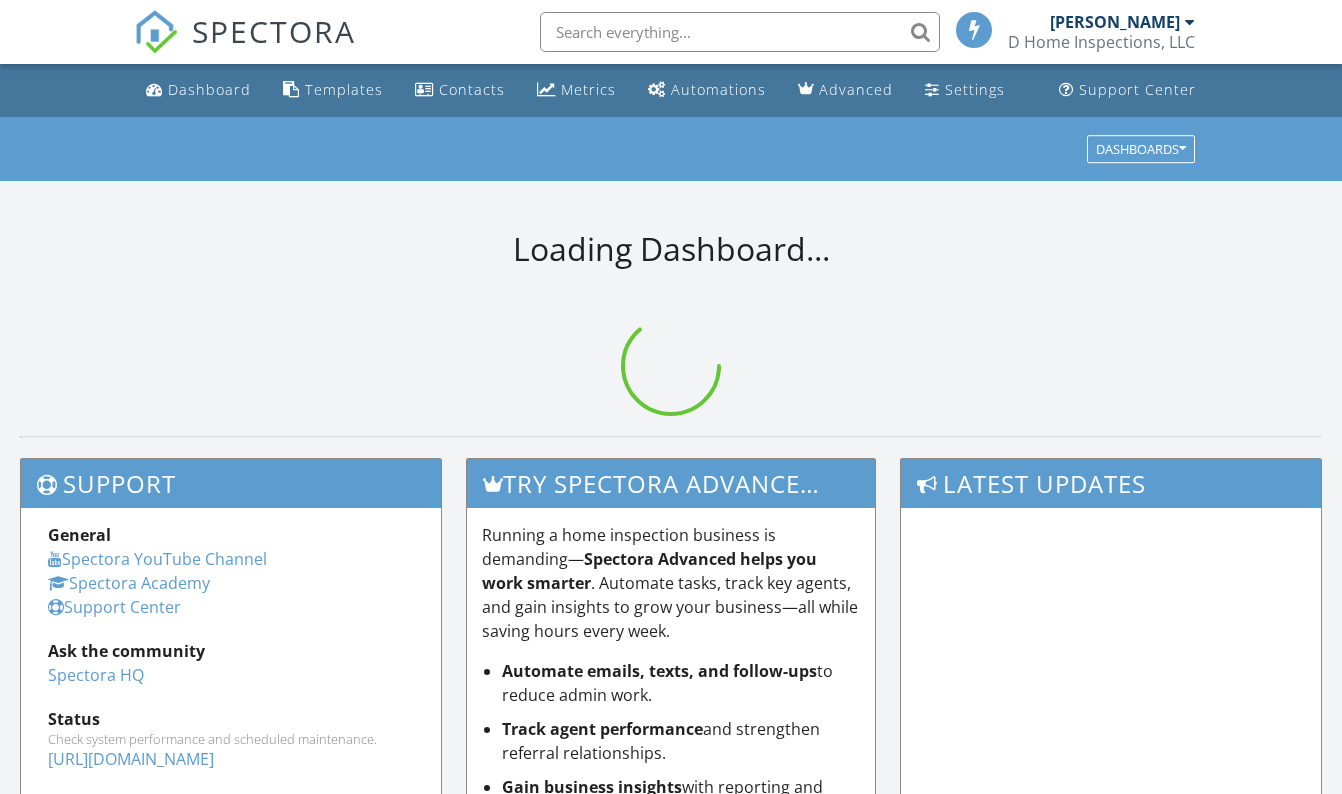scroll, scrollTop: 0, scrollLeft: 0, axis: both 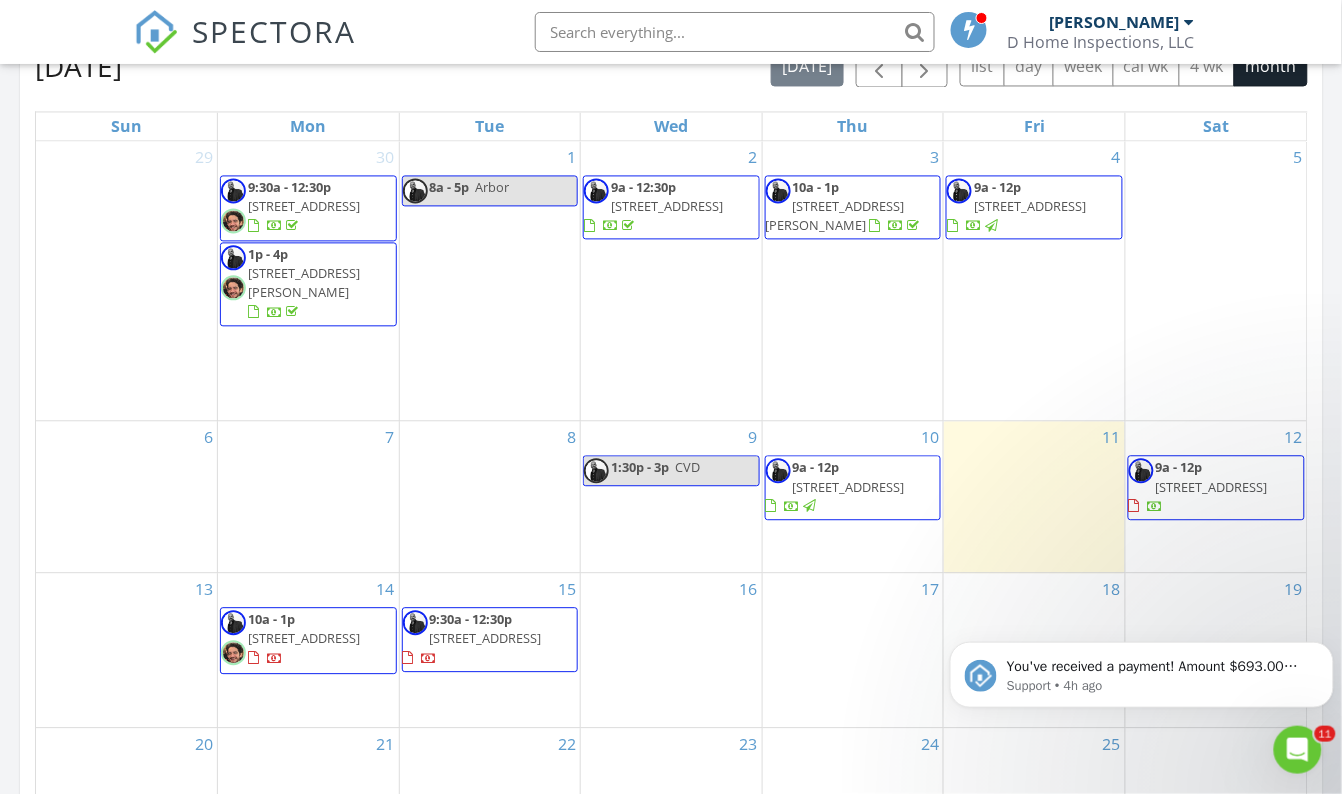 click on "Today
David Vinas
No results found       New Inspection     New Quote         Map               + − Leaflet  |  © MapTiler   © OpenStreetMap contributors     In Progress
David Vinas
No results found       Calendar                 July 2025 today list day week cal wk 4 wk month Sun Mon Tue Wed Thu Fri Sat 29 30
9:30a - 12:30p
1225 22nd Ave S, St. Petersburg 33705
1p - 4p
6315 S Richard Ave, Tampa 33616
1
8a - 5p
Arbor
2
9a - 12:30p
399 Walnut Ct, Palm Harbor 34683" at bounding box center [671, 261] 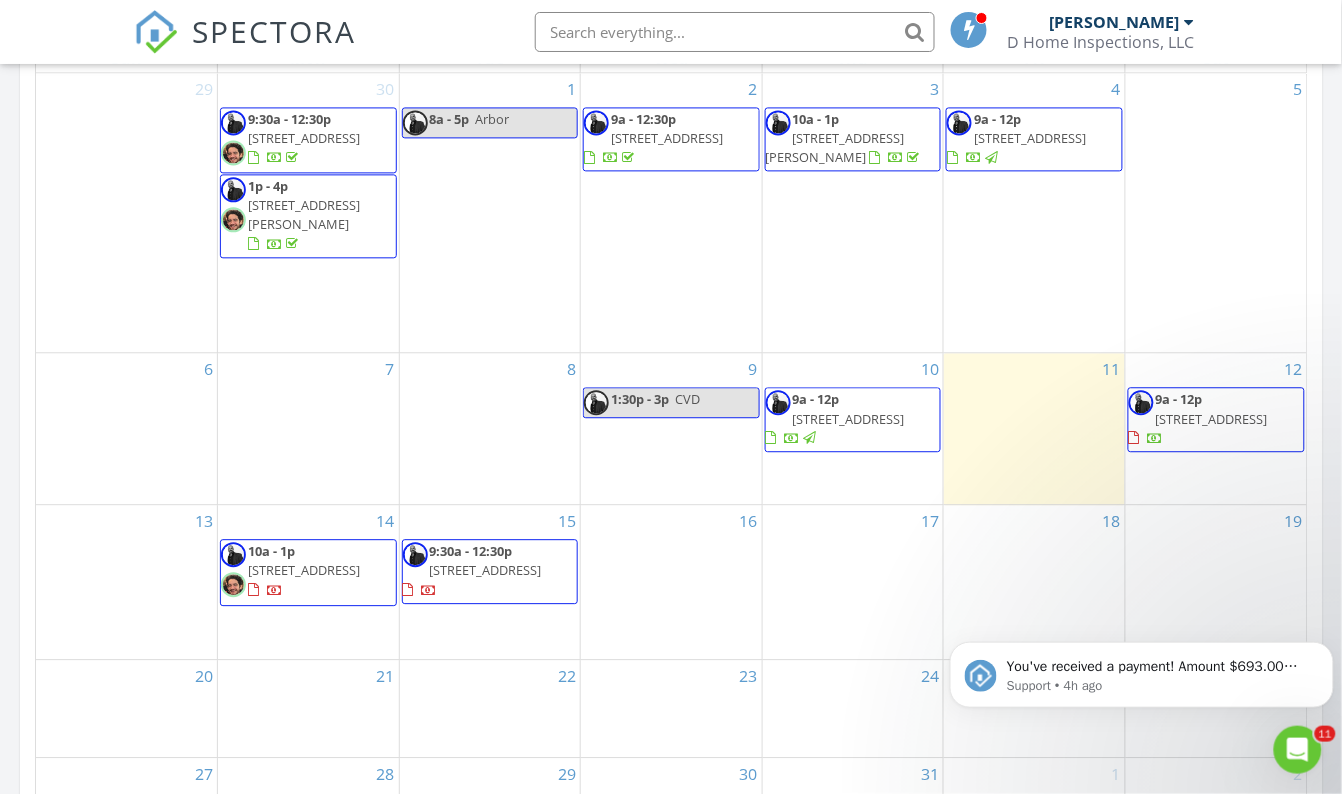 scroll, scrollTop: 1000, scrollLeft: 0, axis: vertical 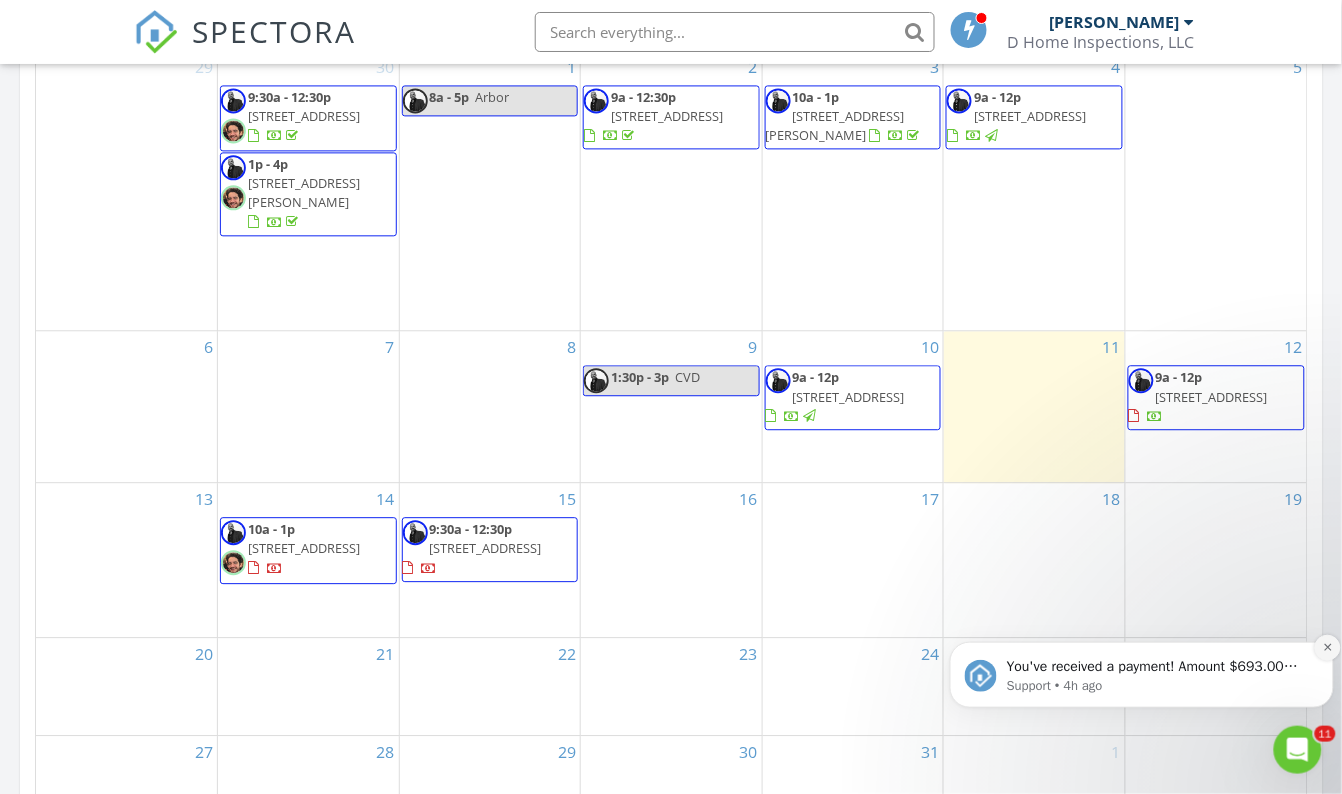 click 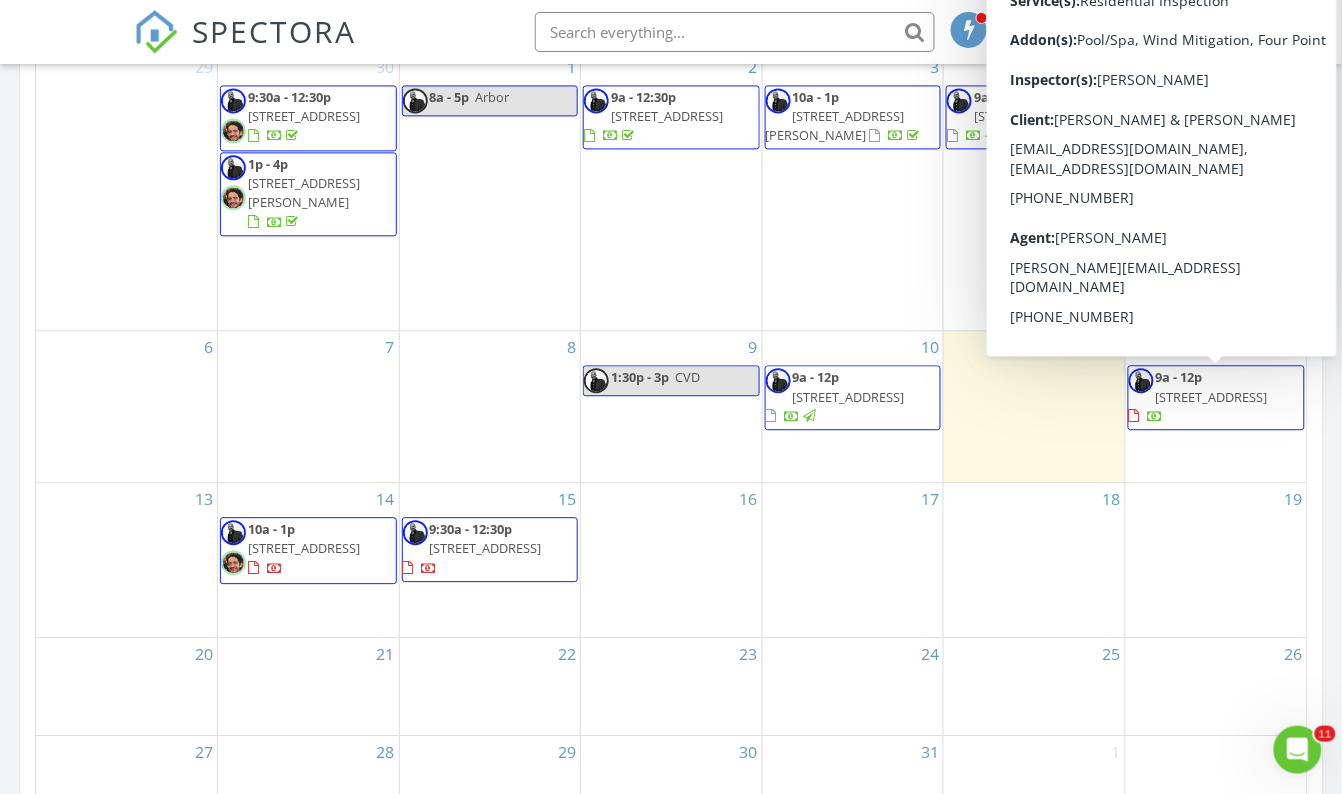 click on "1368 Whispering Pines Dr , Clearwater 33764" at bounding box center (1212, 397) 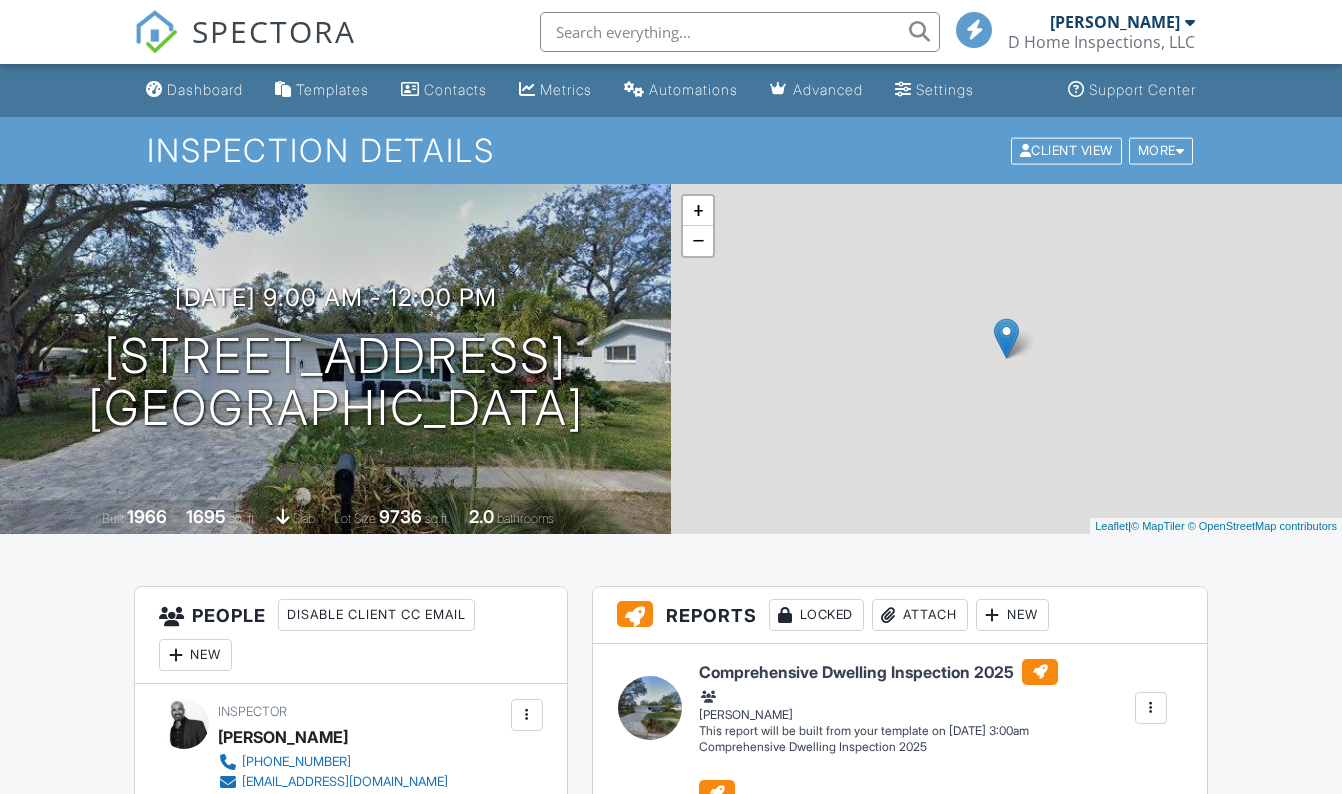 scroll, scrollTop: 0, scrollLeft: 0, axis: both 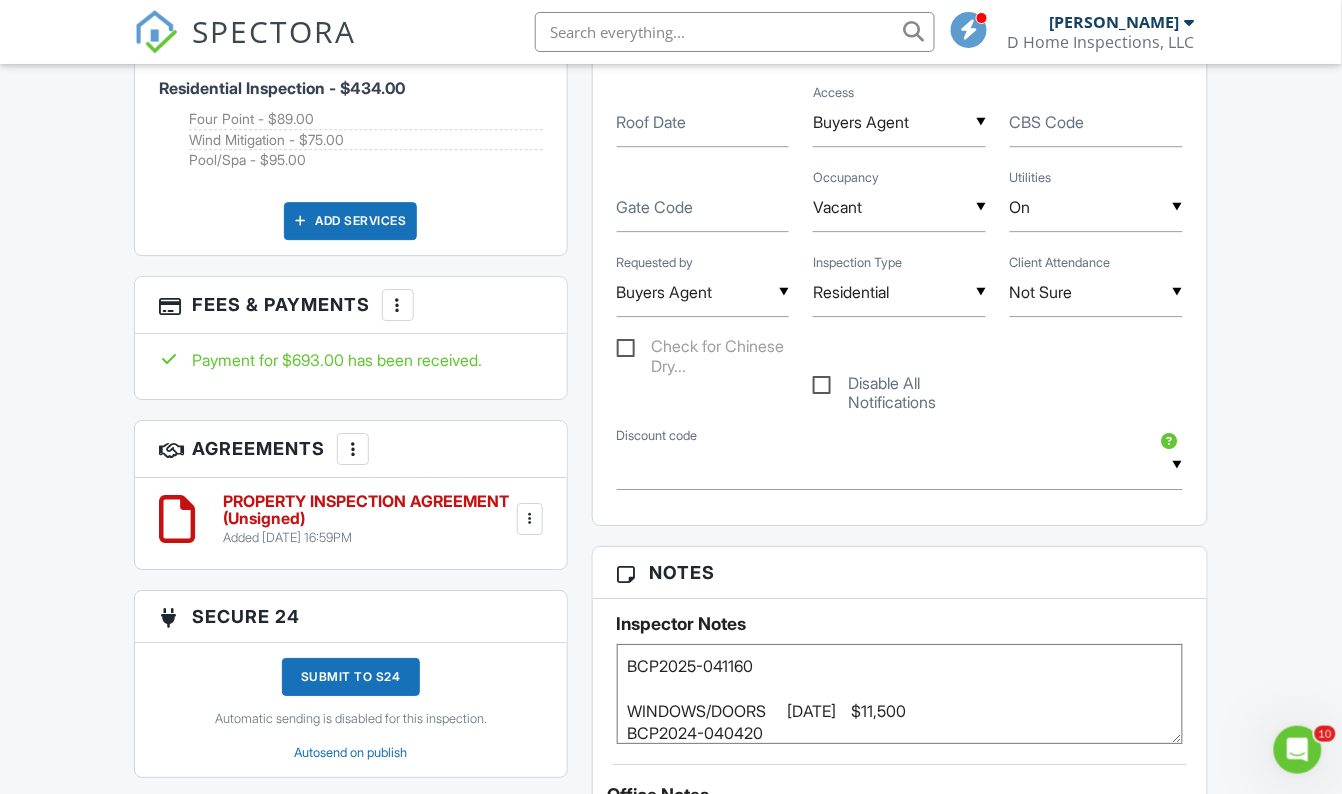 click at bounding box center [530, 519] 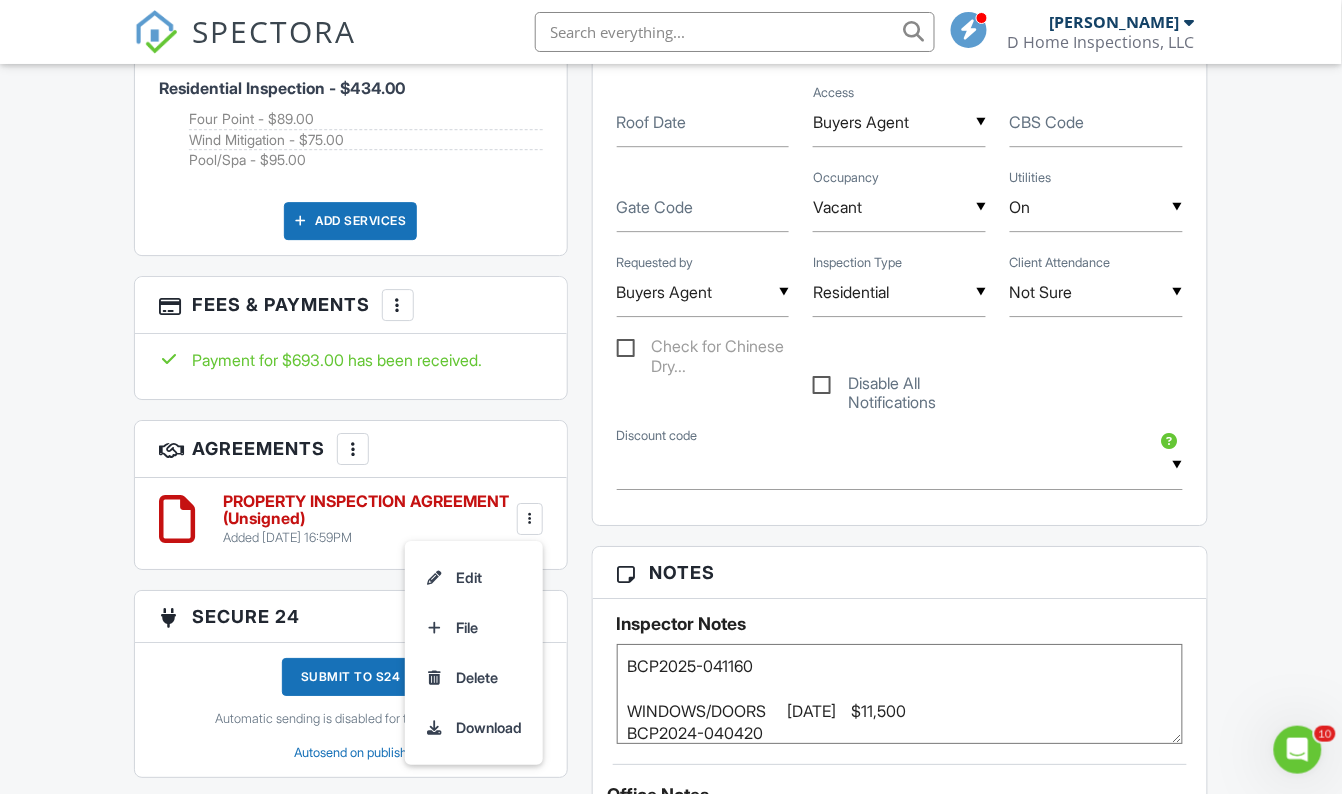 click at bounding box center [530, 519] 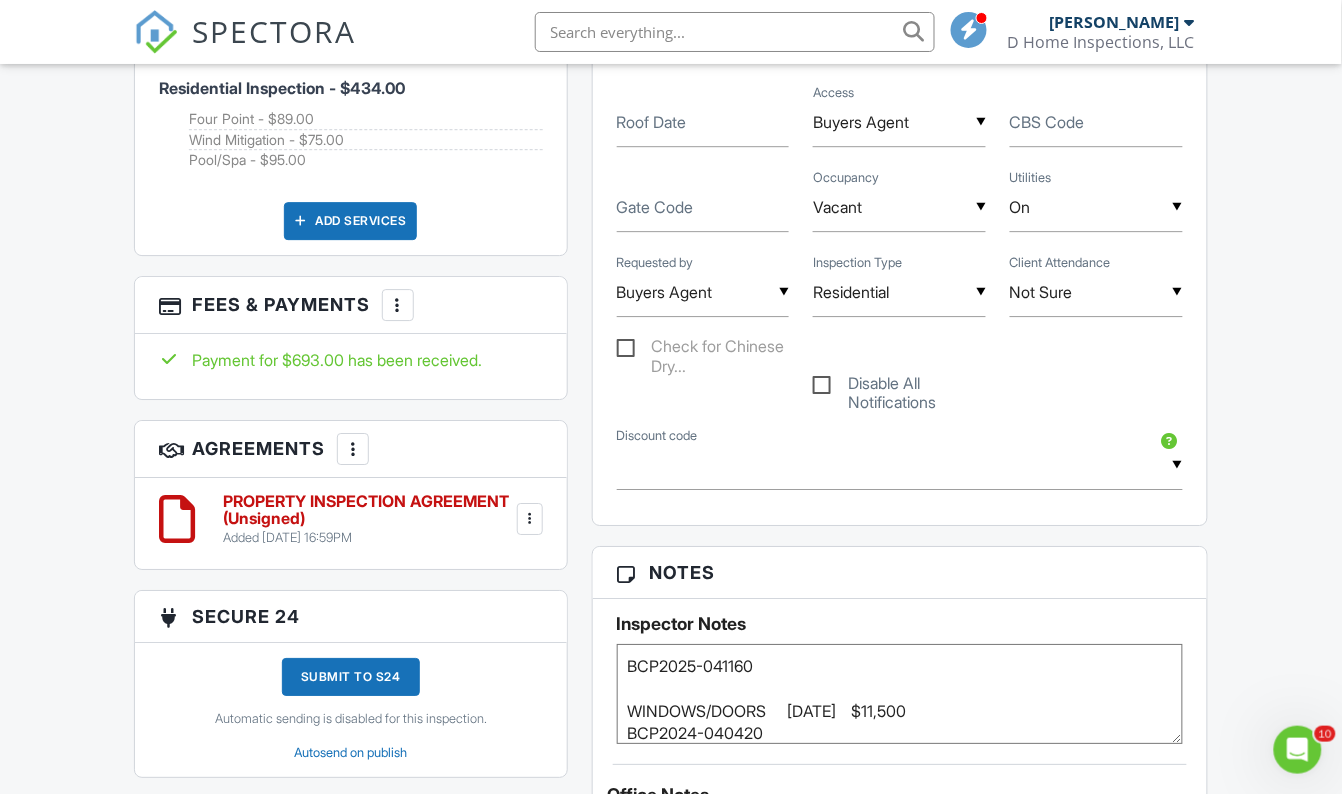 click at bounding box center [353, 449] 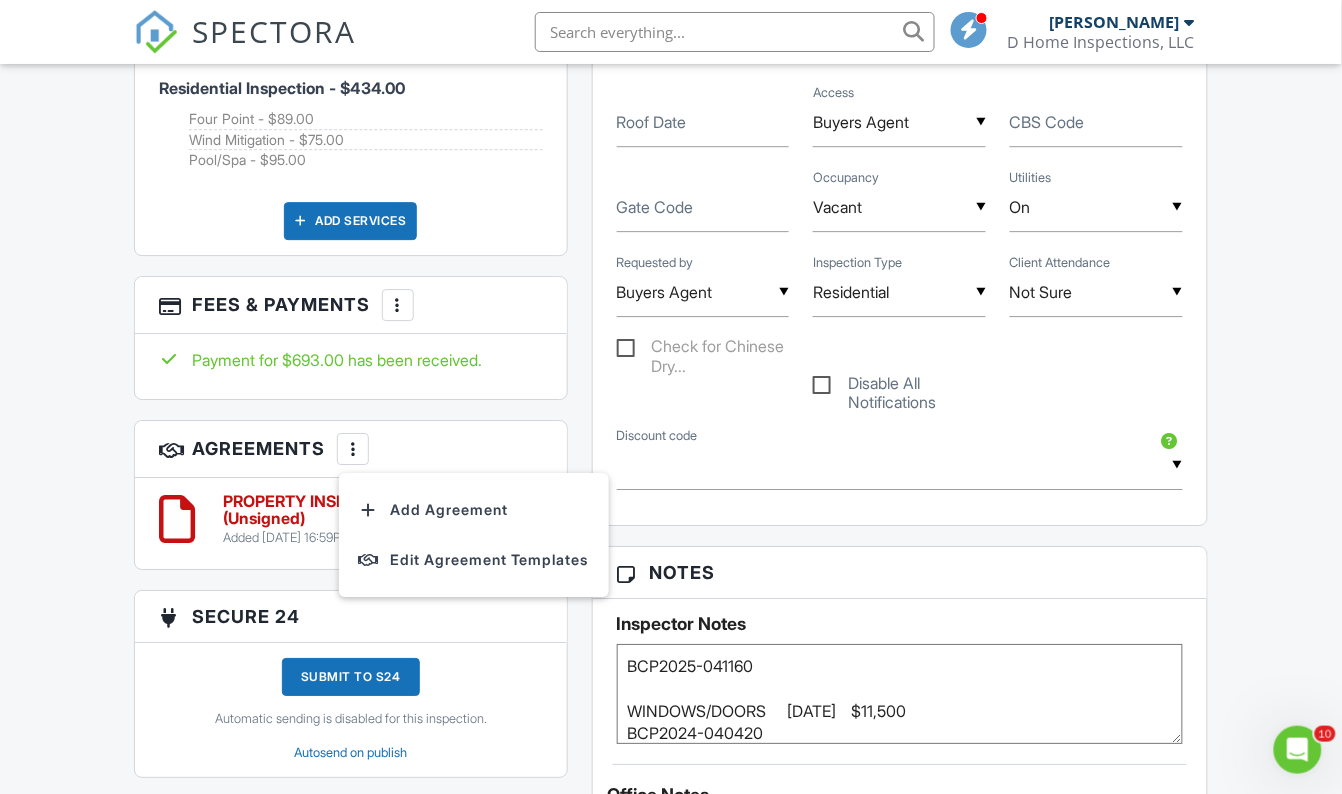 click on "Reports
Locked
Attach
New
Comprehensive Dwelling Inspection 2025
Comprehensive Dwelling Inspection 2025
David Vinas
Edit
View
Comprehensive Dwelling Inspection 2025
Comprehensive Dwelling Inspection 2025
David Vinas
This report will be built from your template on 07/12/25  3:00am
Quick Publish
Assign Inspectors
Copy
Build Now
Assign Inspectors
Delete
(Untitled report)
Florida 4-Point Inspection Form (2025)
David Vinas
Edit
View
Florida 4-Point Inspection Form (2025)
David Vinas
This report will be built from your template on 07/12/25  3:00am
Quick Publish
Assign Inspectors
Copy
Build Now
Assign Inspectors
Delete
Florida Uniform Mitigation Verification Inspection Form" at bounding box center (900, 322) 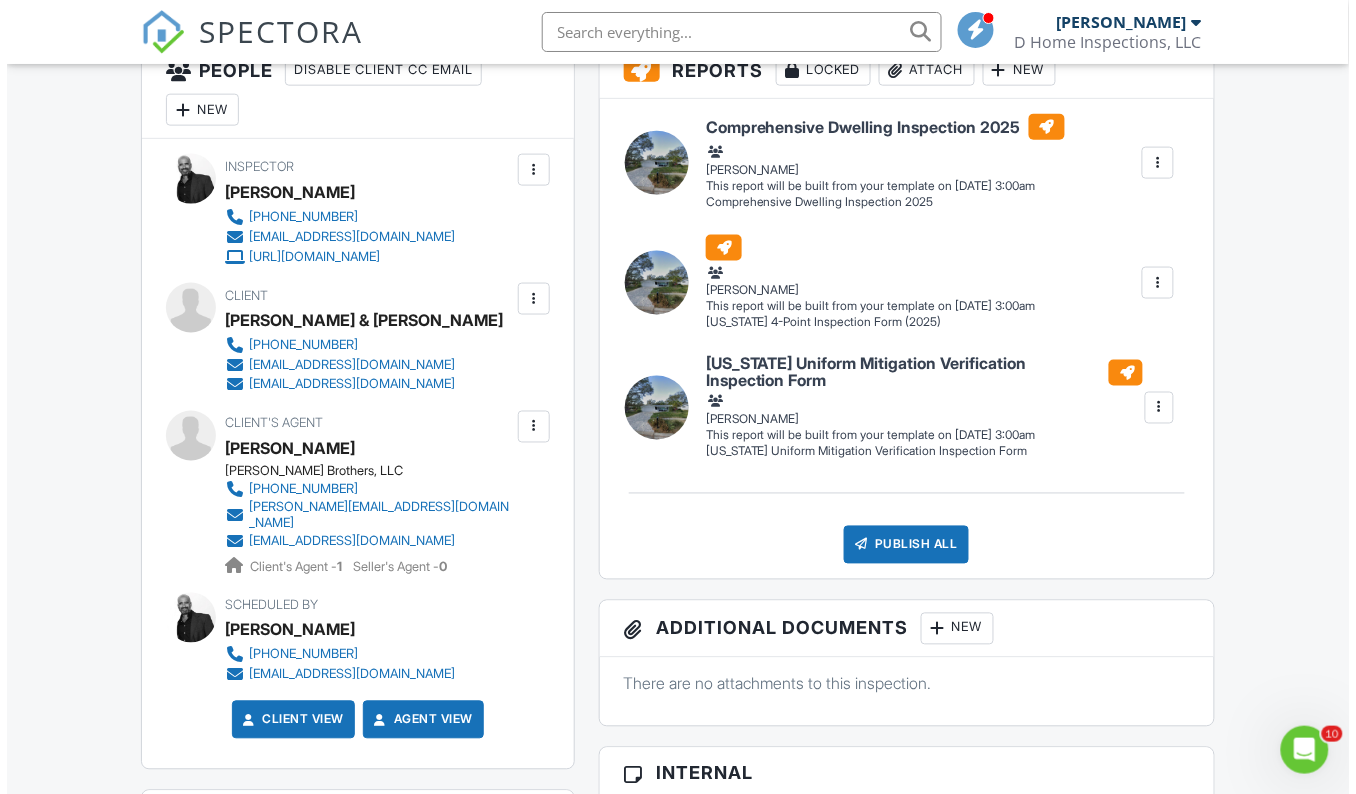 scroll, scrollTop: 545, scrollLeft: 0, axis: vertical 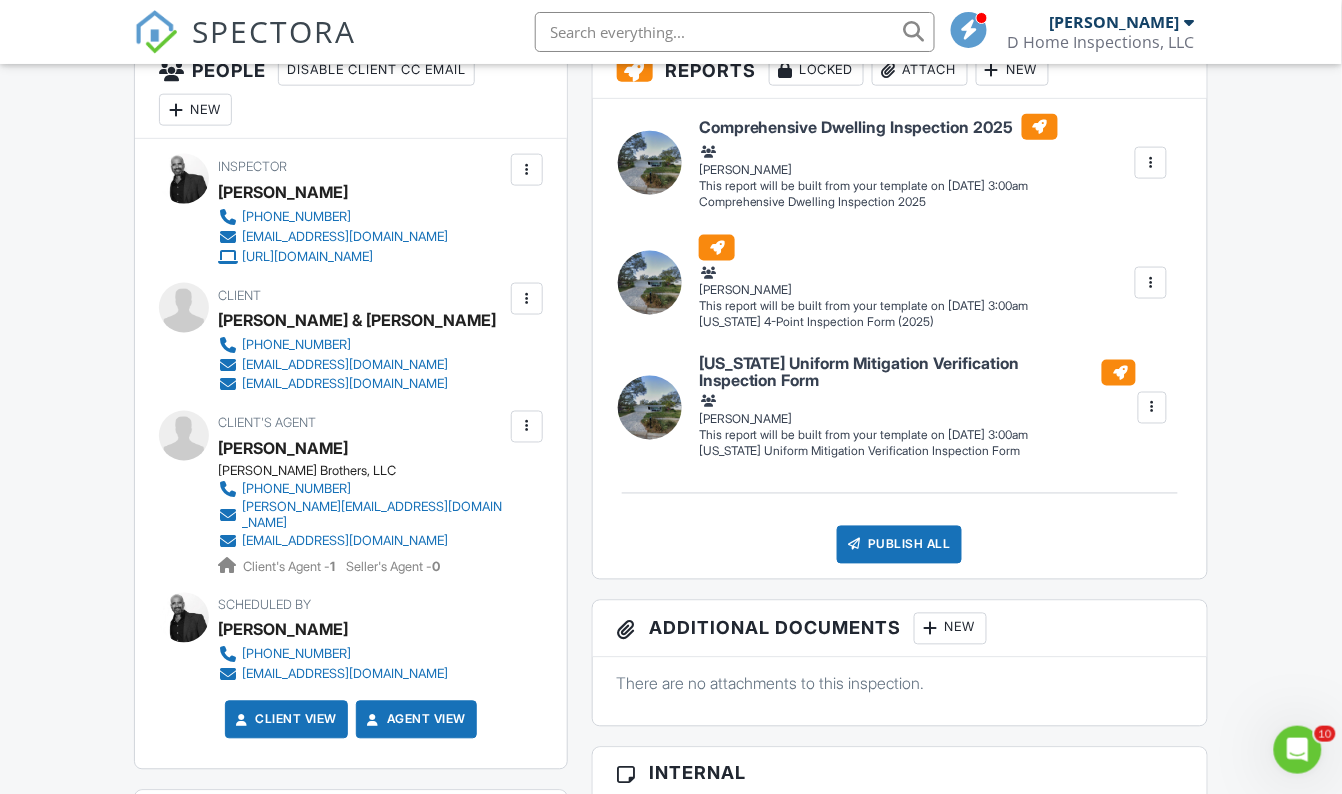 click at bounding box center [527, 427] 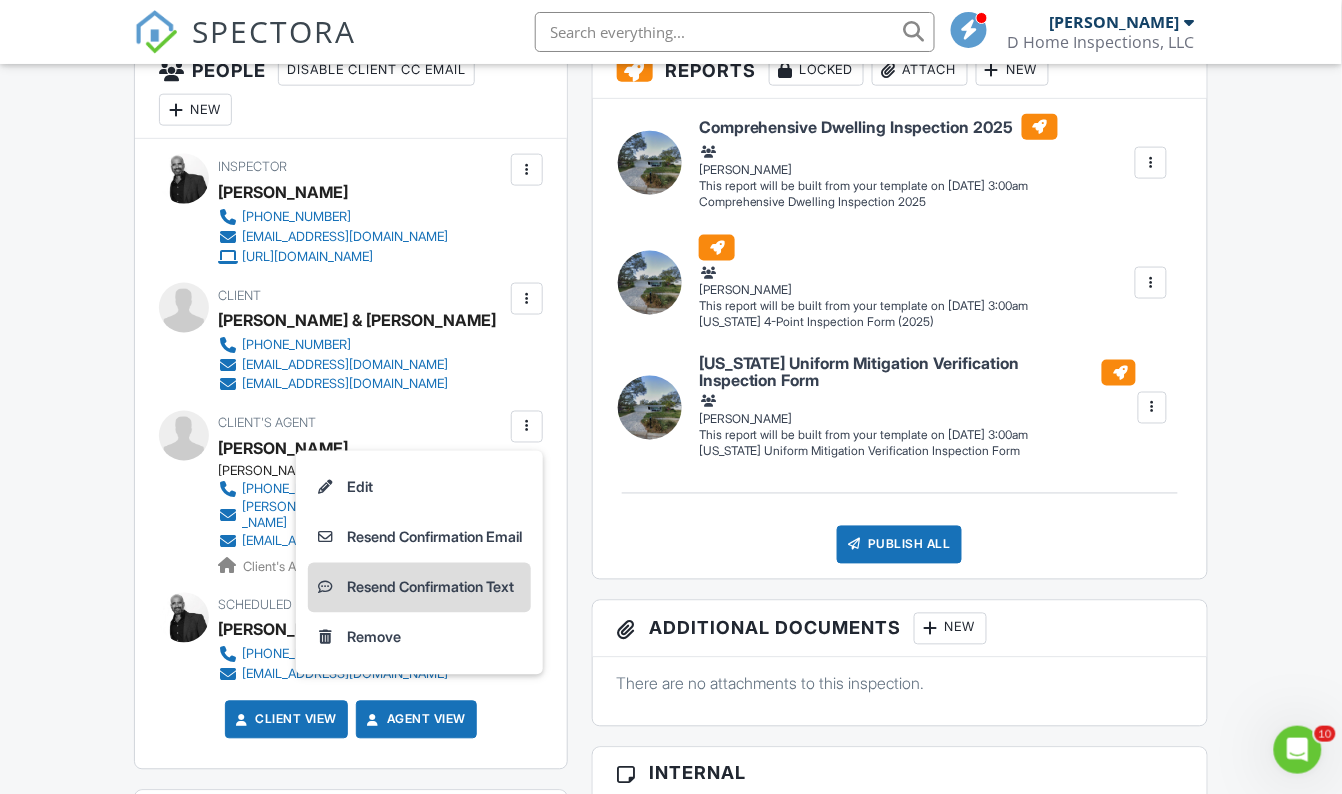 click on "Resend Confirmation Text" at bounding box center (419, 588) 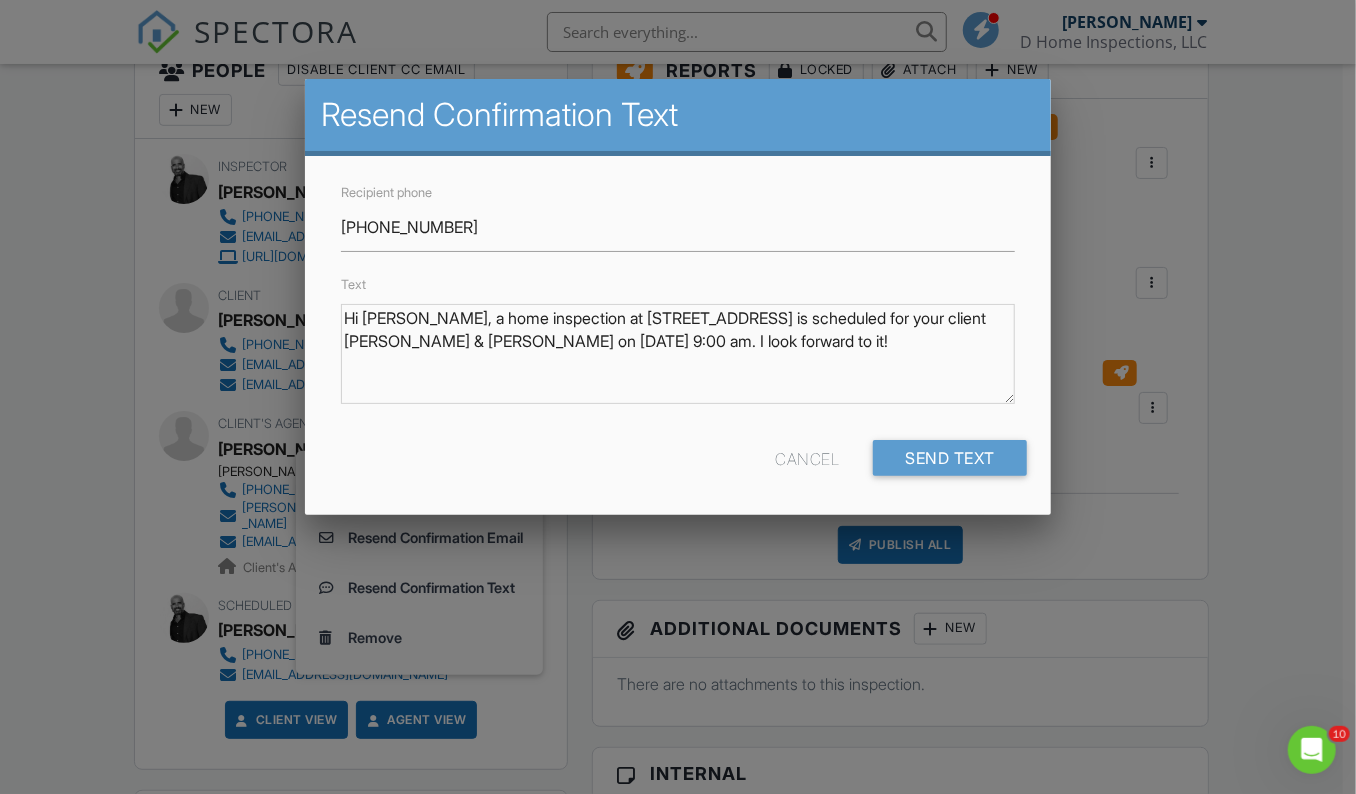 click on "Cancel" at bounding box center [807, 458] 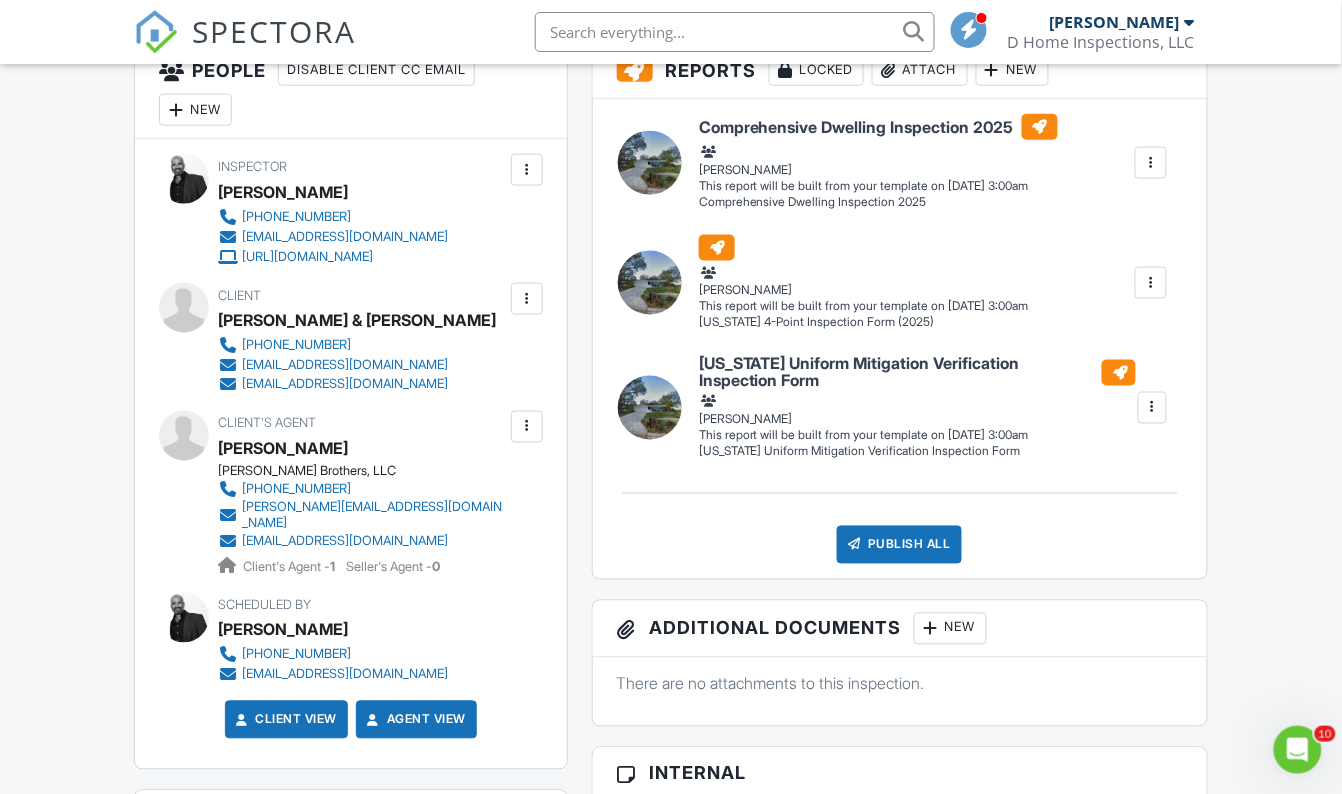 click at bounding box center [527, 299] 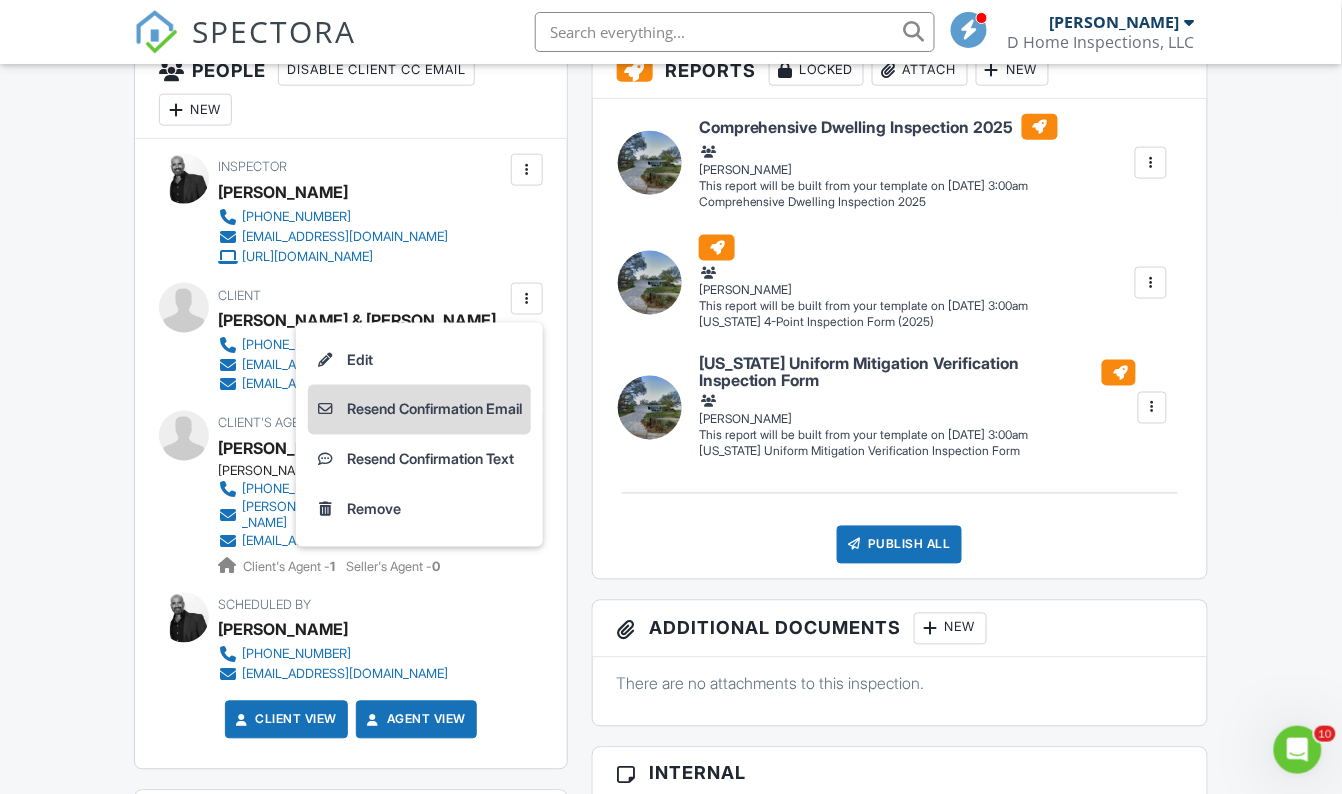 click on "Resend Confirmation Email" at bounding box center (419, 410) 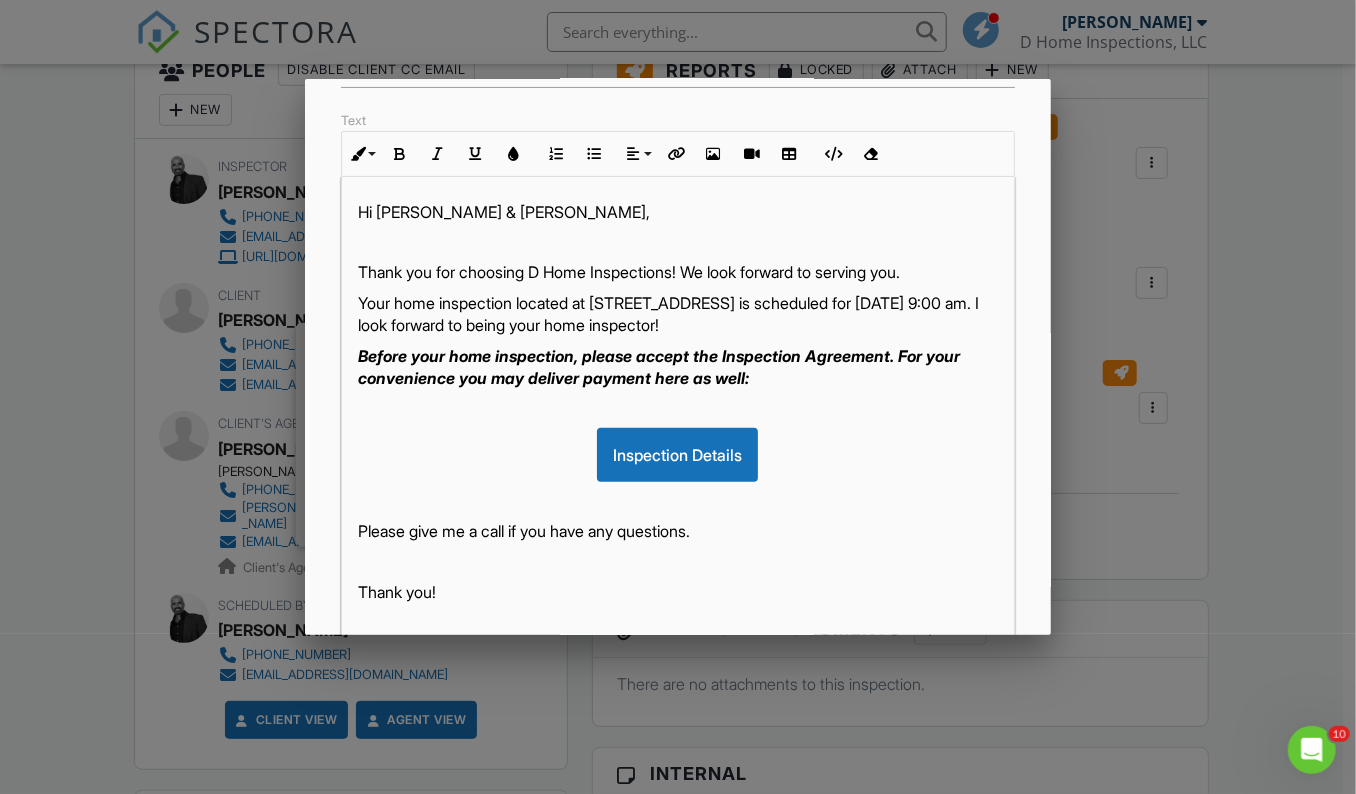 scroll, scrollTop: 272, scrollLeft: 0, axis: vertical 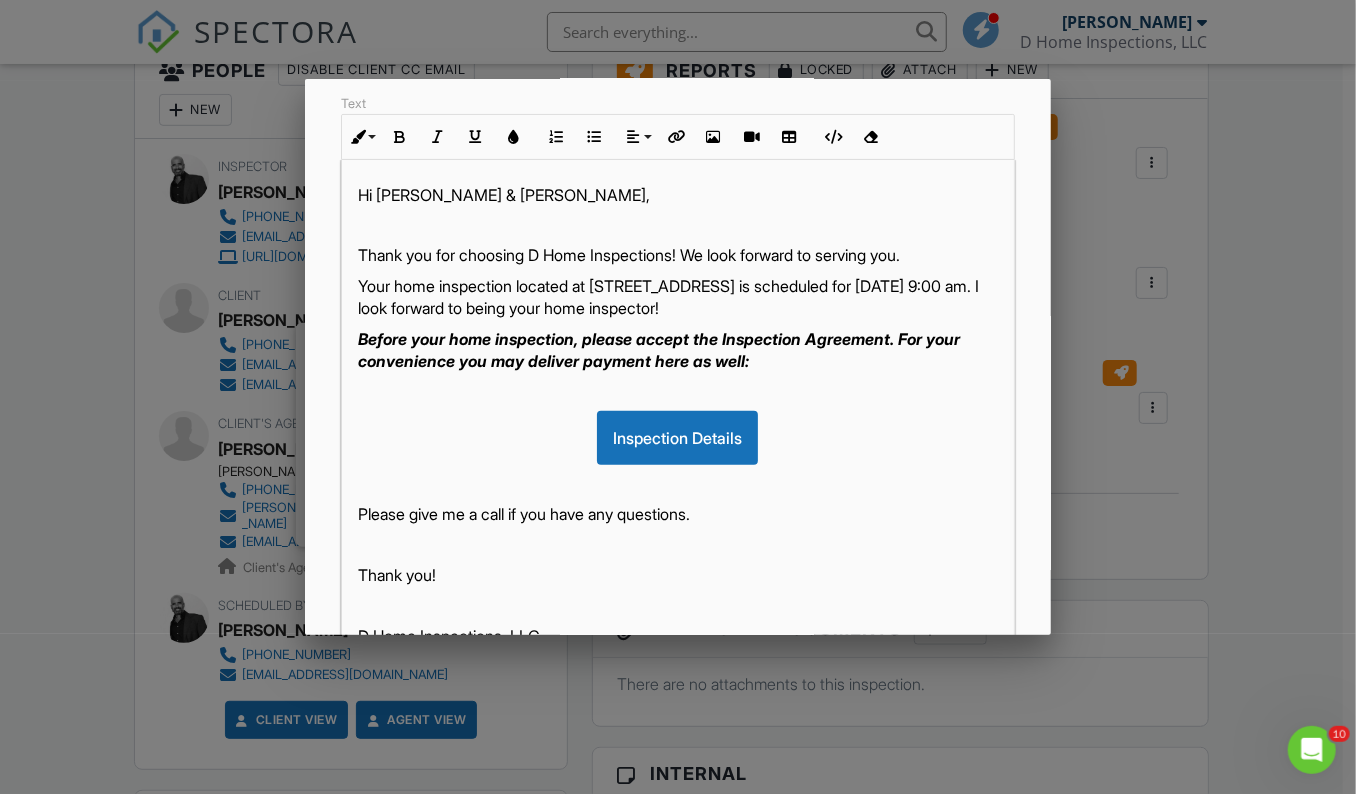 click on "Thank you for choosing D Home Inspections! We look forward to serving you." at bounding box center [678, 255] 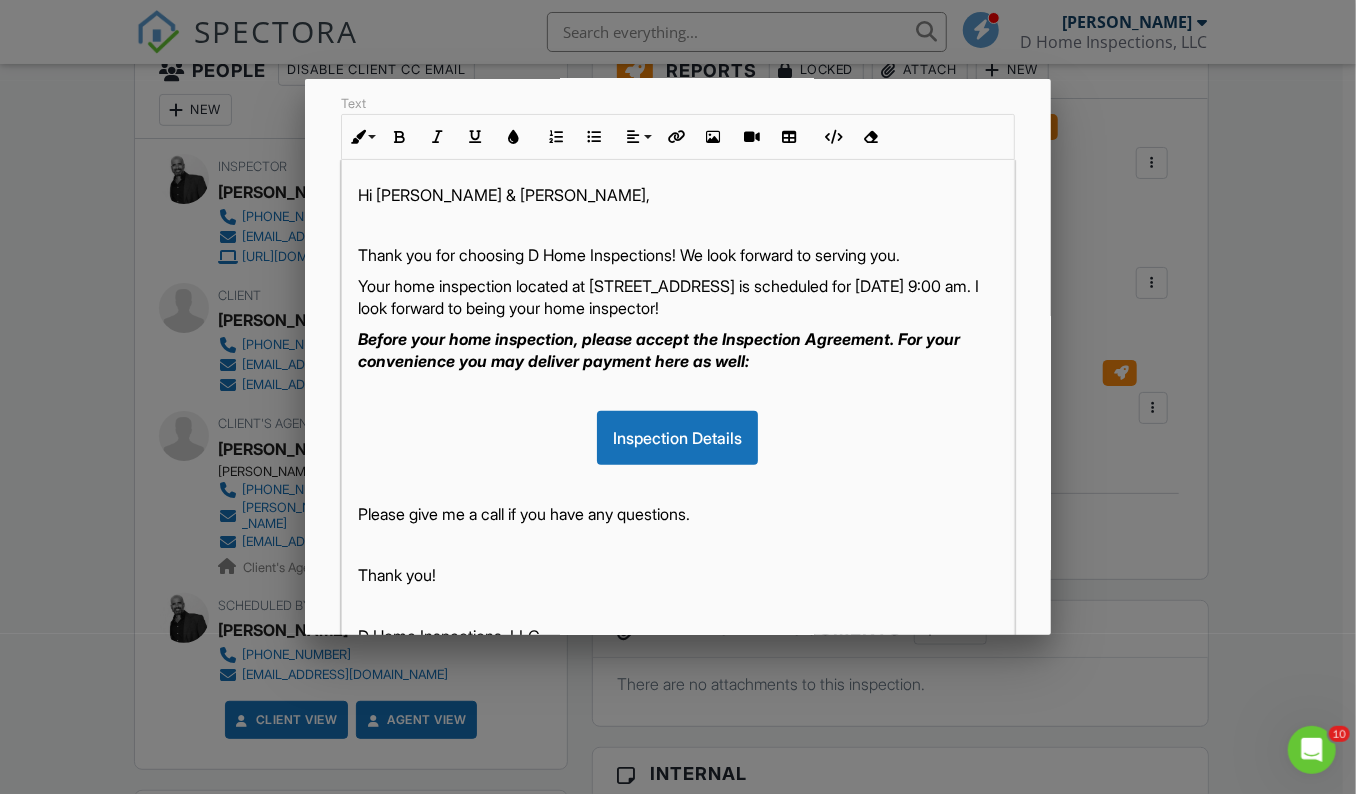 type 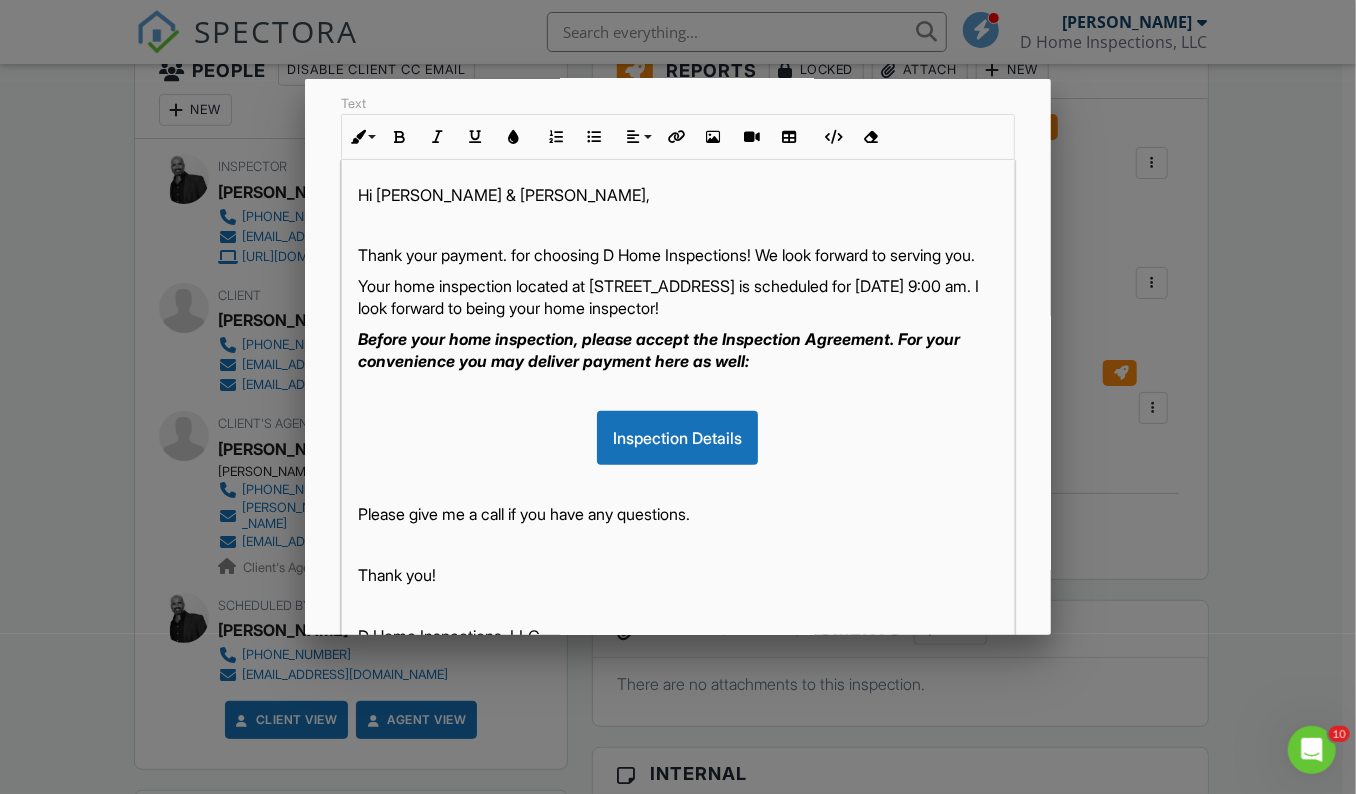 drag, startPoint x: 520, startPoint y: 254, endPoint x: 614, endPoint y: 282, distance: 98.0816 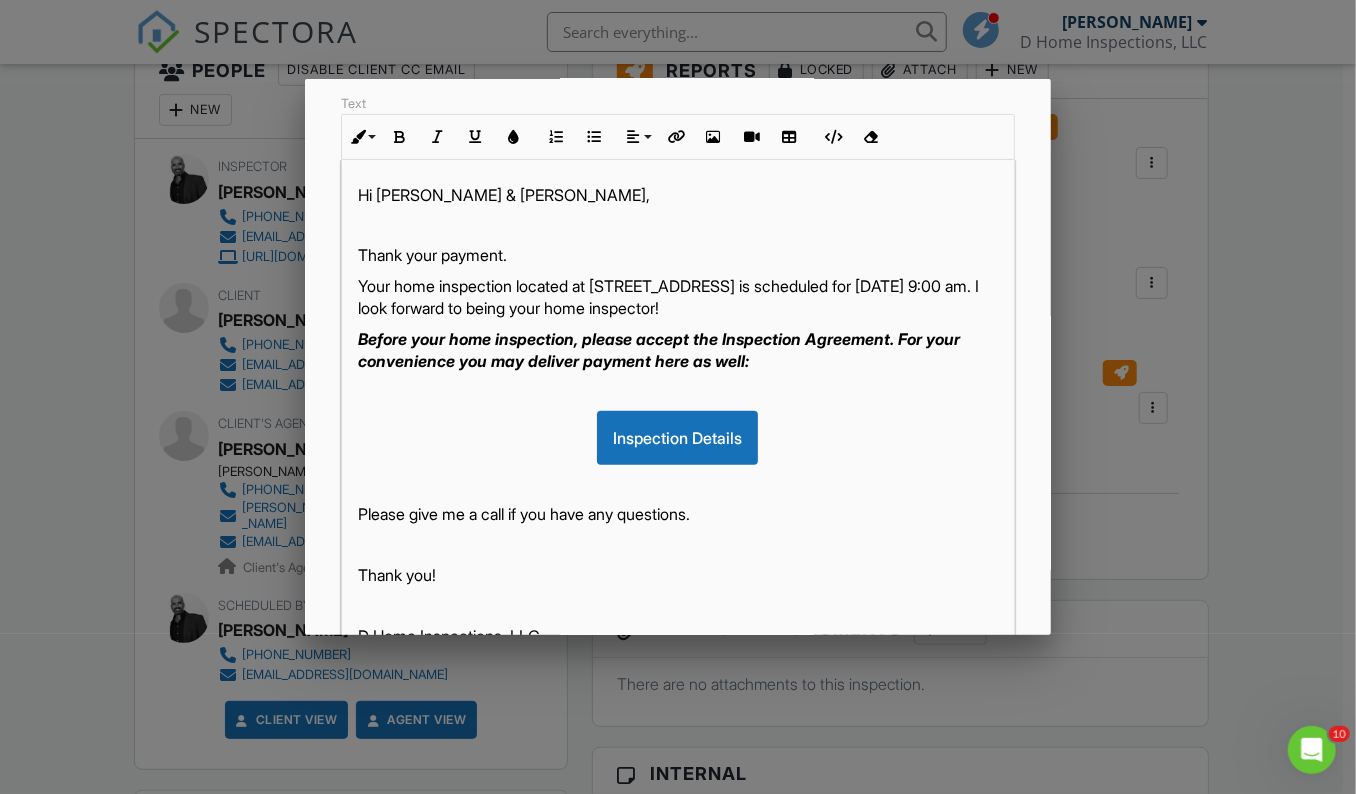 drag, startPoint x: 361, startPoint y: 286, endPoint x: 549, endPoint y: 322, distance: 191.41577 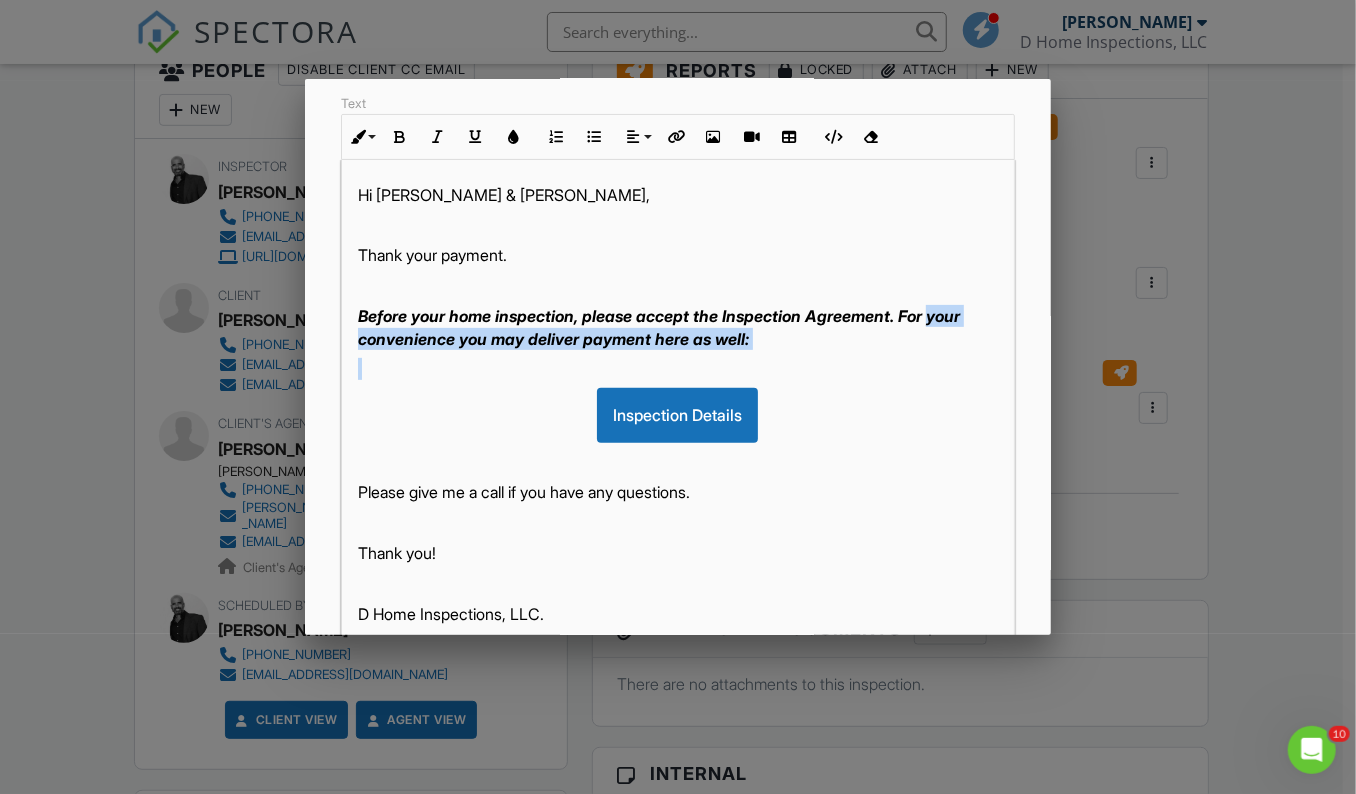 drag, startPoint x: 351, startPoint y: 335, endPoint x: 801, endPoint y: 350, distance: 450.24994 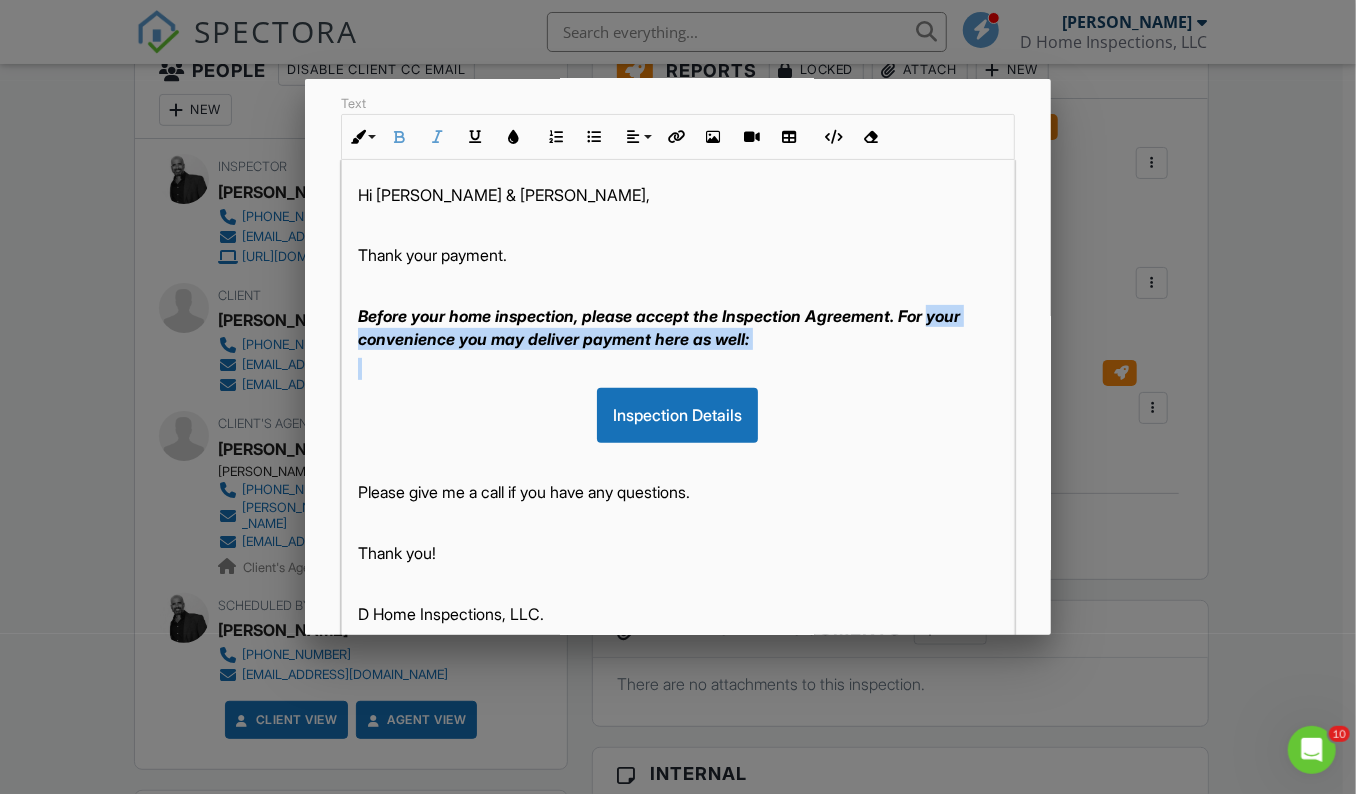 click on "Before your home inspection, please accept the Inspection Agreement. For your convenience you may deliver payment here as well:" at bounding box center (659, 327) 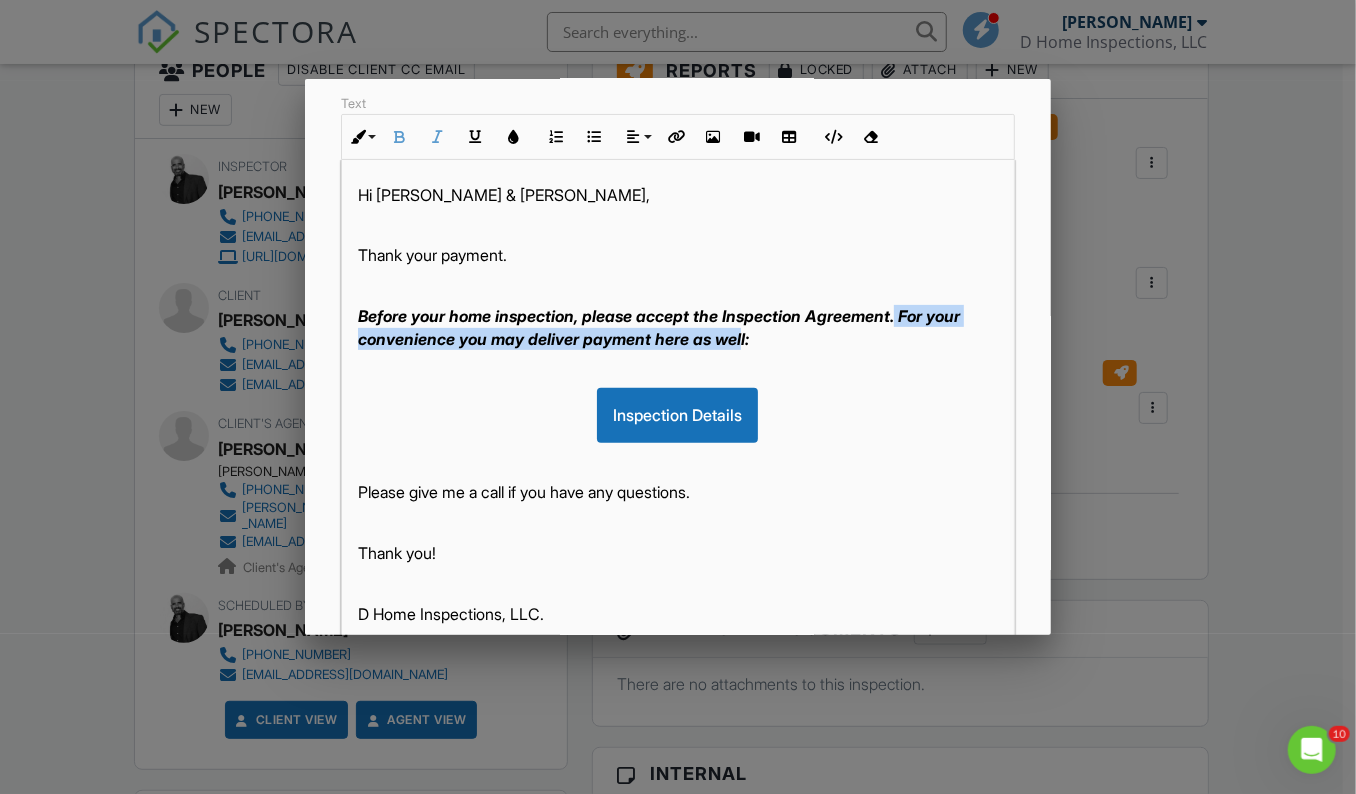 drag, startPoint x: 788, startPoint y: 336, endPoint x: 909, endPoint y: 313, distance: 123.16656 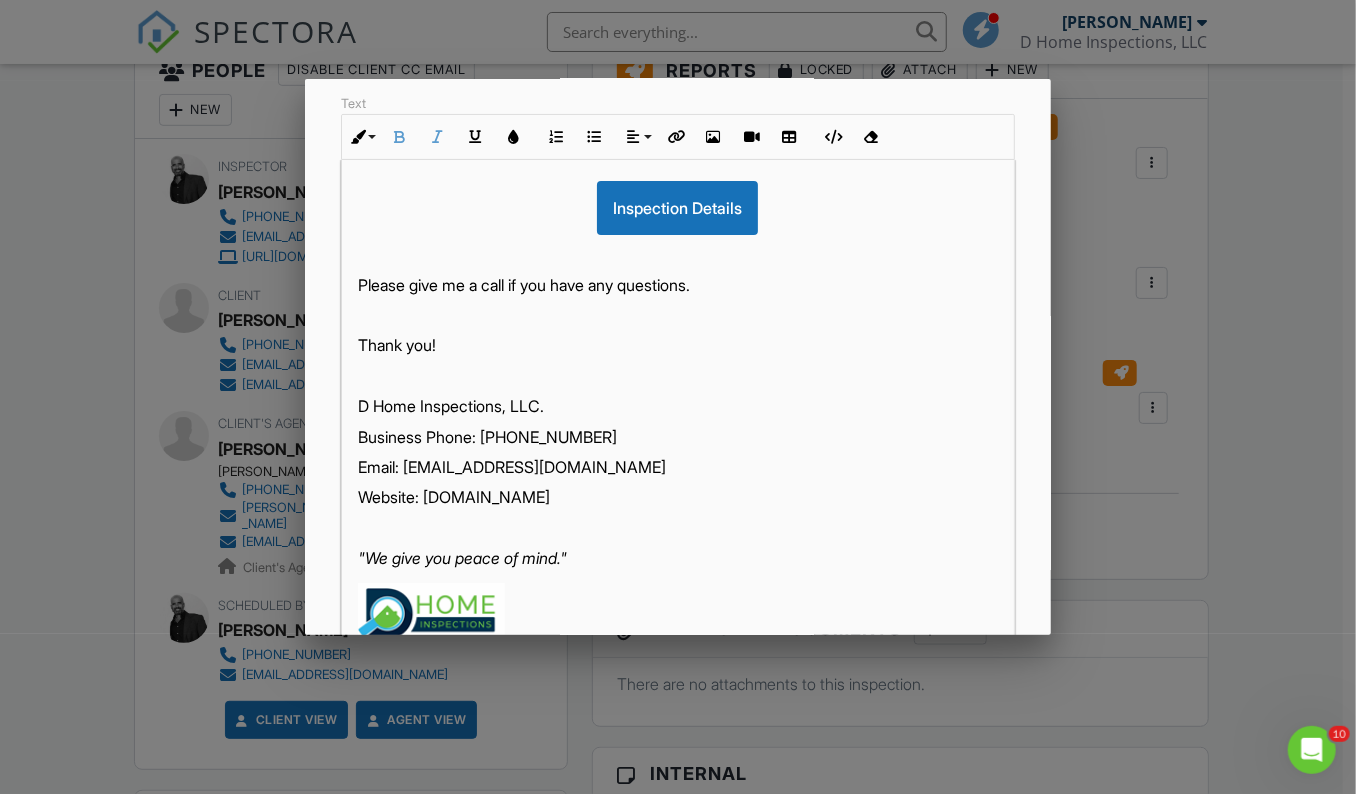 scroll, scrollTop: 187, scrollLeft: 0, axis: vertical 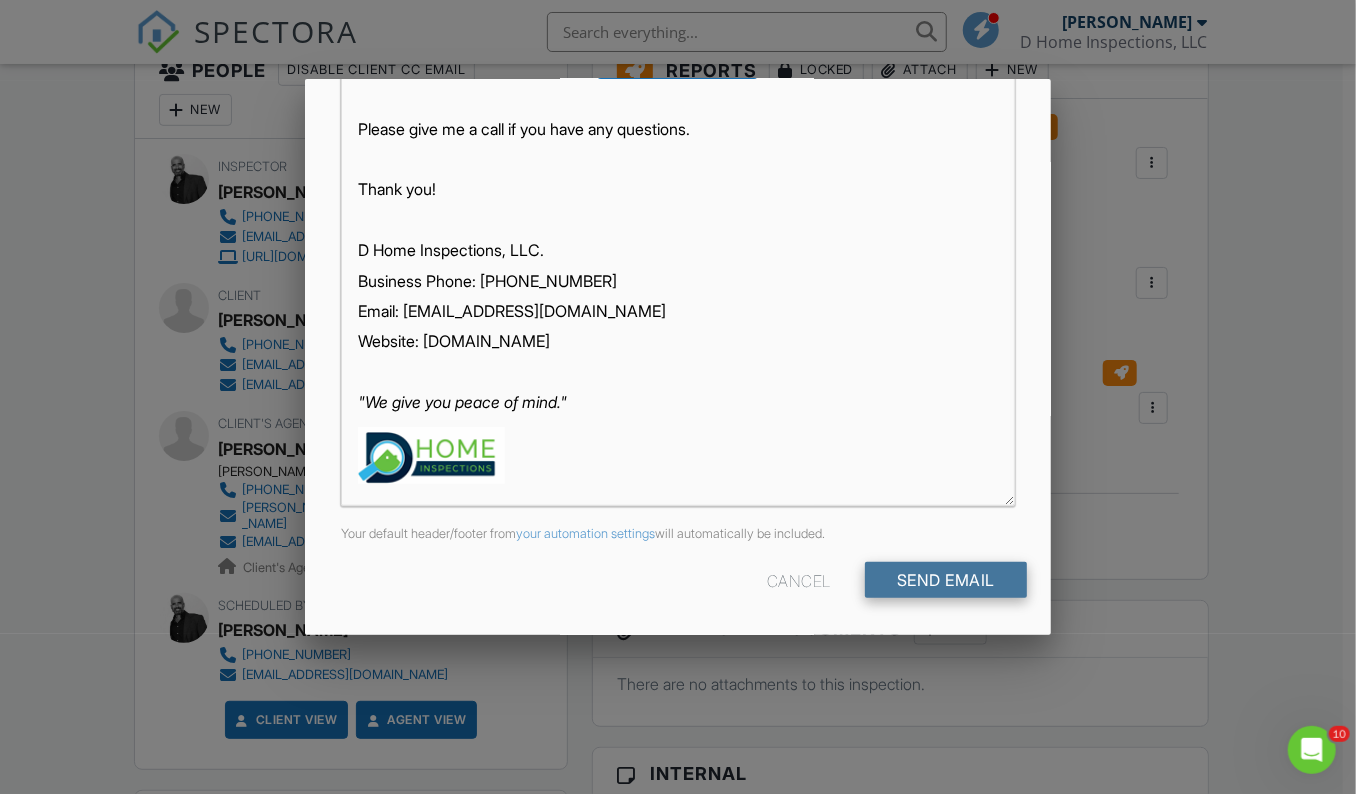 click on "Send Email" at bounding box center [946, 580] 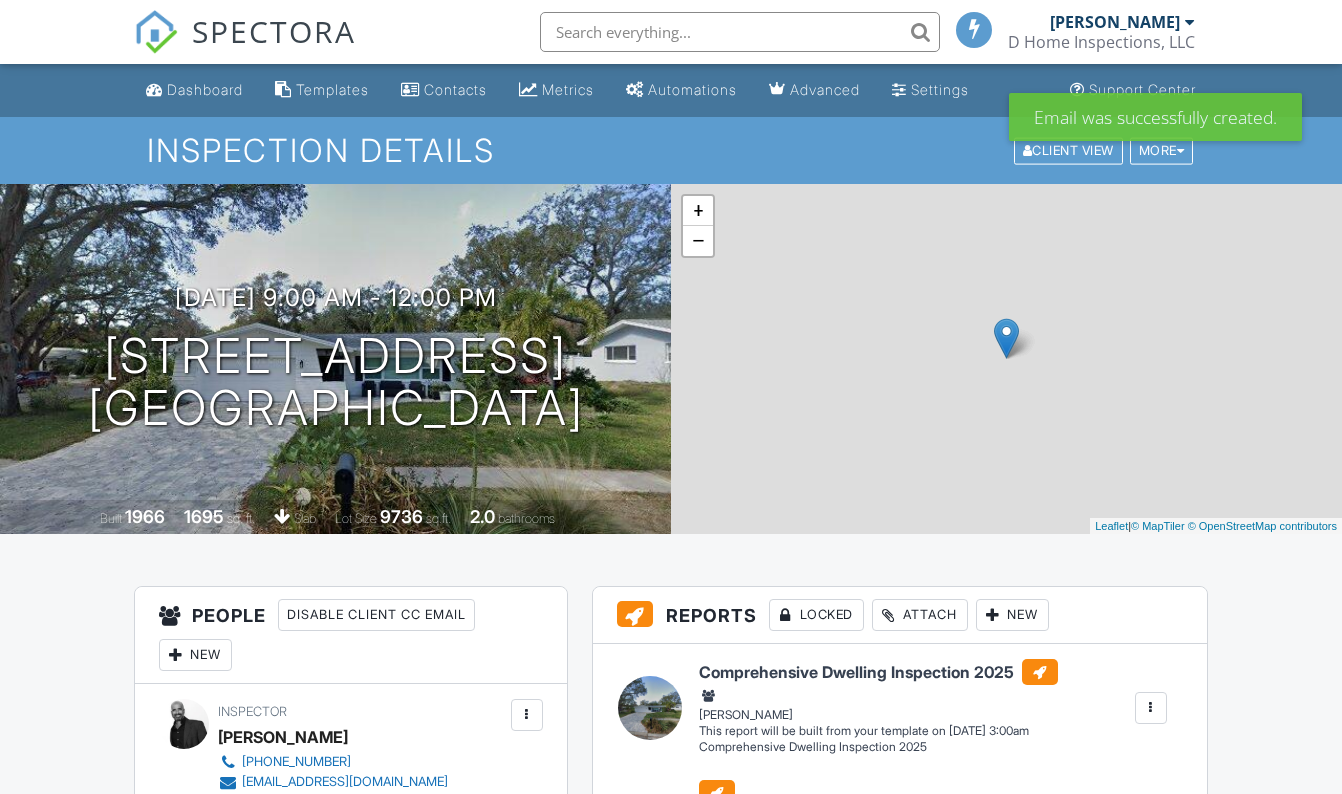 scroll, scrollTop: 0, scrollLeft: 0, axis: both 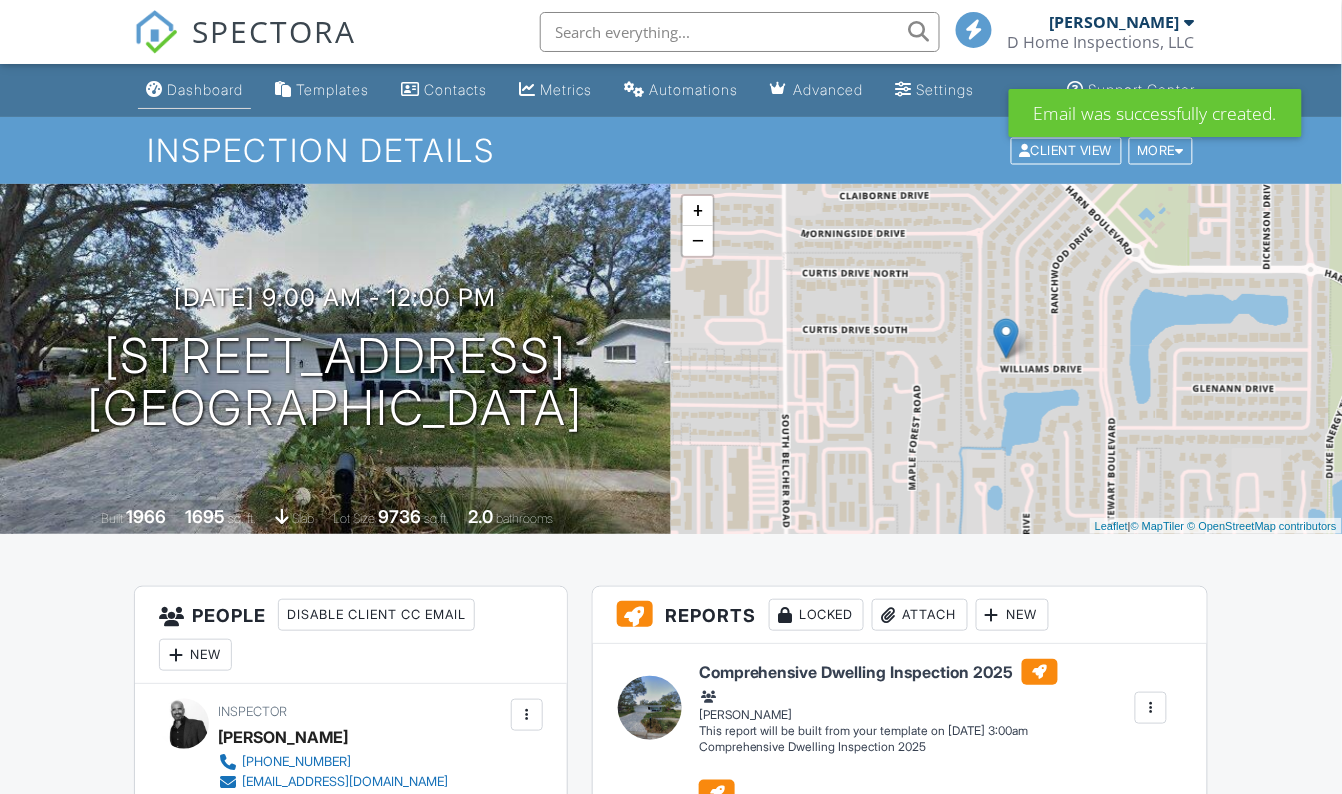 click on "Dashboard" at bounding box center [205, 89] 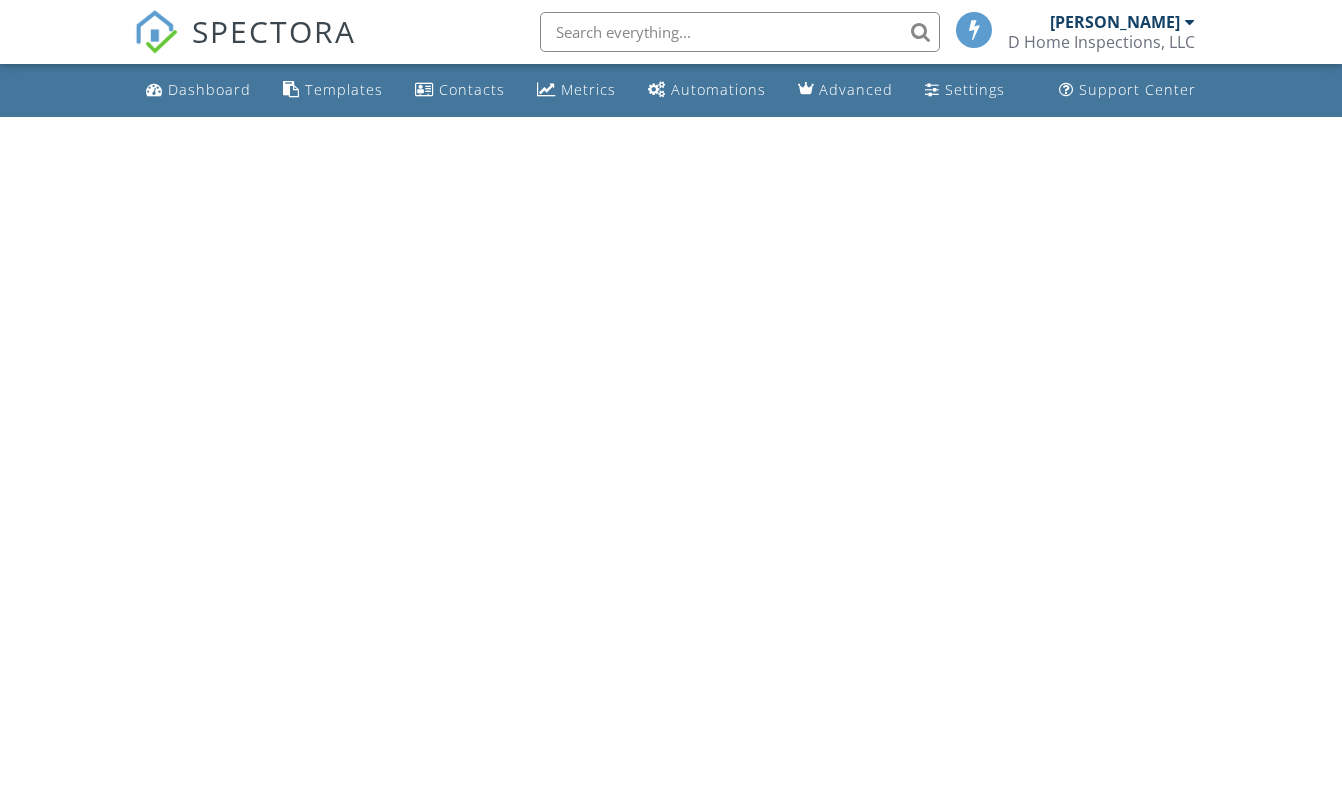 scroll, scrollTop: 0, scrollLeft: 0, axis: both 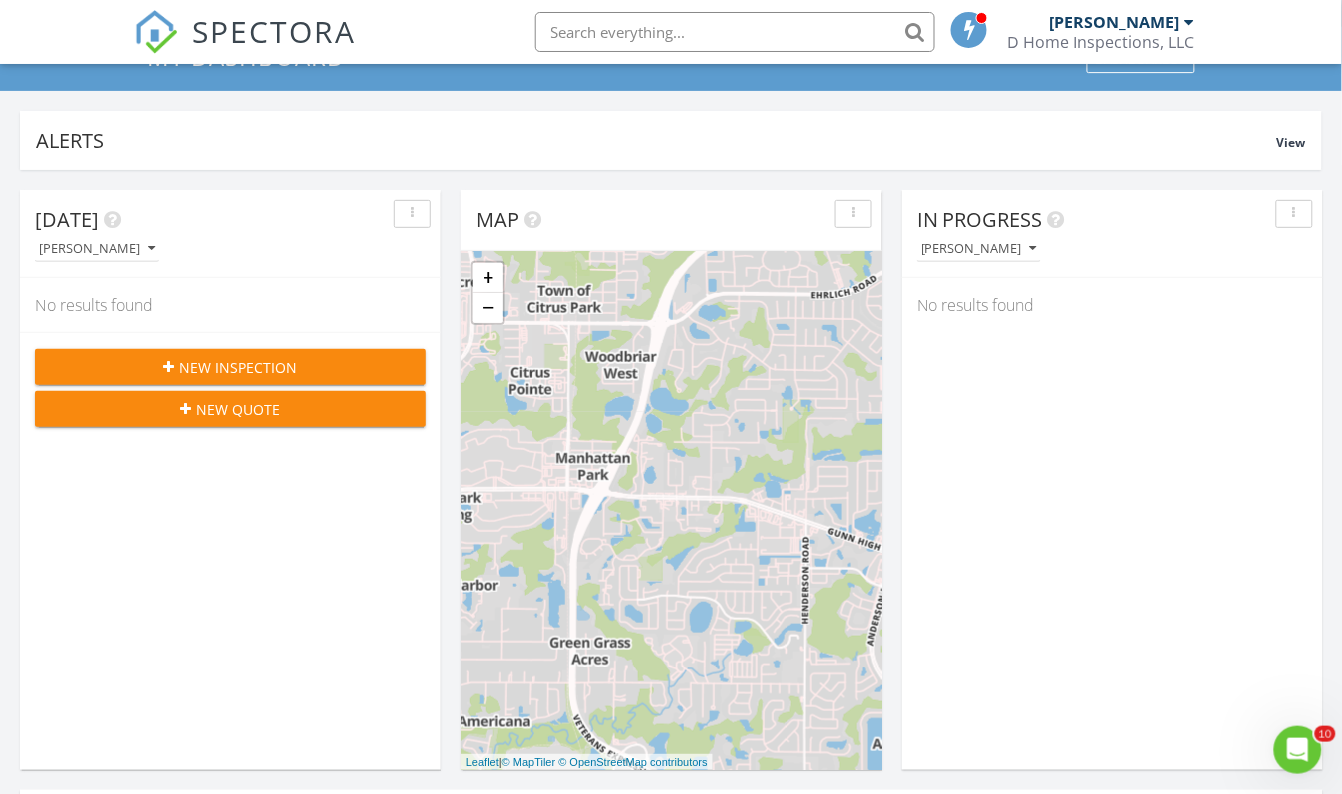 click at bounding box center (735, 32) 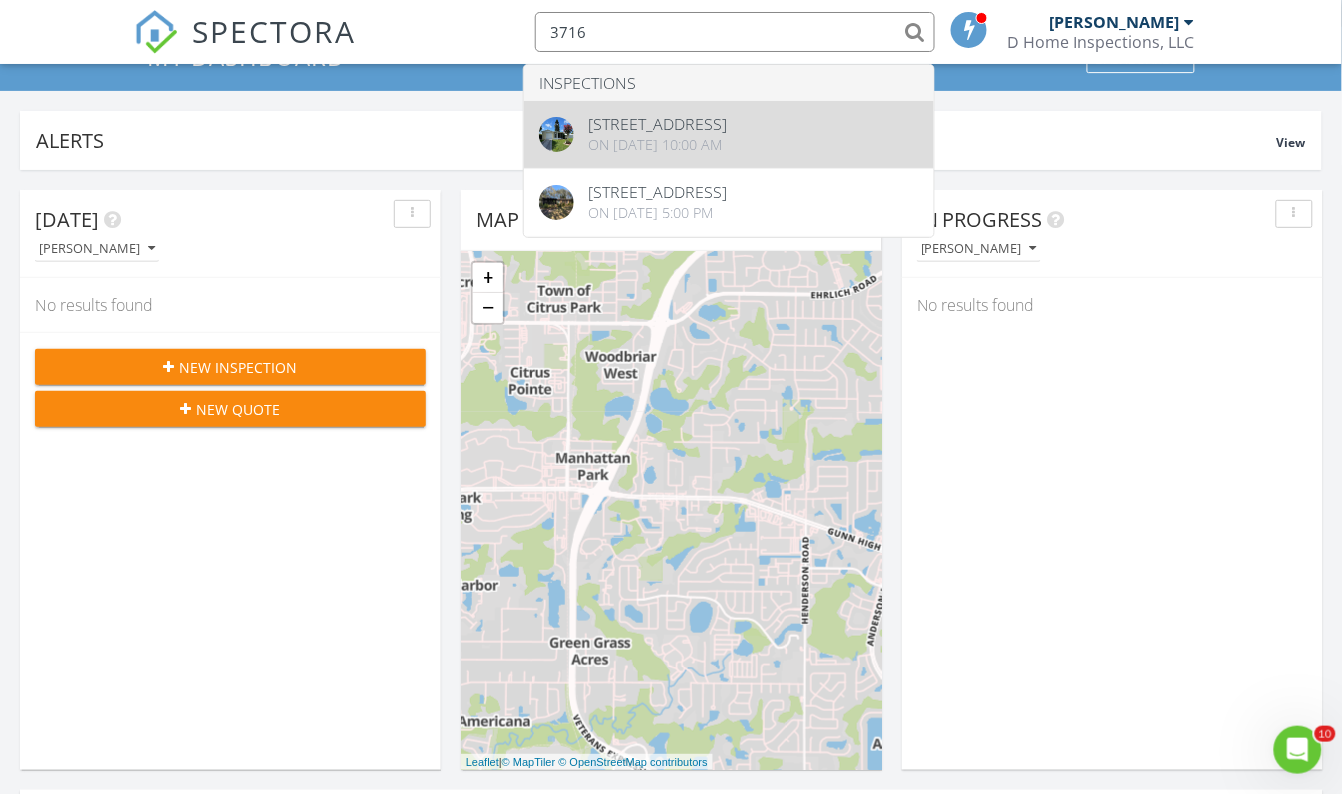type on "3716" 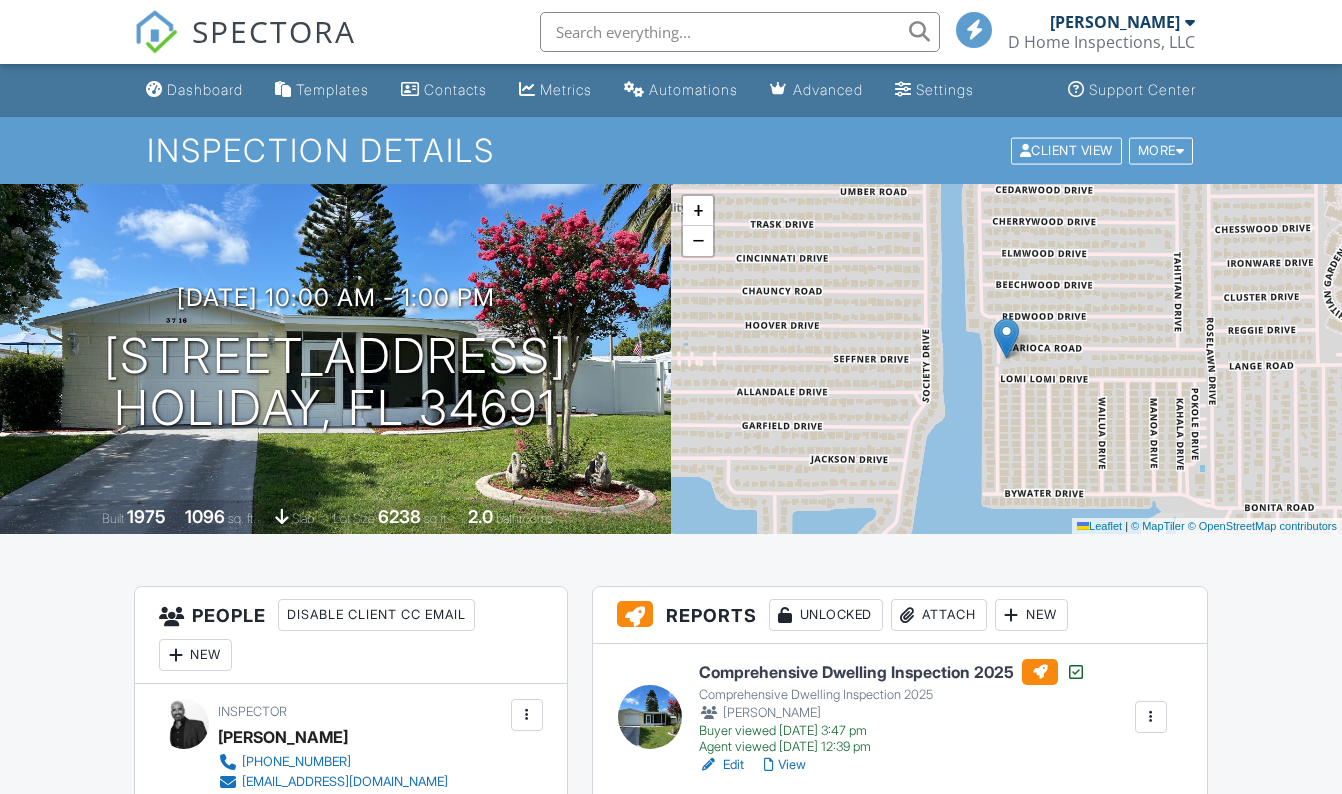 scroll, scrollTop: 0, scrollLeft: 0, axis: both 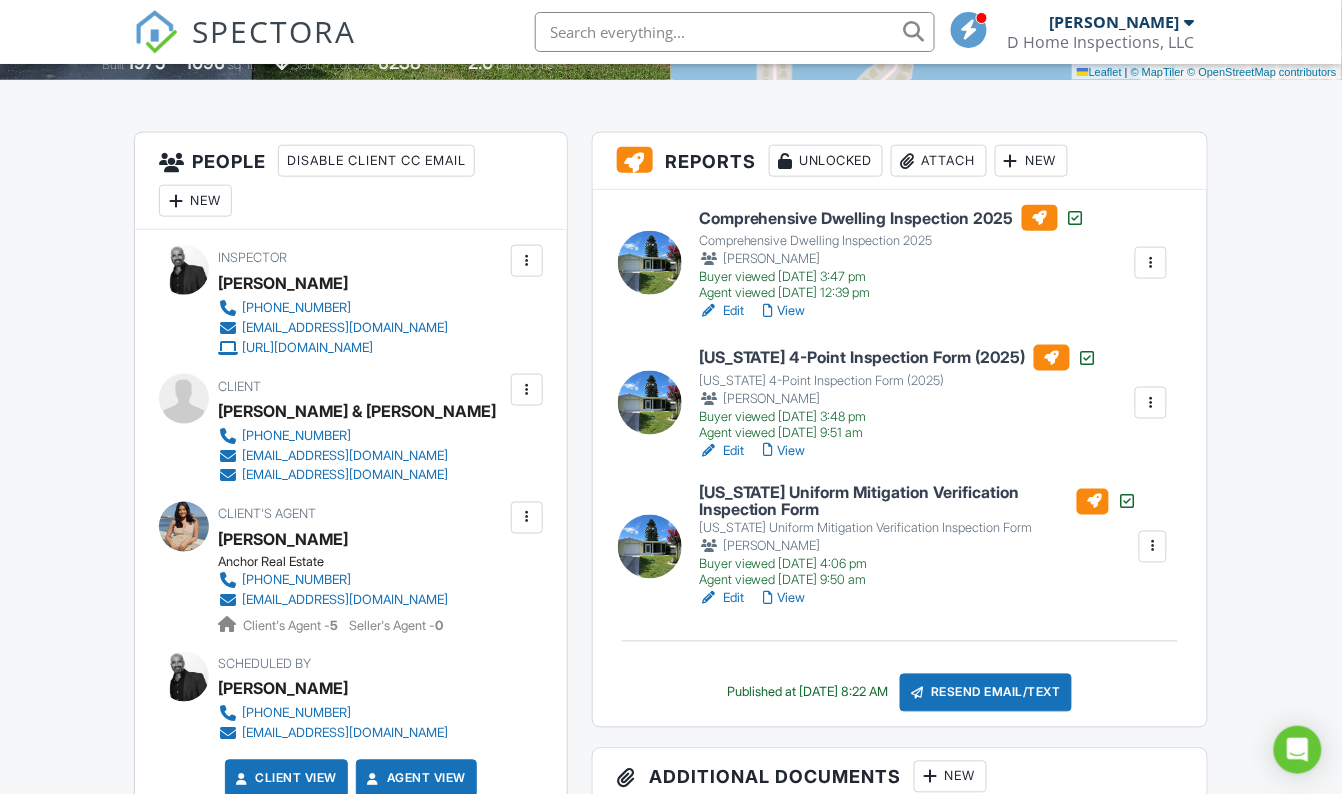 click on "View" at bounding box center (785, 451) 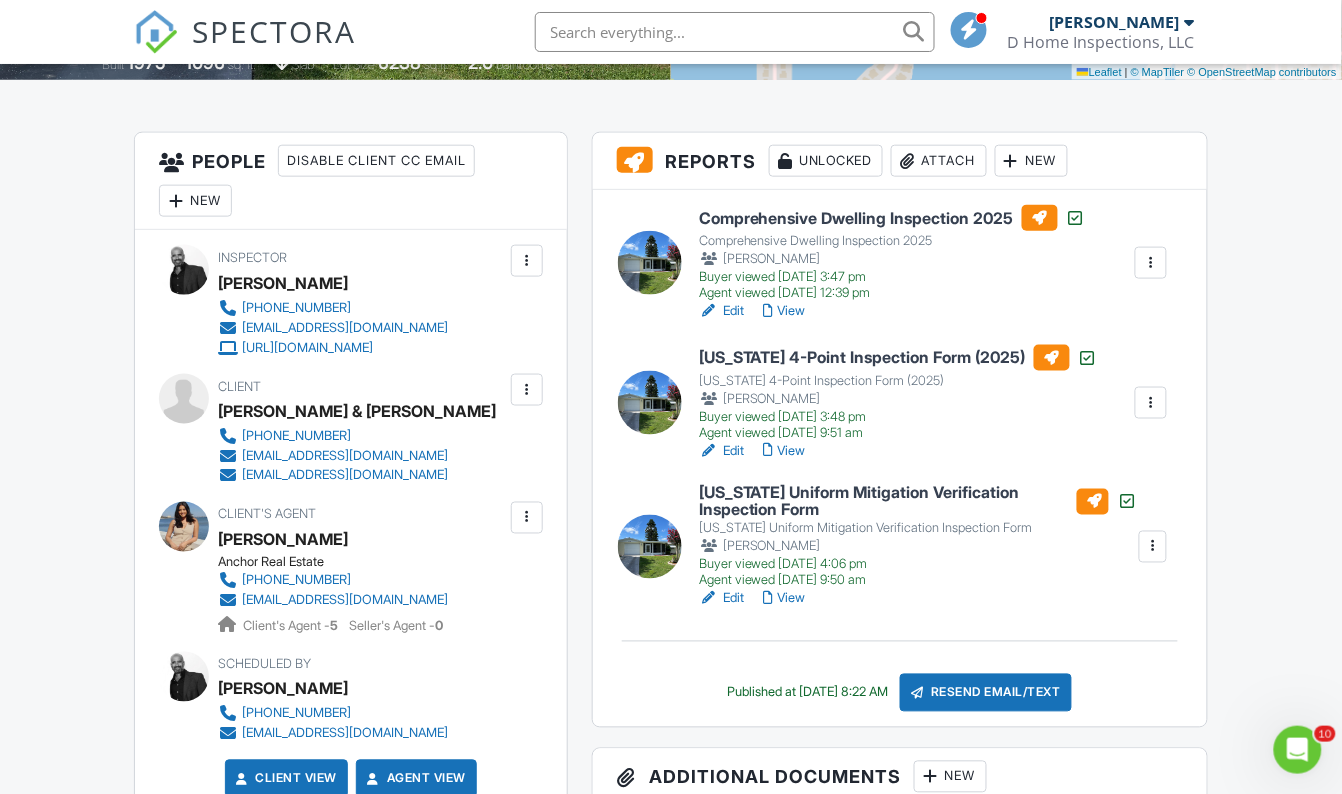scroll, scrollTop: 0, scrollLeft: 0, axis: both 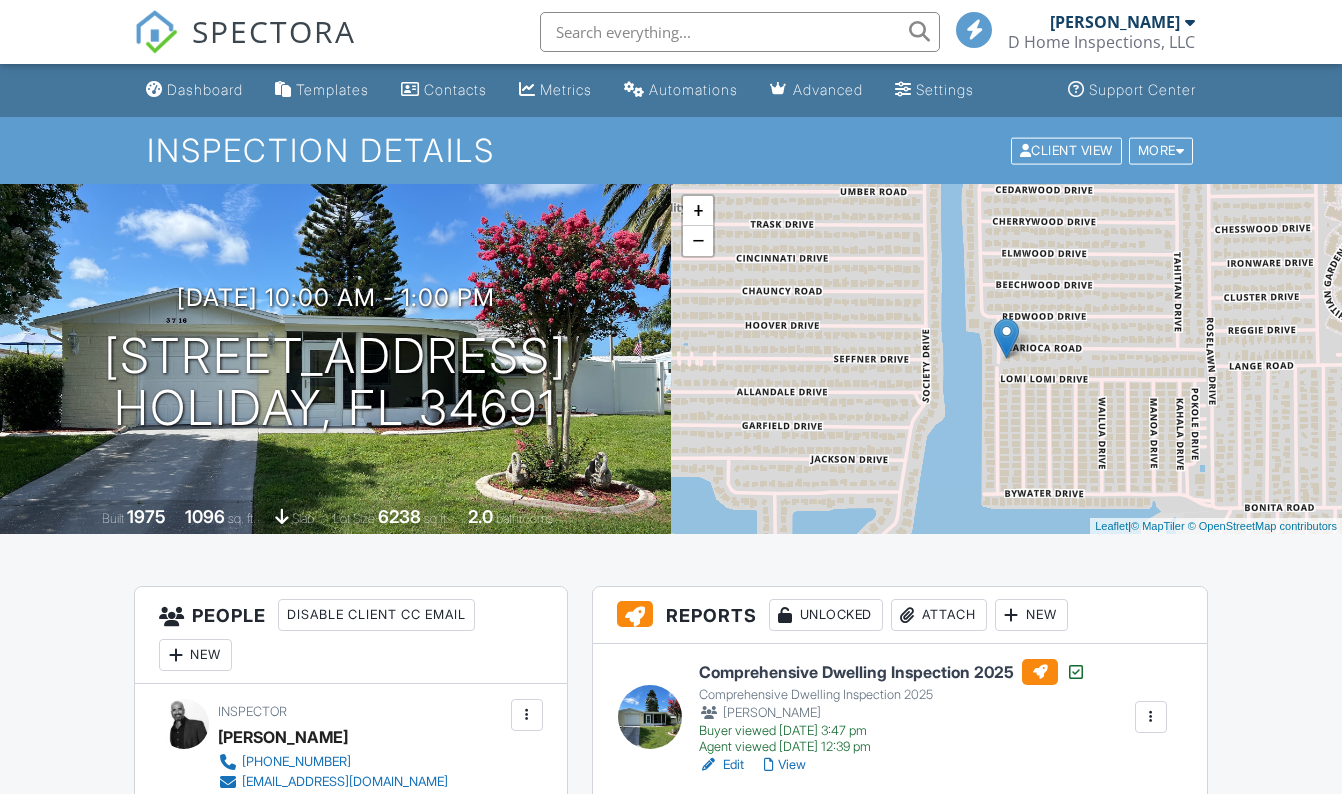 click on "View" at bounding box center [785, 905] 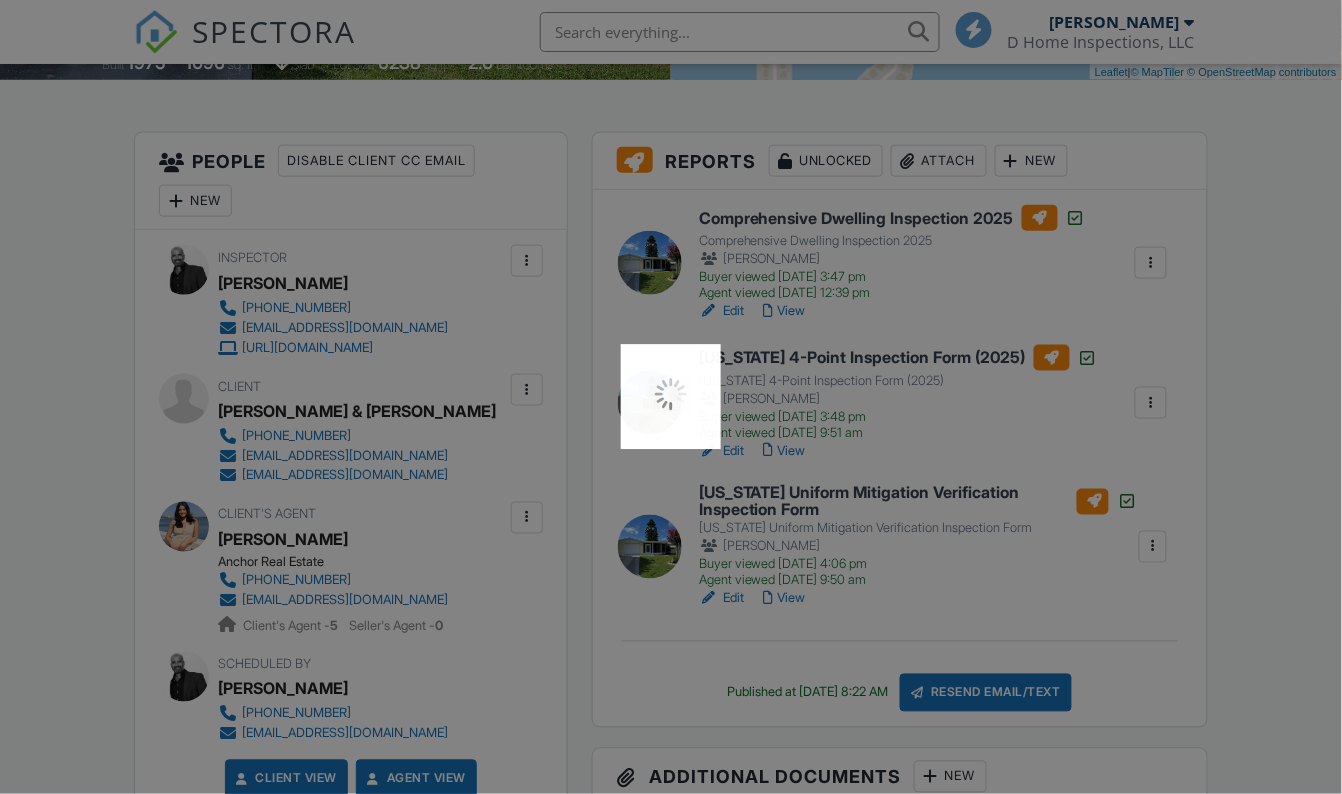 scroll, scrollTop: 454, scrollLeft: 0, axis: vertical 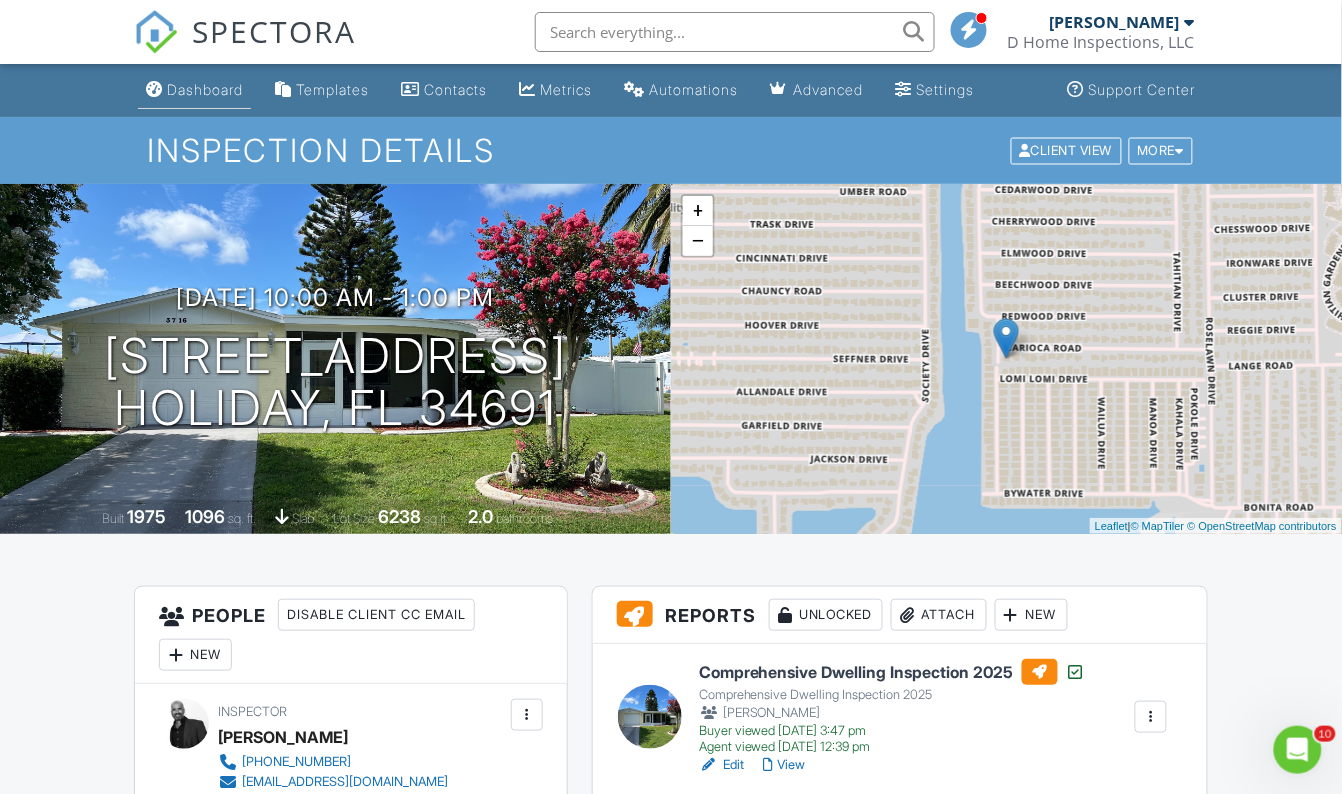 click on "Dashboard" at bounding box center [205, 89] 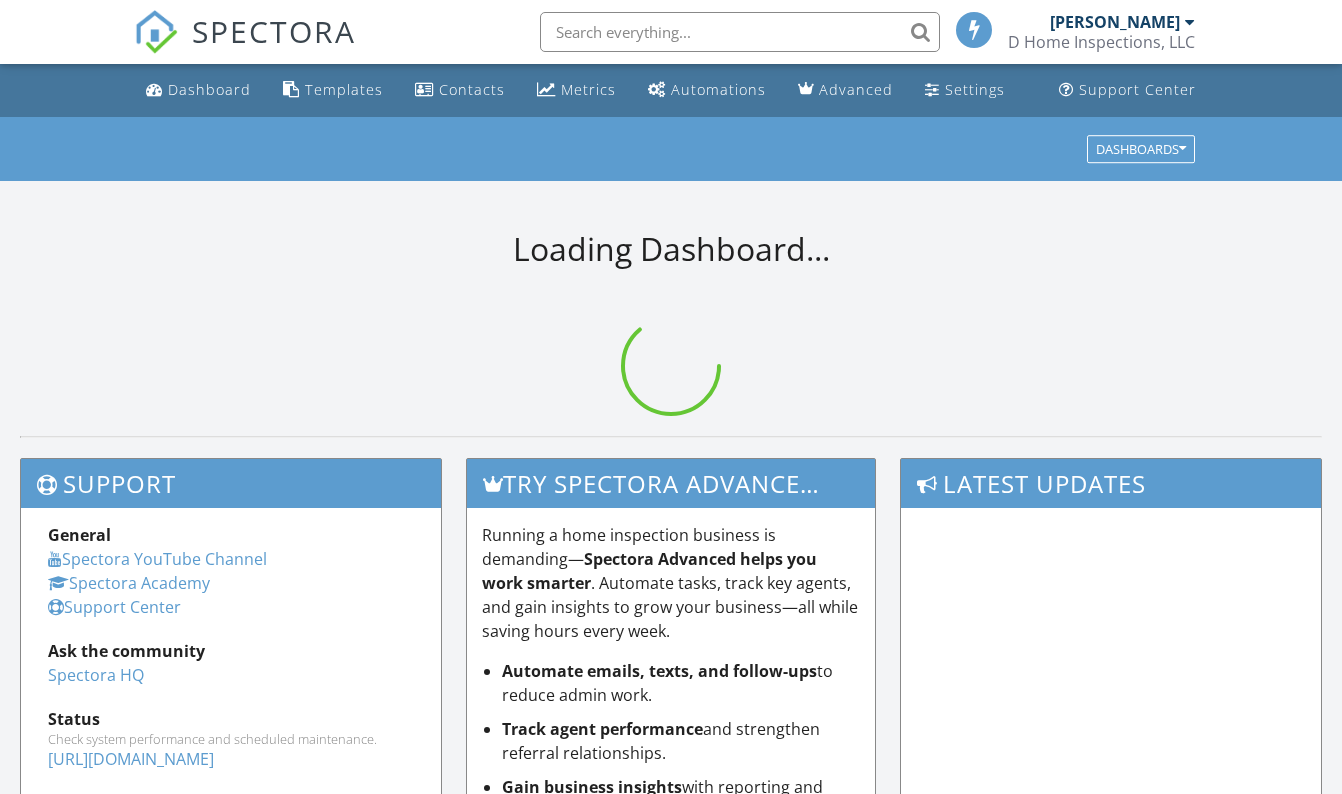 scroll, scrollTop: 0, scrollLeft: 0, axis: both 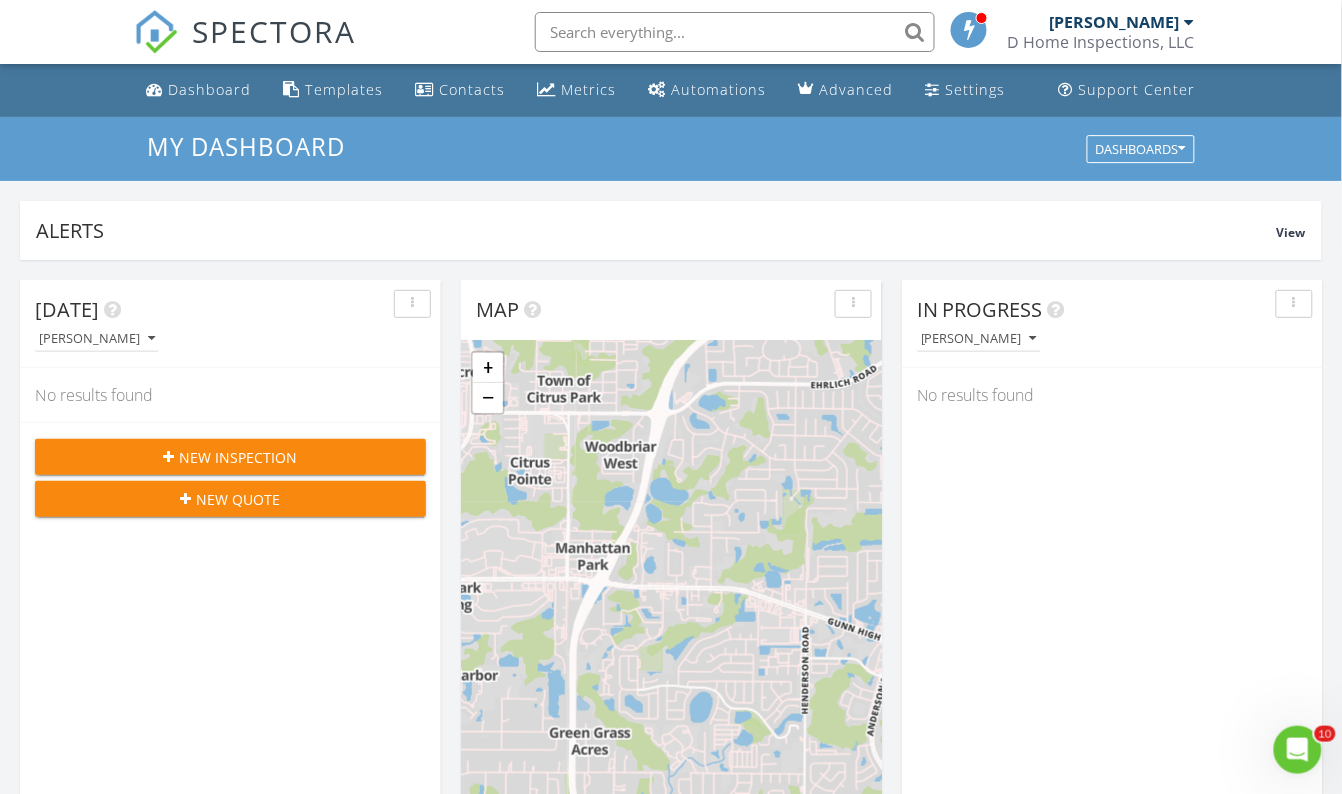 click at bounding box center (735, 32) 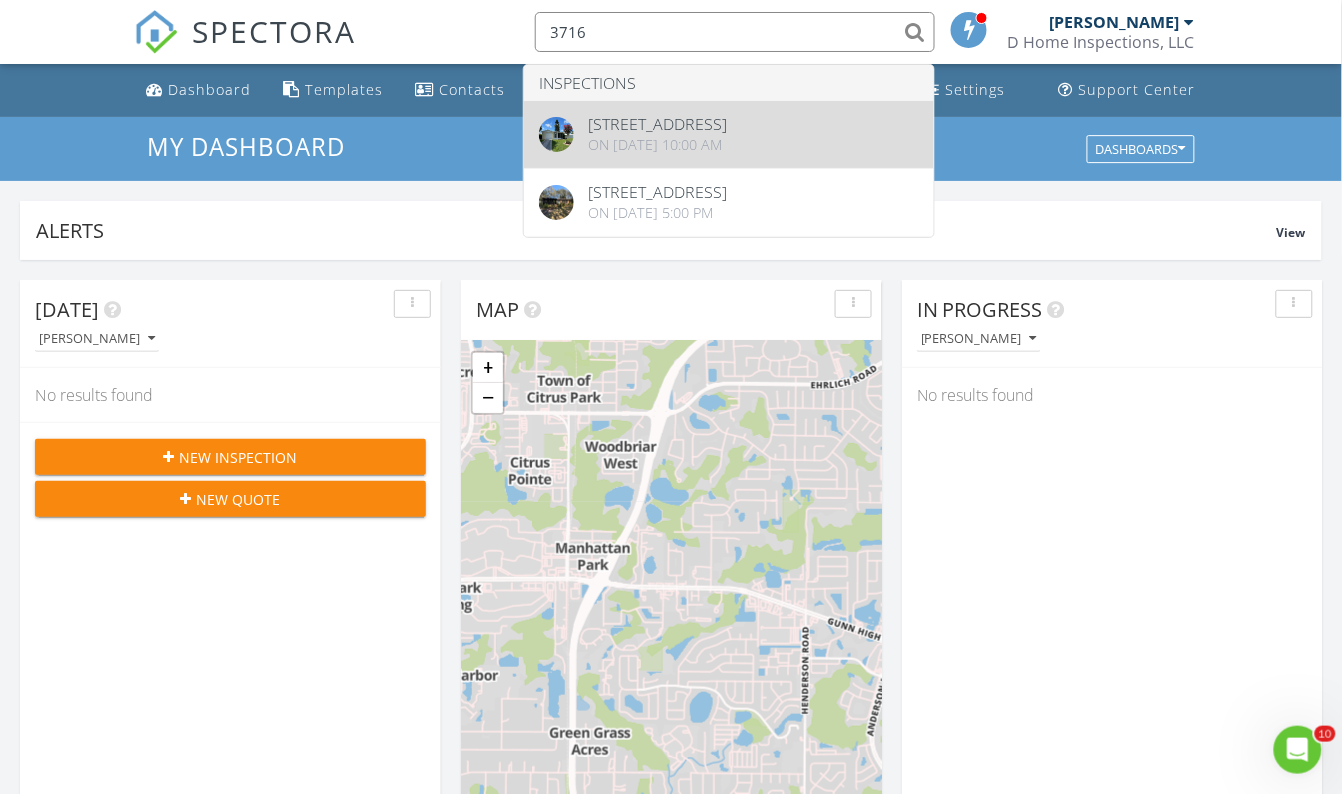 type on "3716" 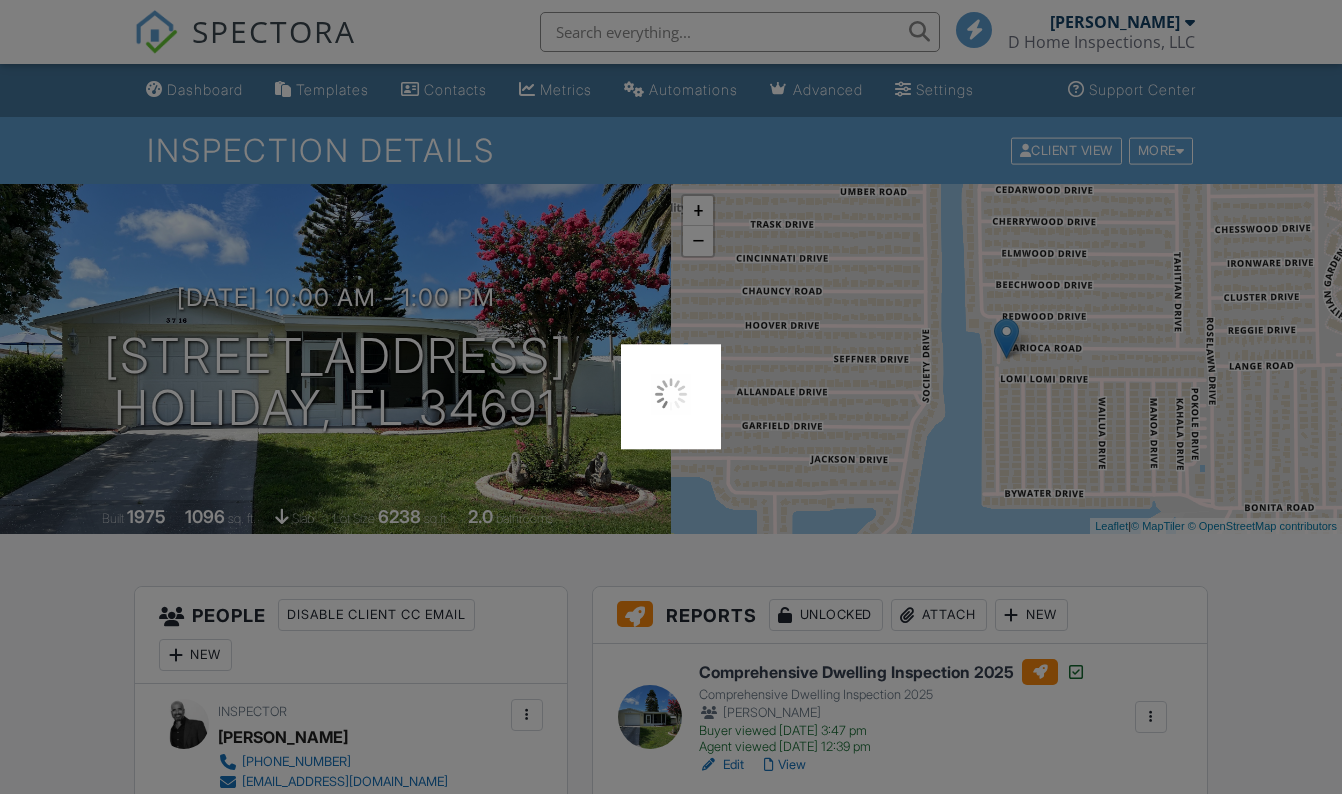 scroll, scrollTop: 454, scrollLeft: 0, axis: vertical 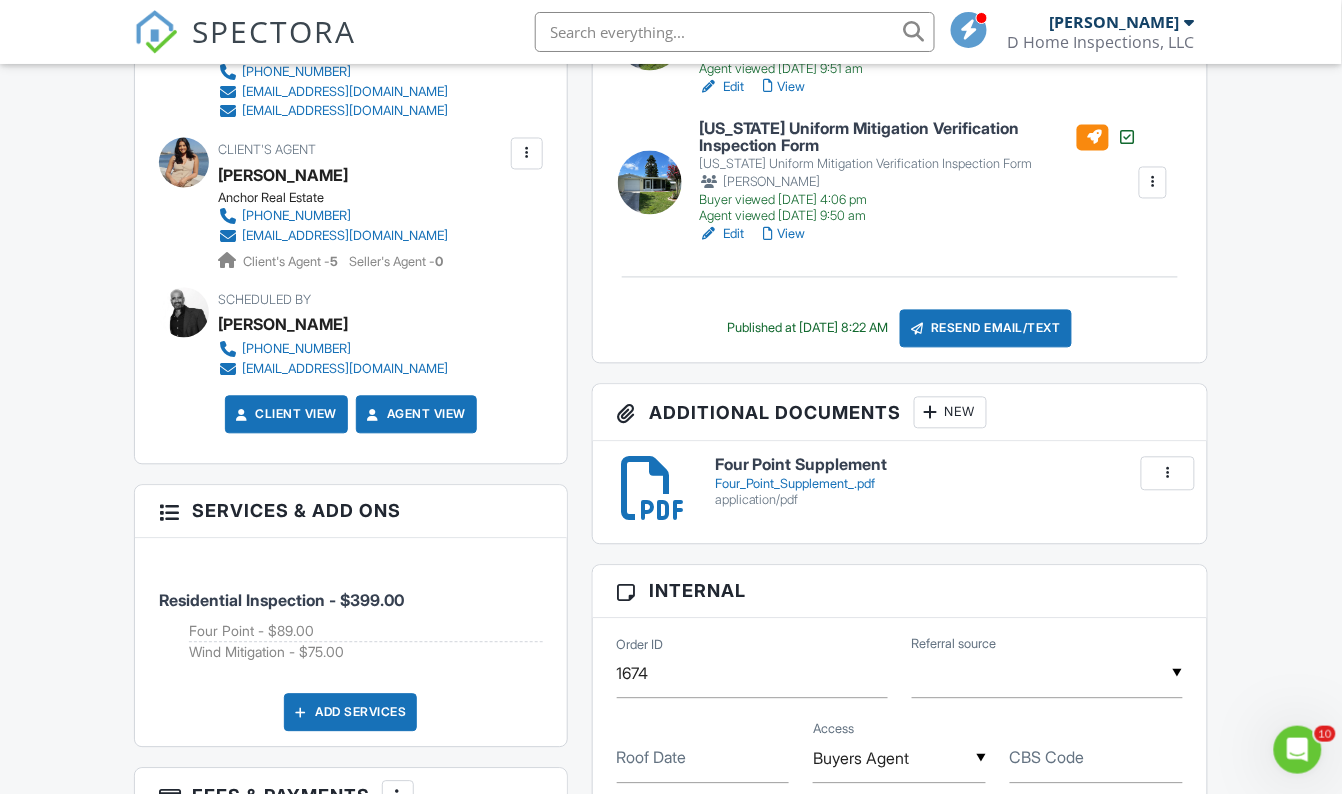 click on "New" at bounding box center (950, 413) 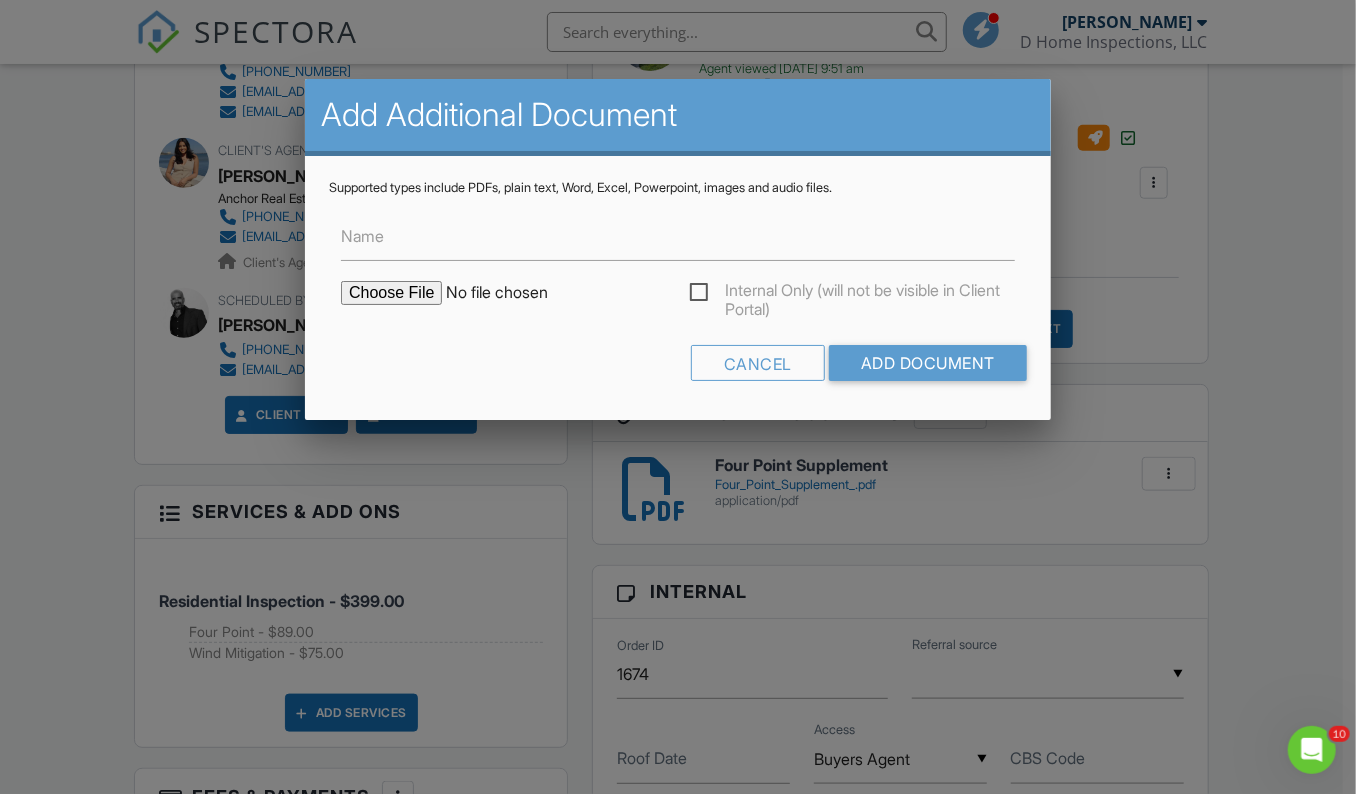 click at bounding box center (511, 293) 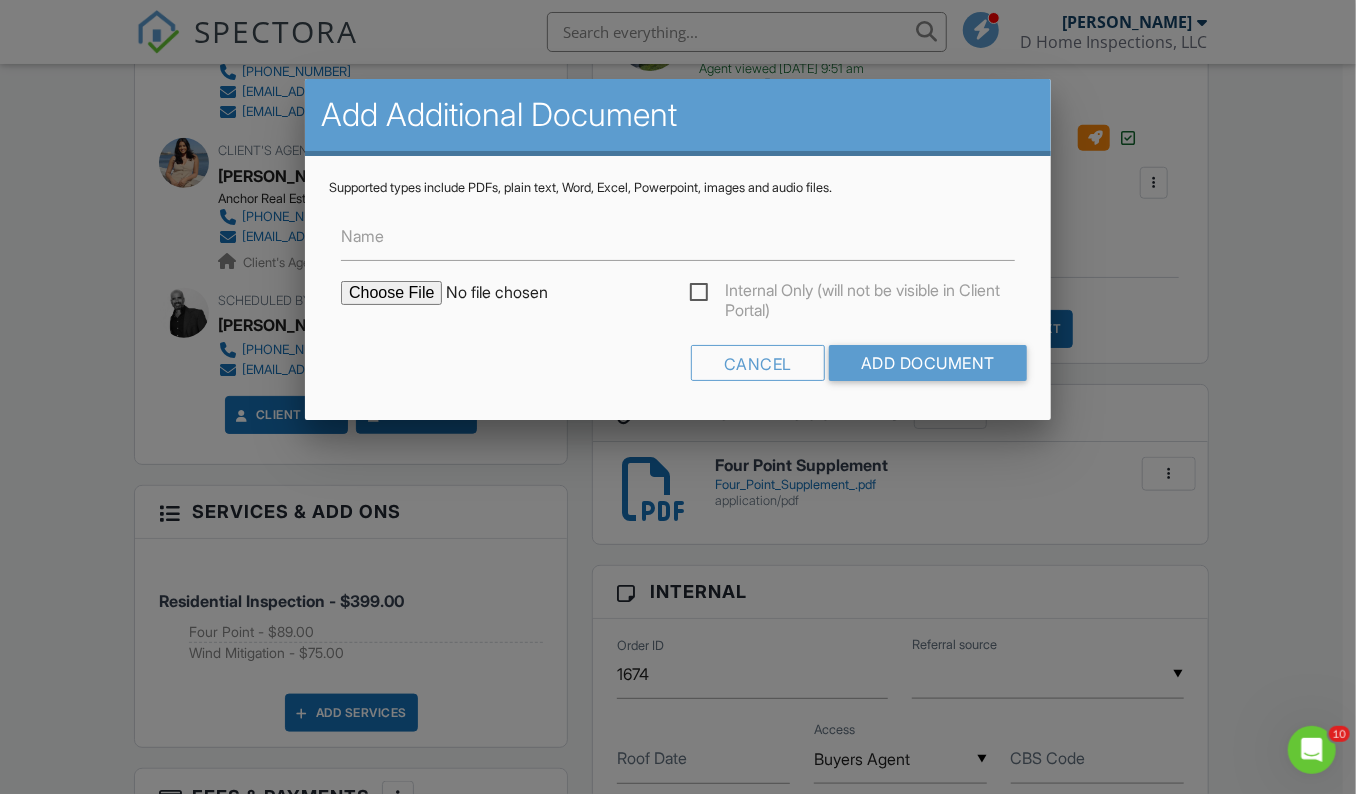 type on "C:\fakepath\3716_Carioca_Rd___Florida_4_Point_Inspection_Form__2025_.pdf" 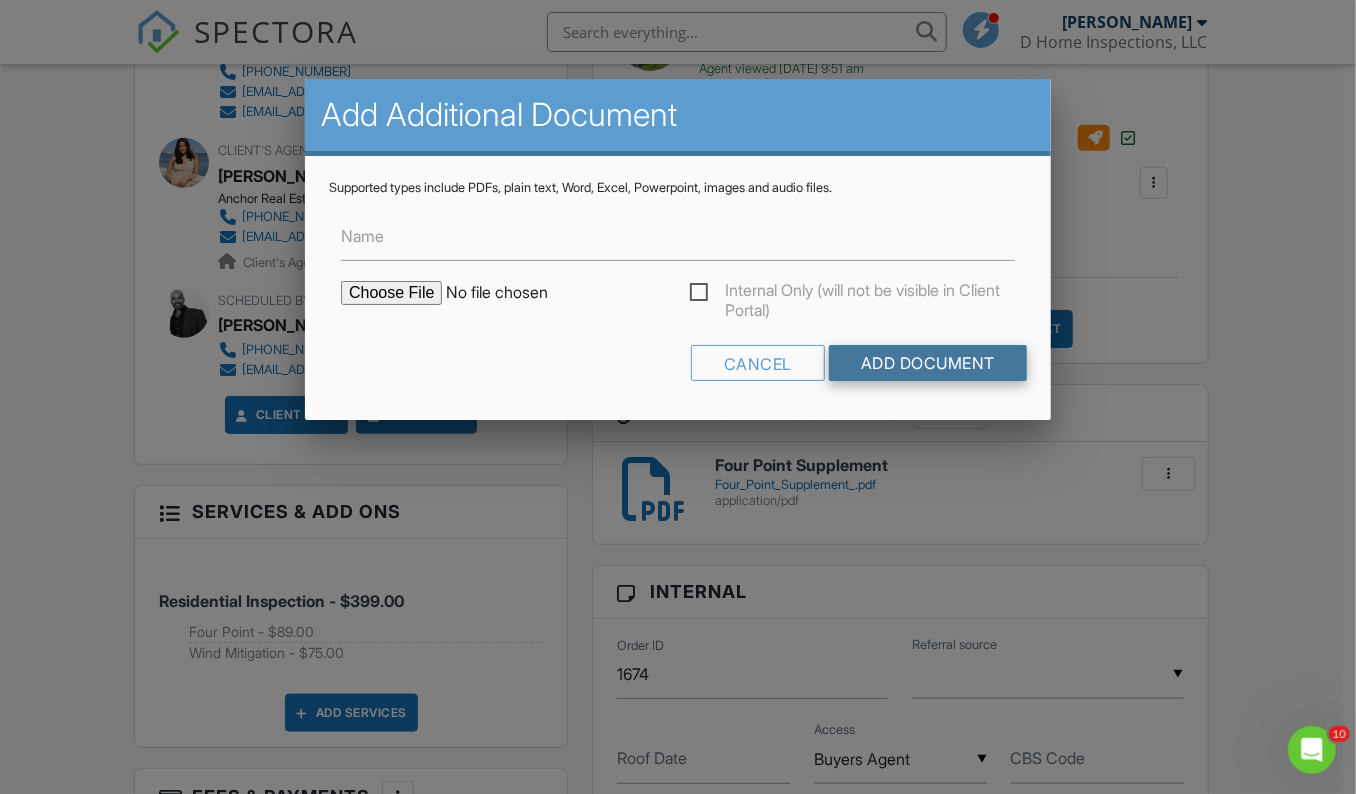 click on "Add Document" at bounding box center [928, 363] 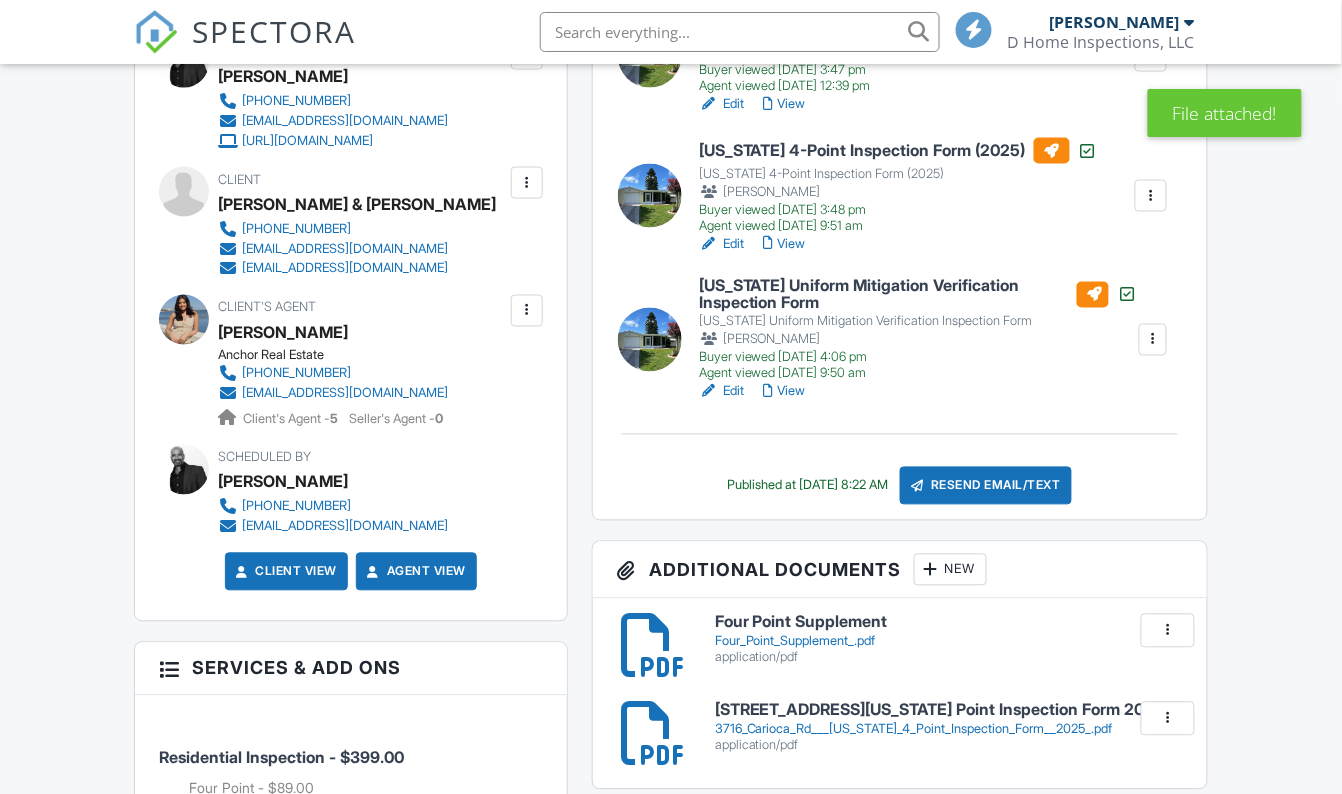 scroll, scrollTop: 181, scrollLeft: 0, axis: vertical 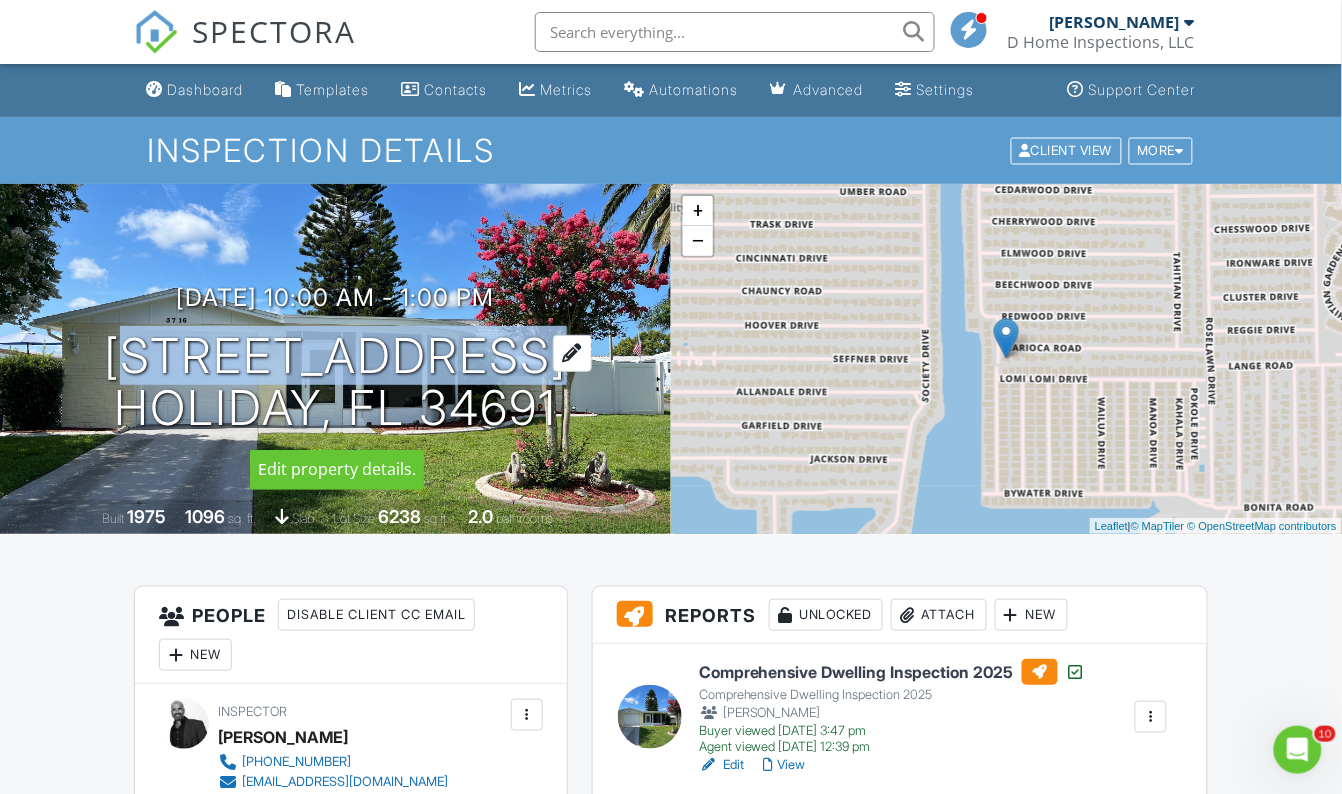 drag, startPoint x: 125, startPoint y: 363, endPoint x: 526, endPoint y: 373, distance: 401.12466 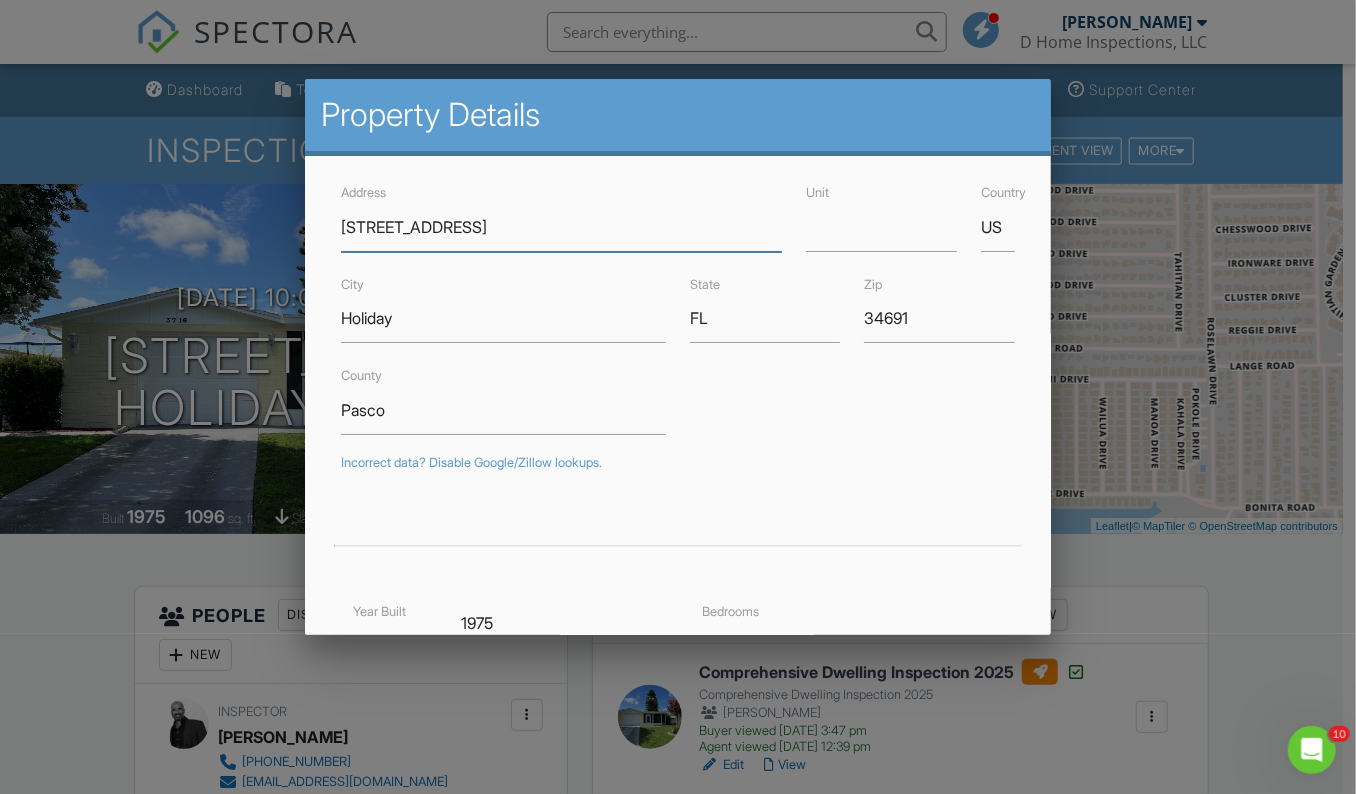 drag, startPoint x: 526, startPoint y: 373, endPoint x: 426, endPoint y: 225, distance: 178.61691 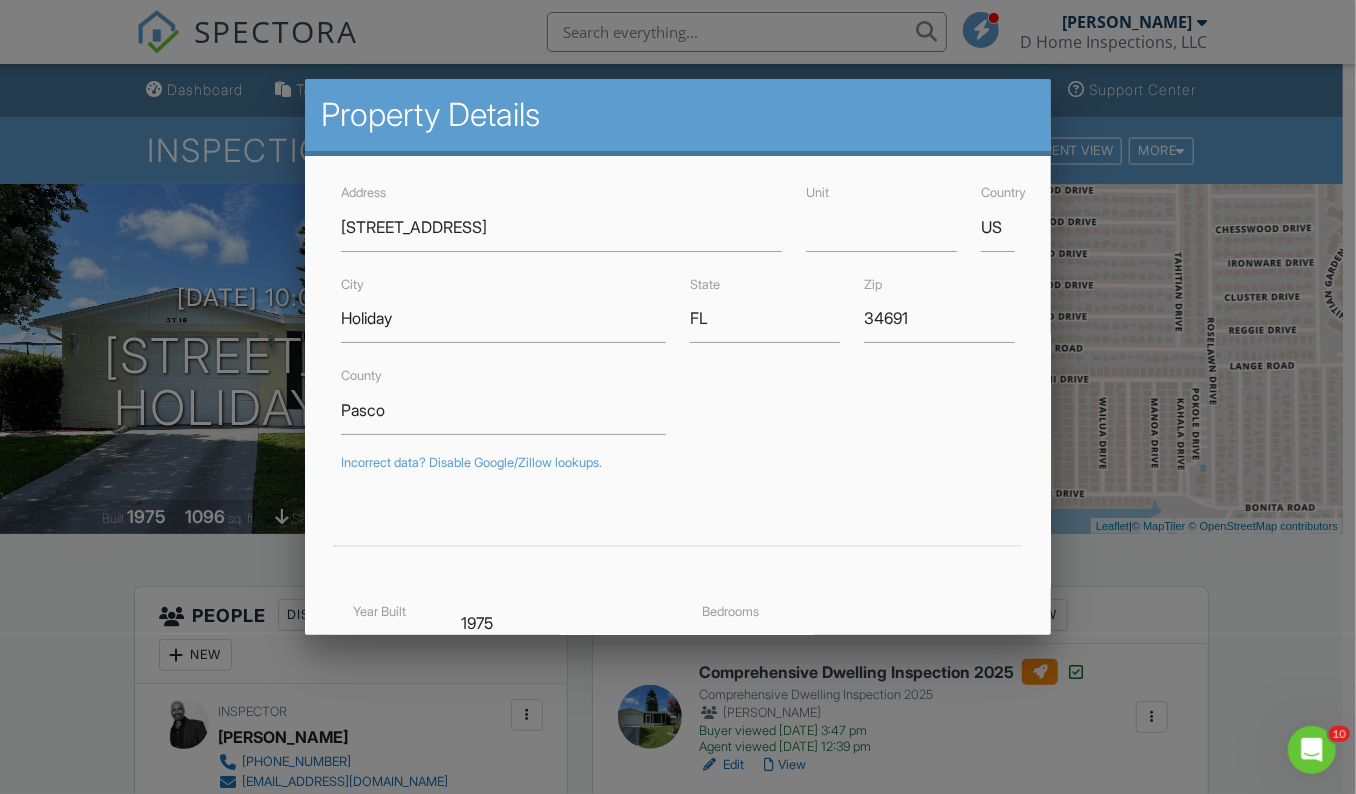 click at bounding box center [678, 396] 